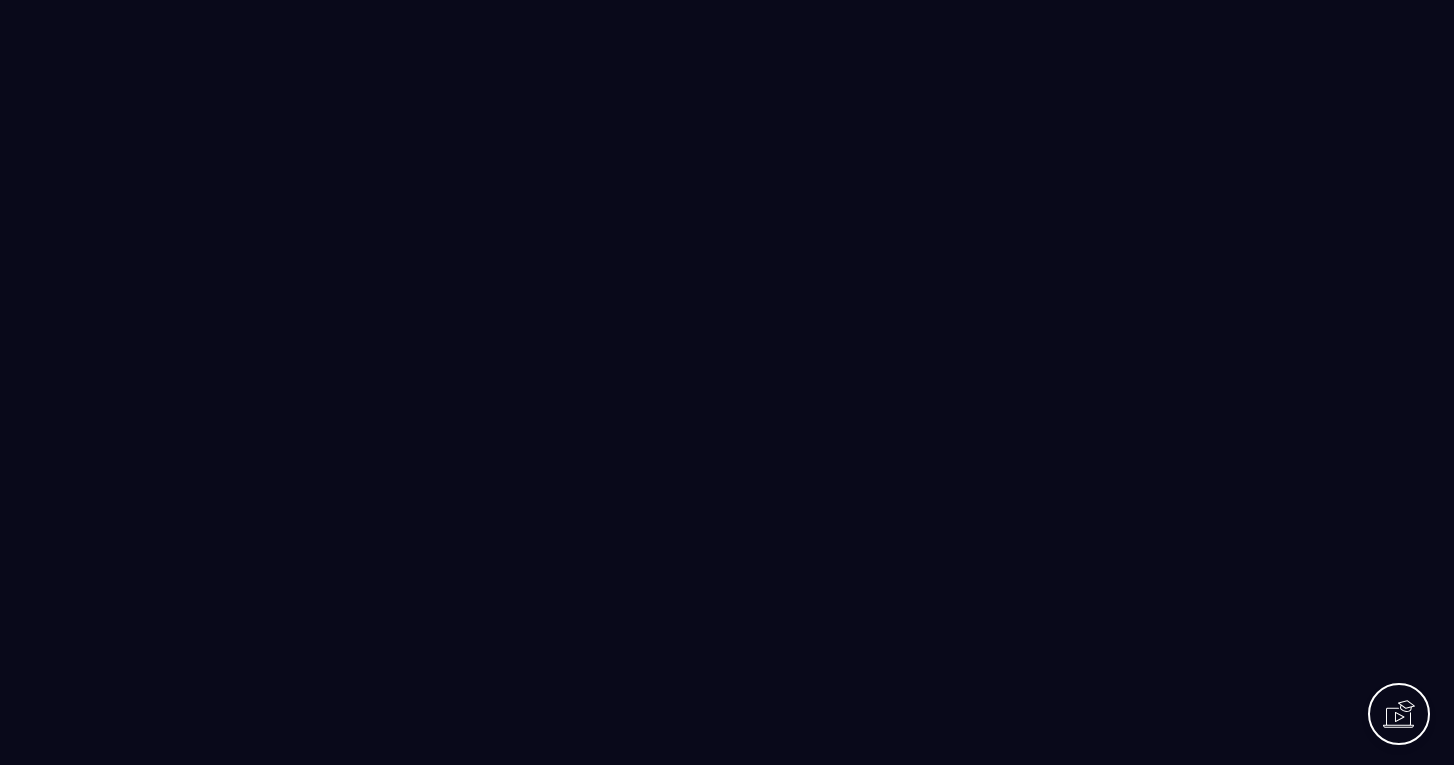 scroll, scrollTop: 0, scrollLeft: 0, axis: both 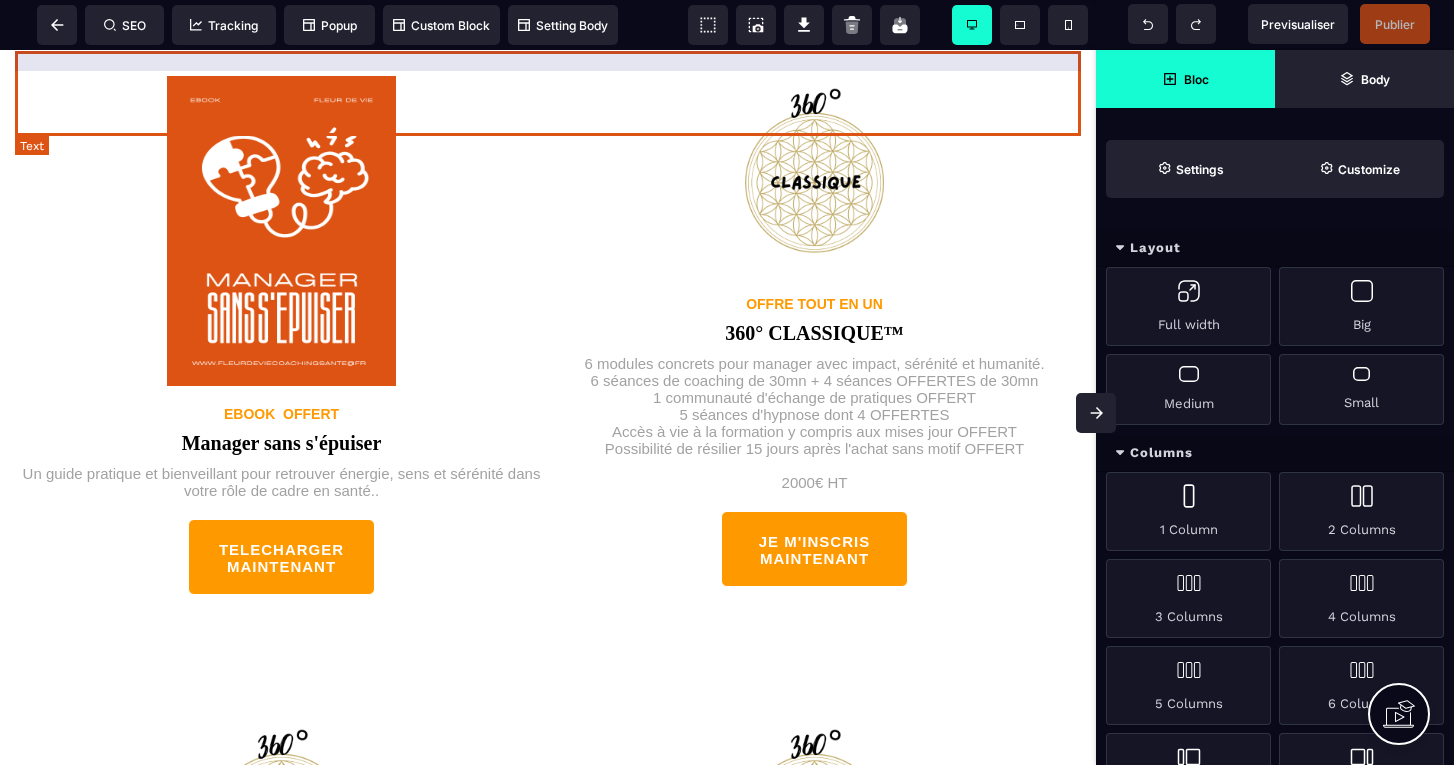 click on "Choisissez votre chemin" at bounding box center [548, -77] 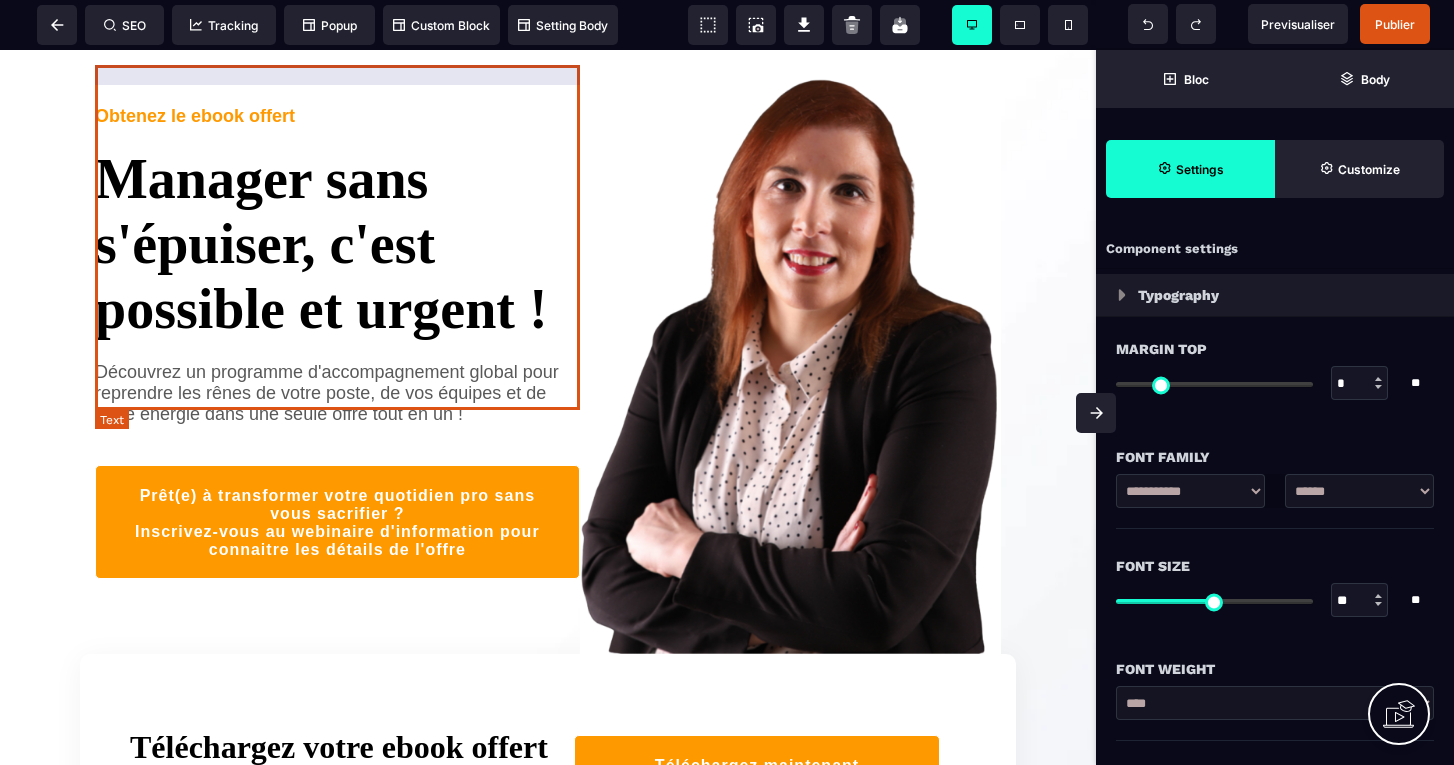 scroll, scrollTop: 141, scrollLeft: 0, axis: vertical 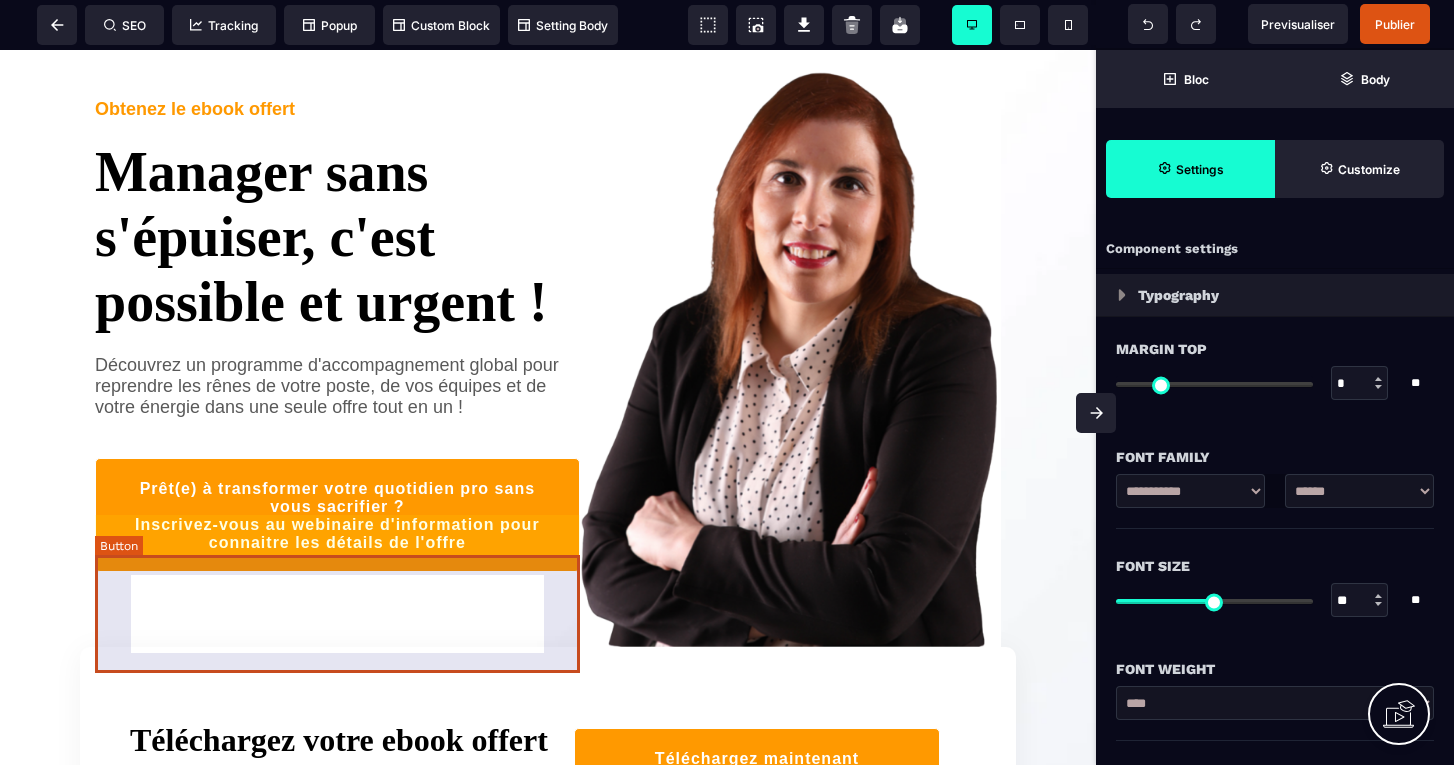 click on "Prêt(e) à transformer votre quotidien pro sans vous sacrifier ?  Inscrivez-vous au webinaire d'information pour connaitre les détails de l'offre" at bounding box center [337, 516] 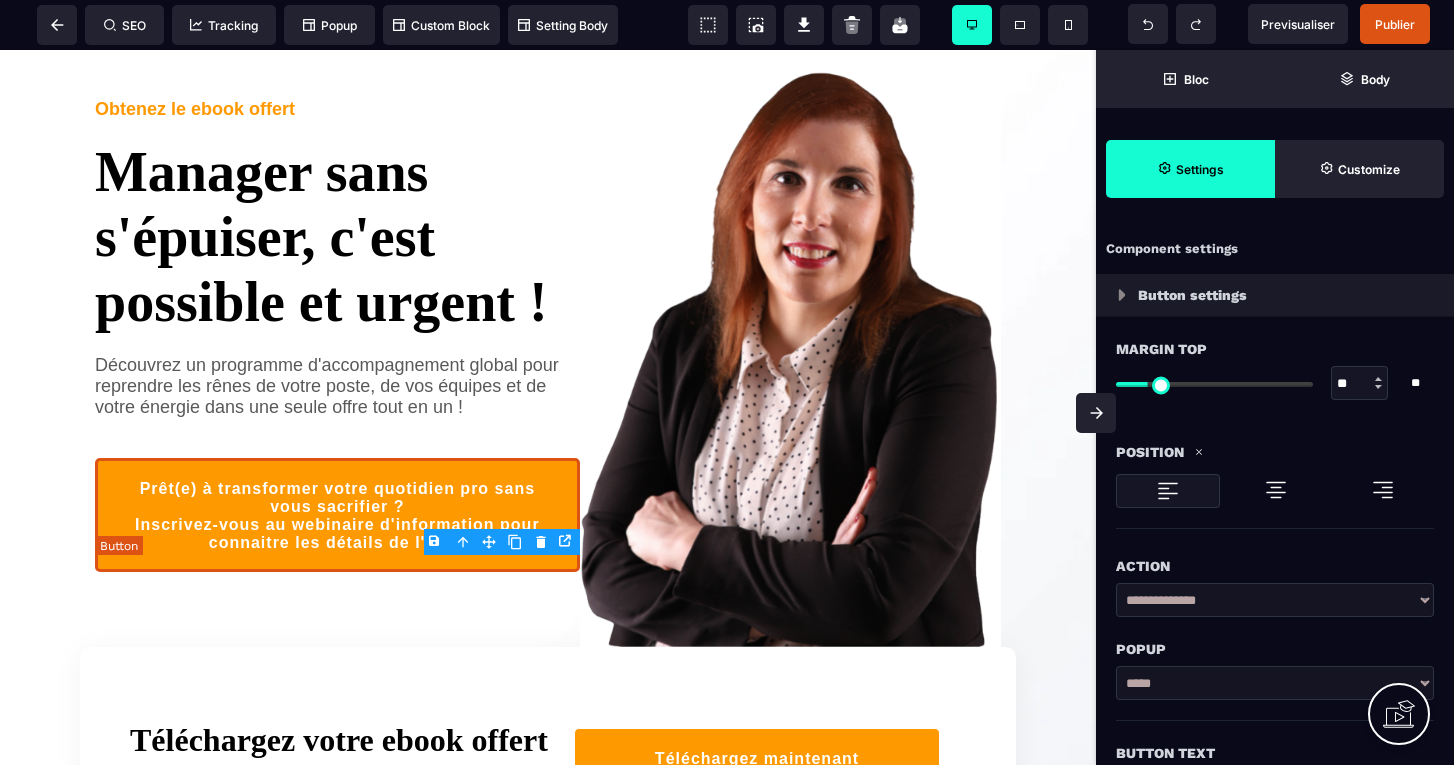 click on "Prêt(e) à transformer votre quotidien pro sans vous sacrifier ?  Inscrivez-vous au webinaire d'information pour connaitre les détails de l'offre" at bounding box center (337, 516) 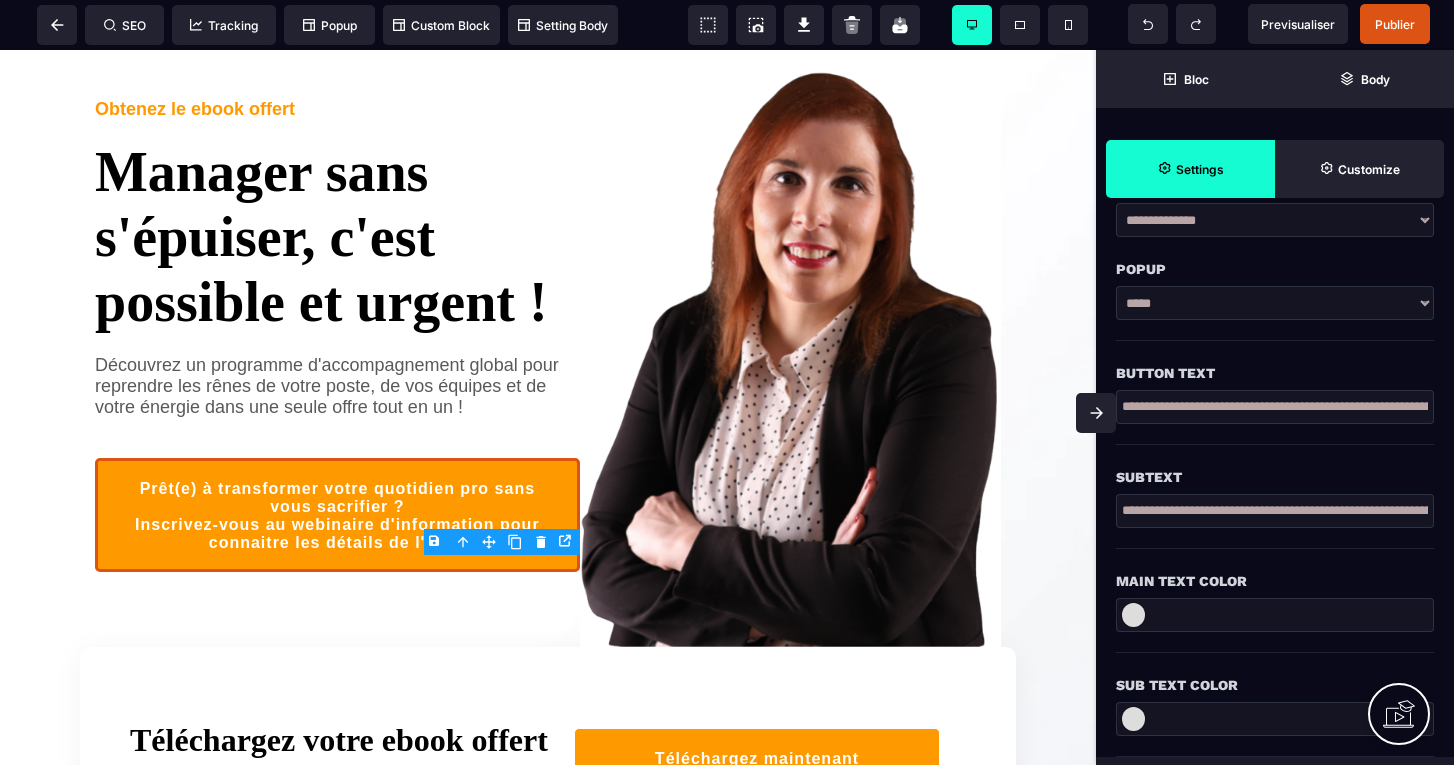 scroll, scrollTop: 381, scrollLeft: 0, axis: vertical 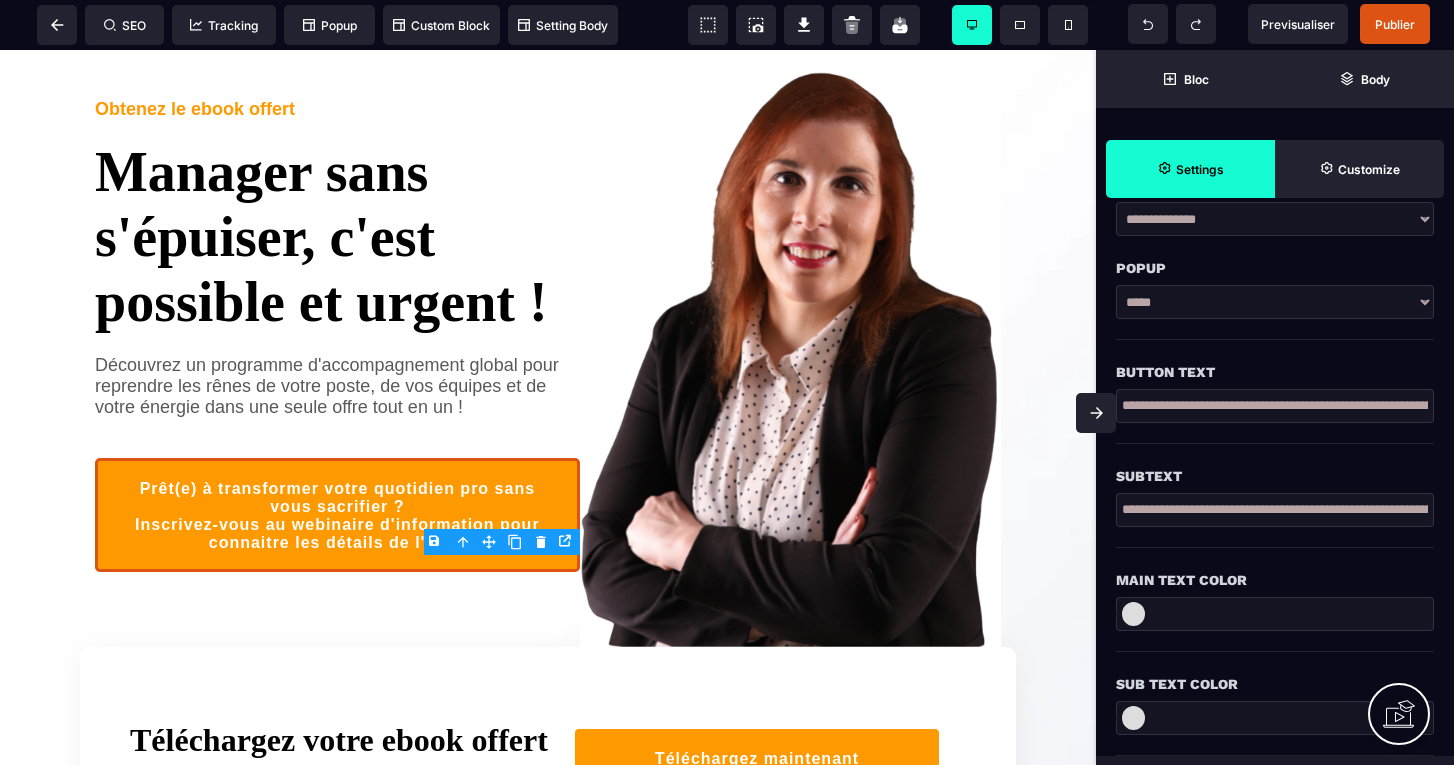 click on "**********" at bounding box center (1275, 406) 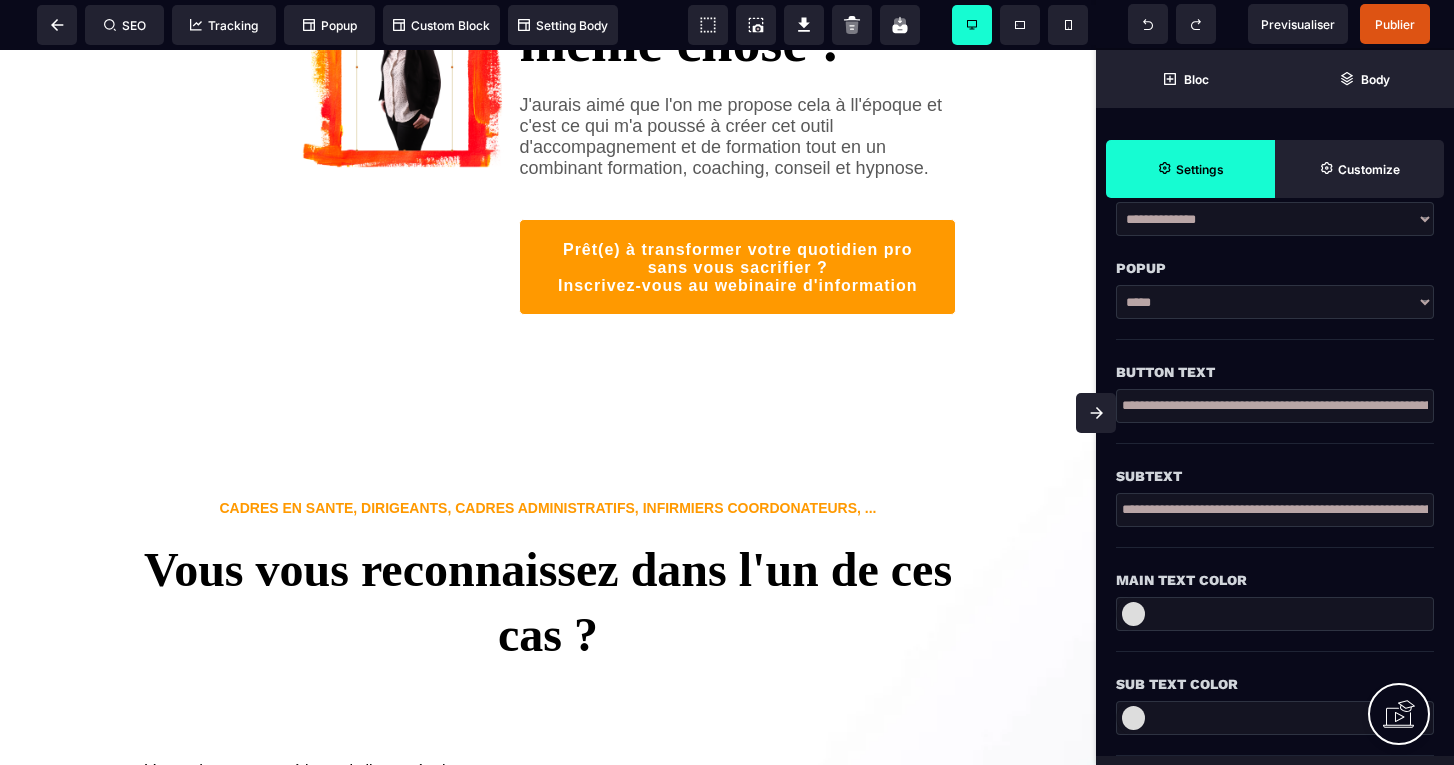 scroll, scrollTop: 1967, scrollLeft: 0, axis: vertical 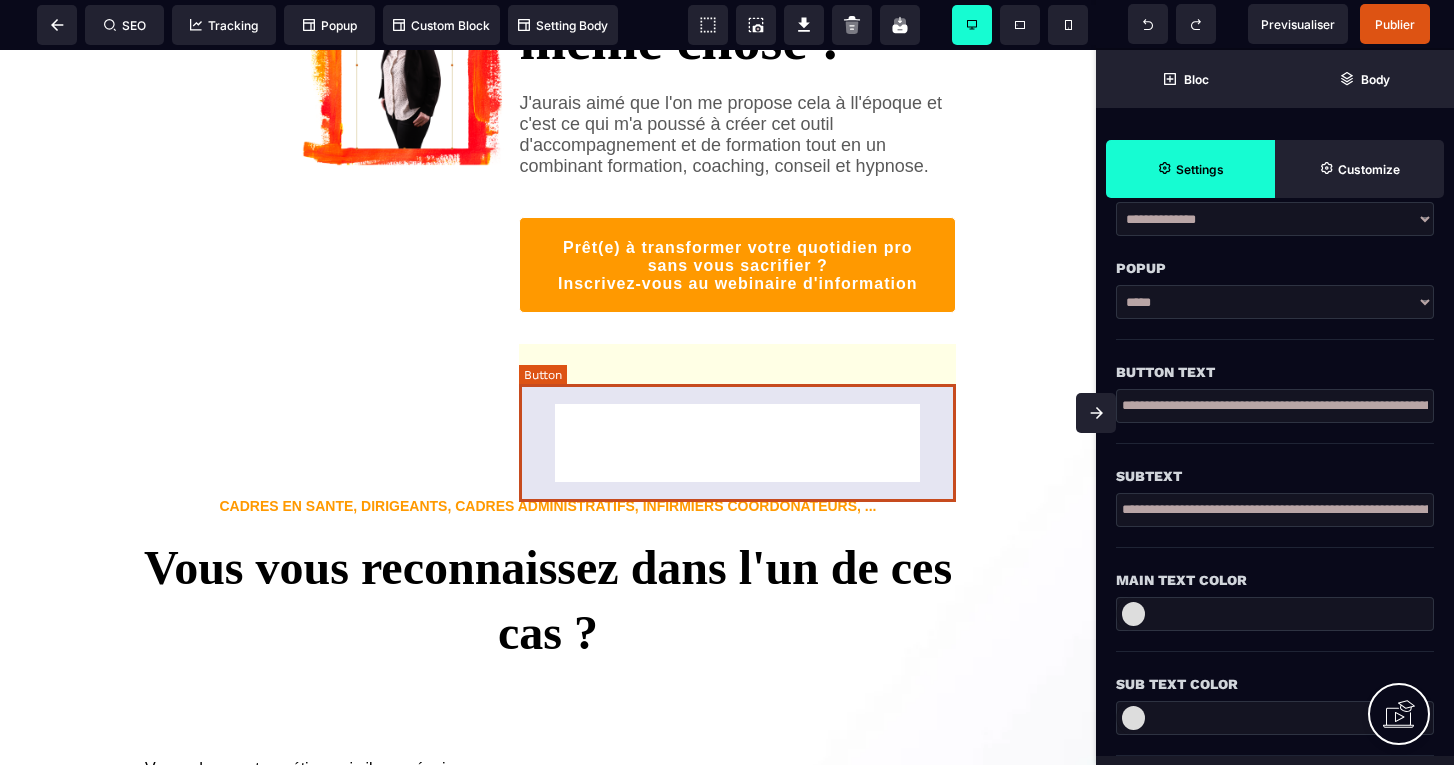type on "**********" 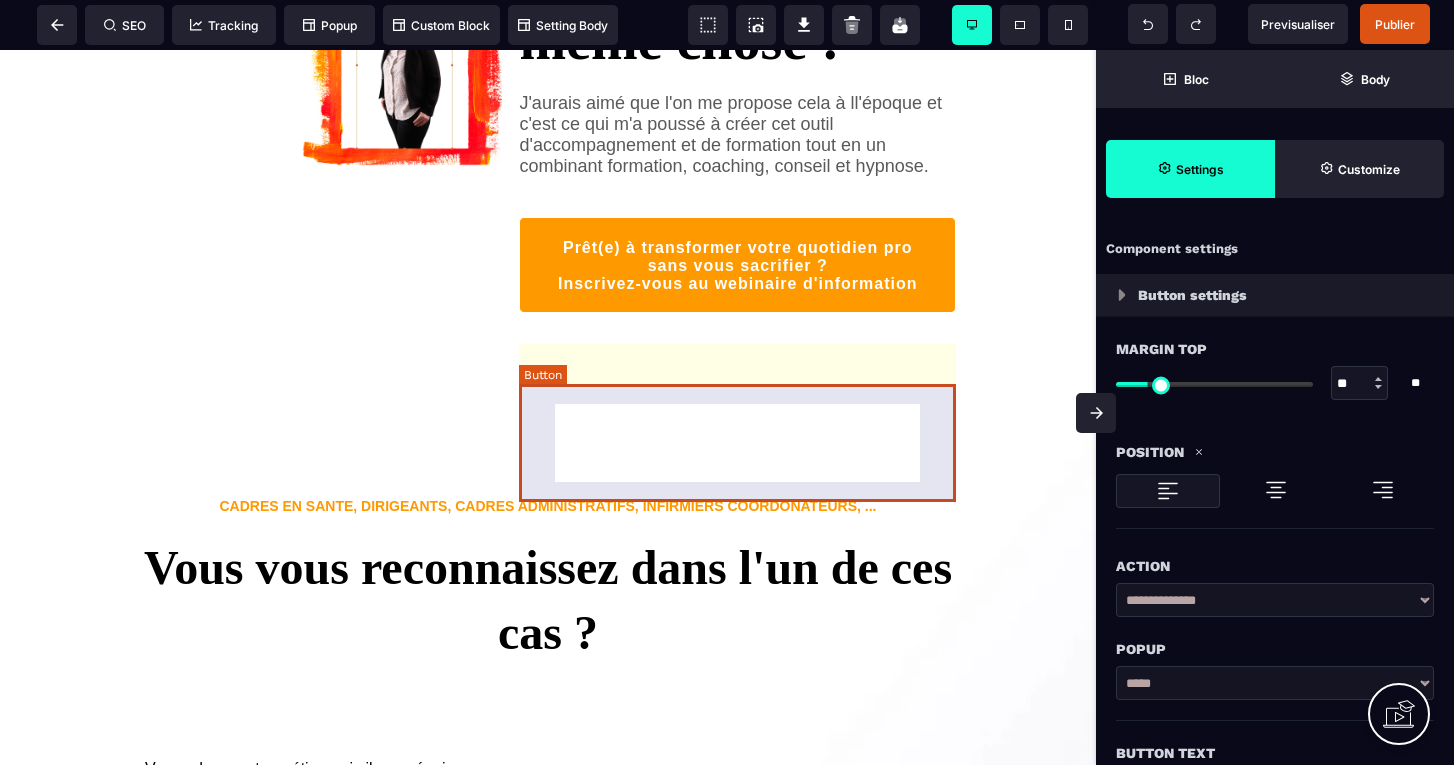 select on "*****" 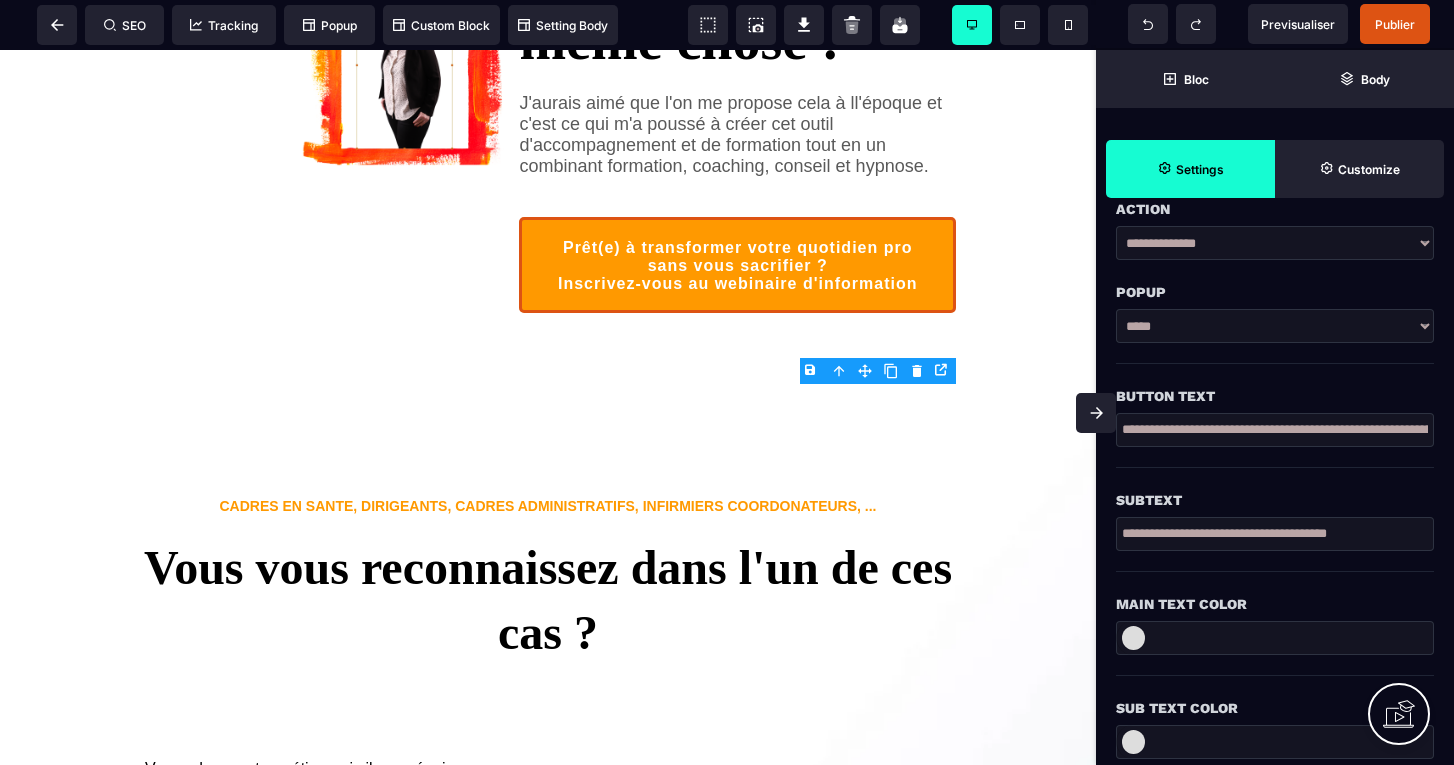 scroll, scrollTop: 358, scrollLeft: 0, axis: vertical 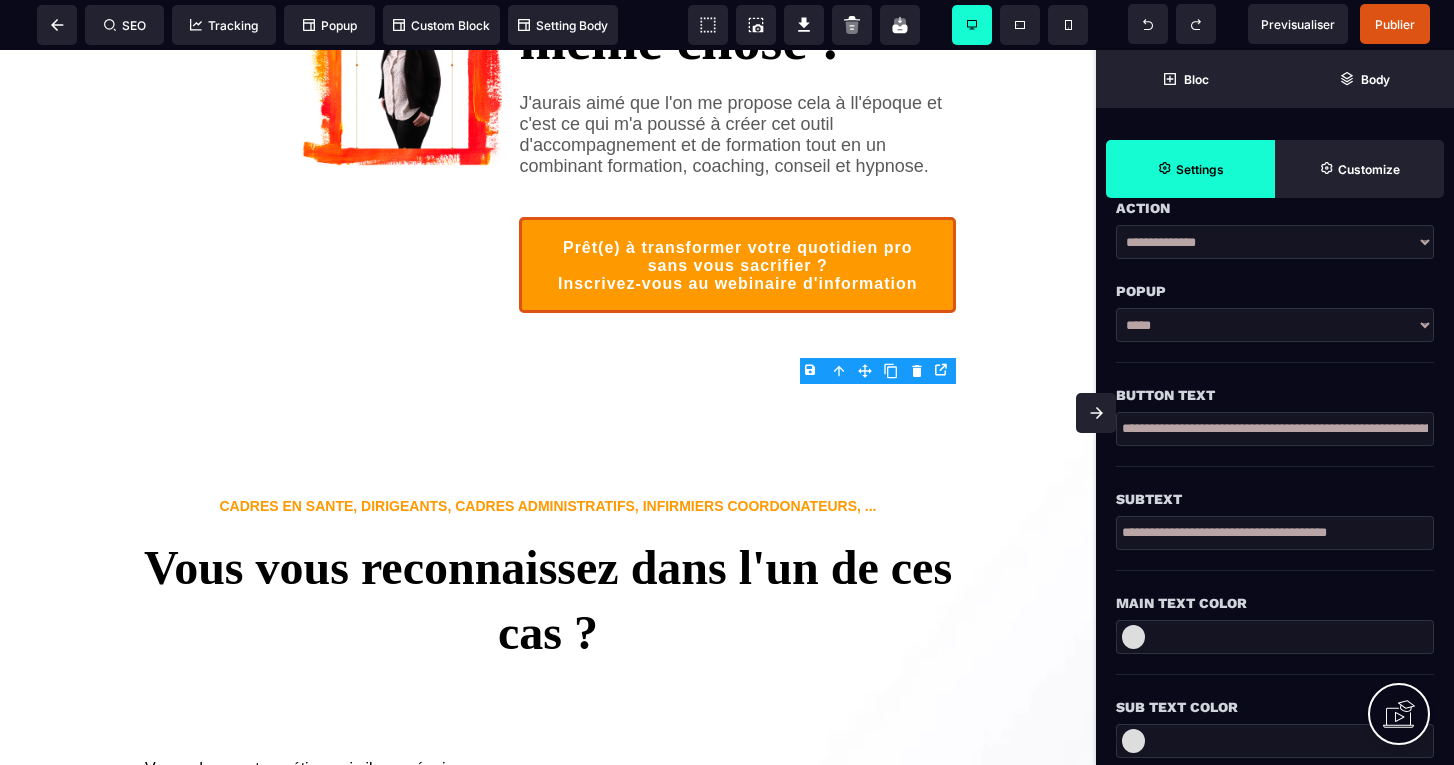 click on "**********" at bounding box center [1275, 533] 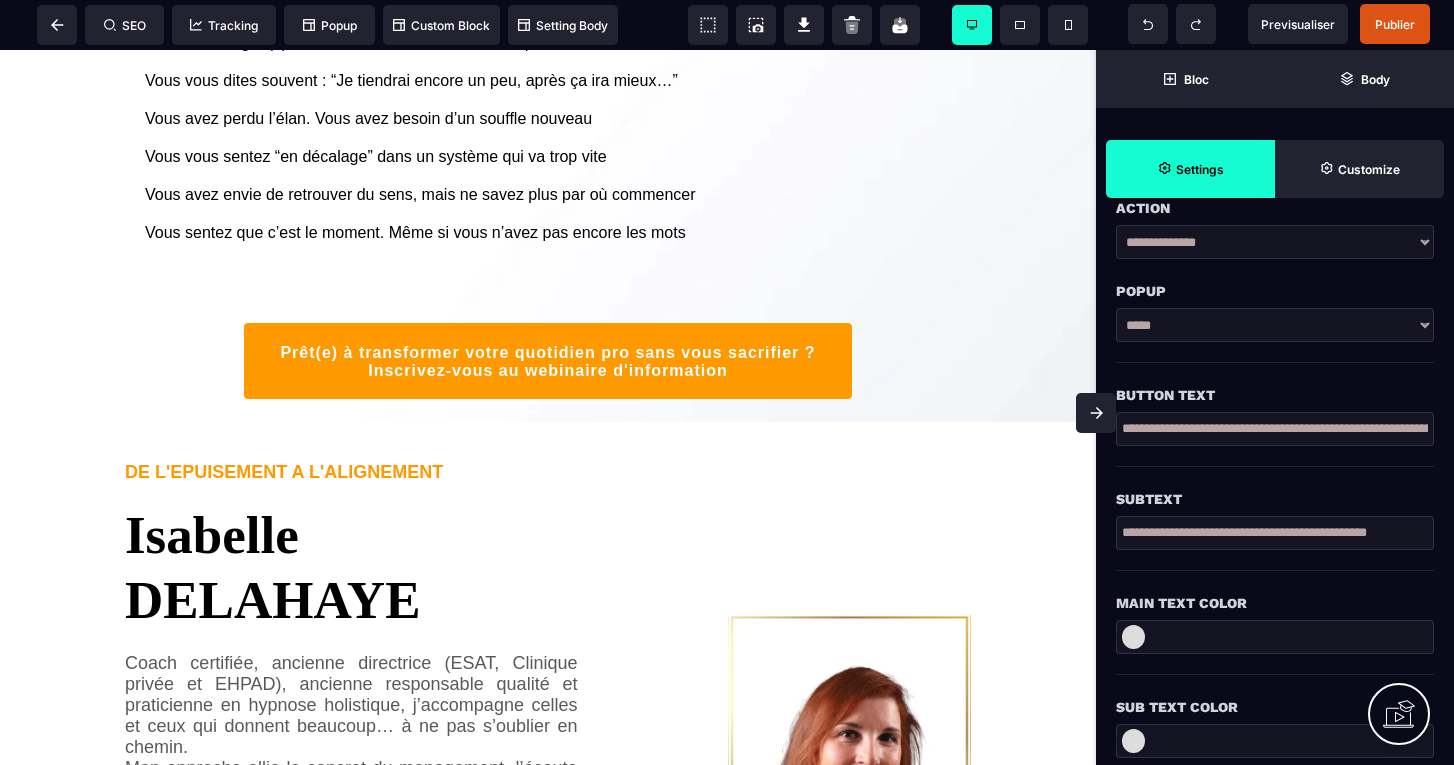 scroll, scrollTop: 2873, scrollLeft: 0, axis: vertical 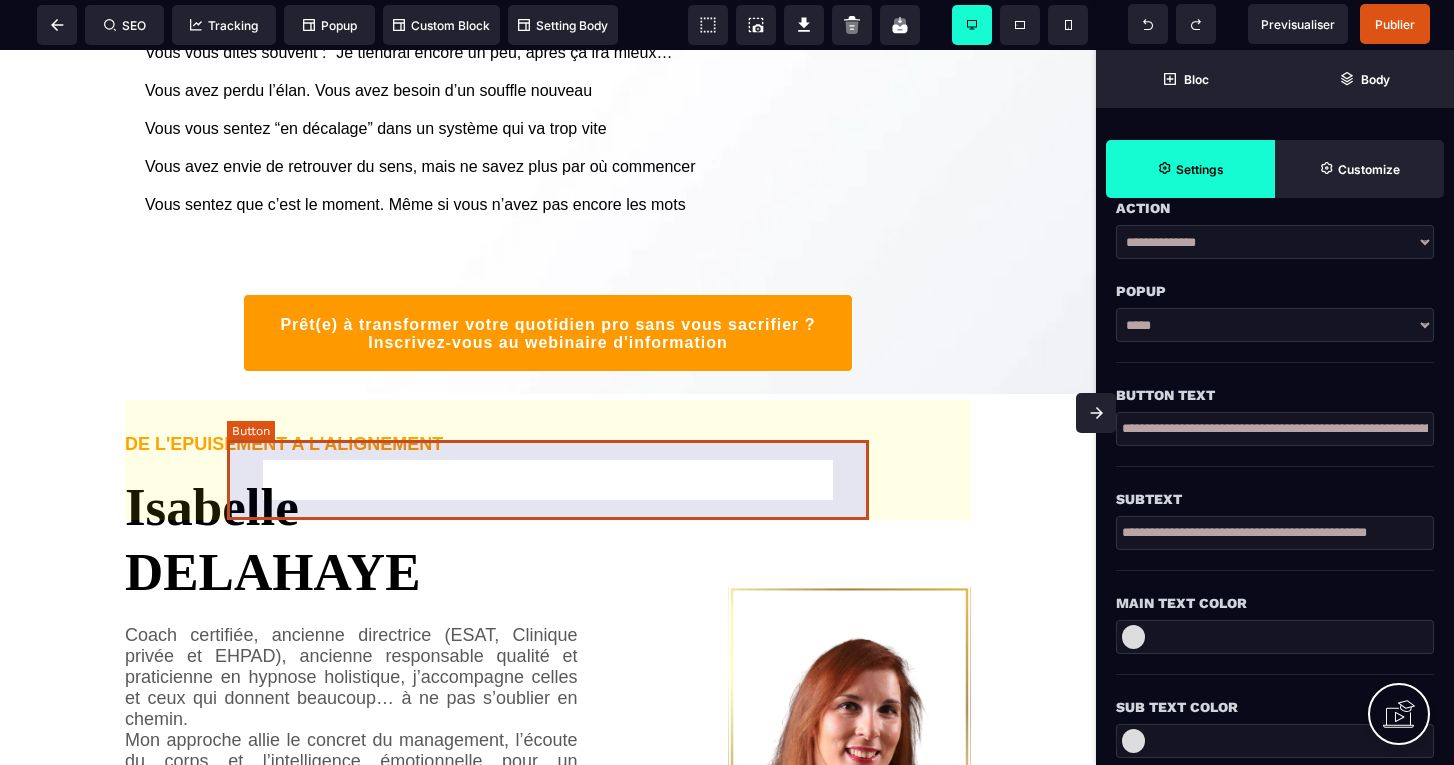 type on "**********" 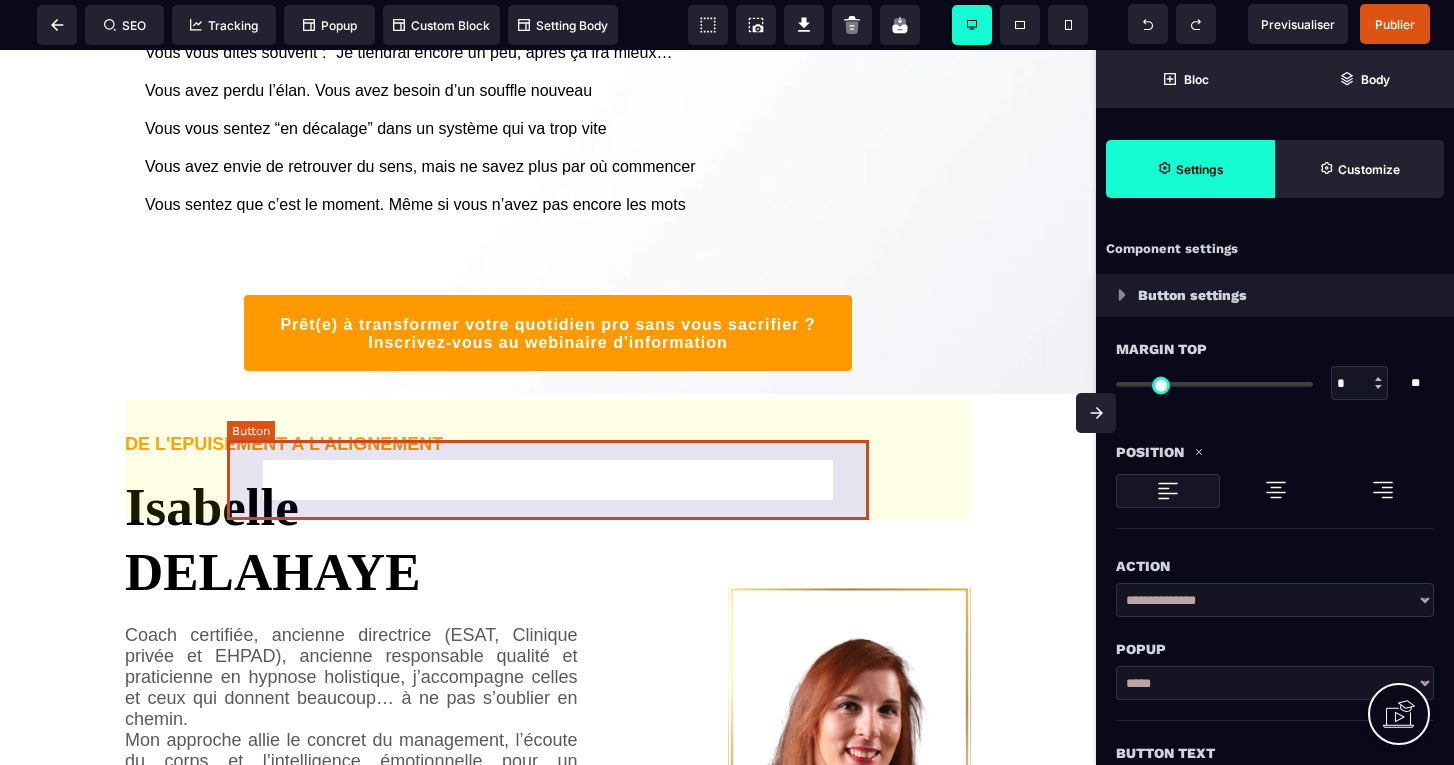 select on "*****" 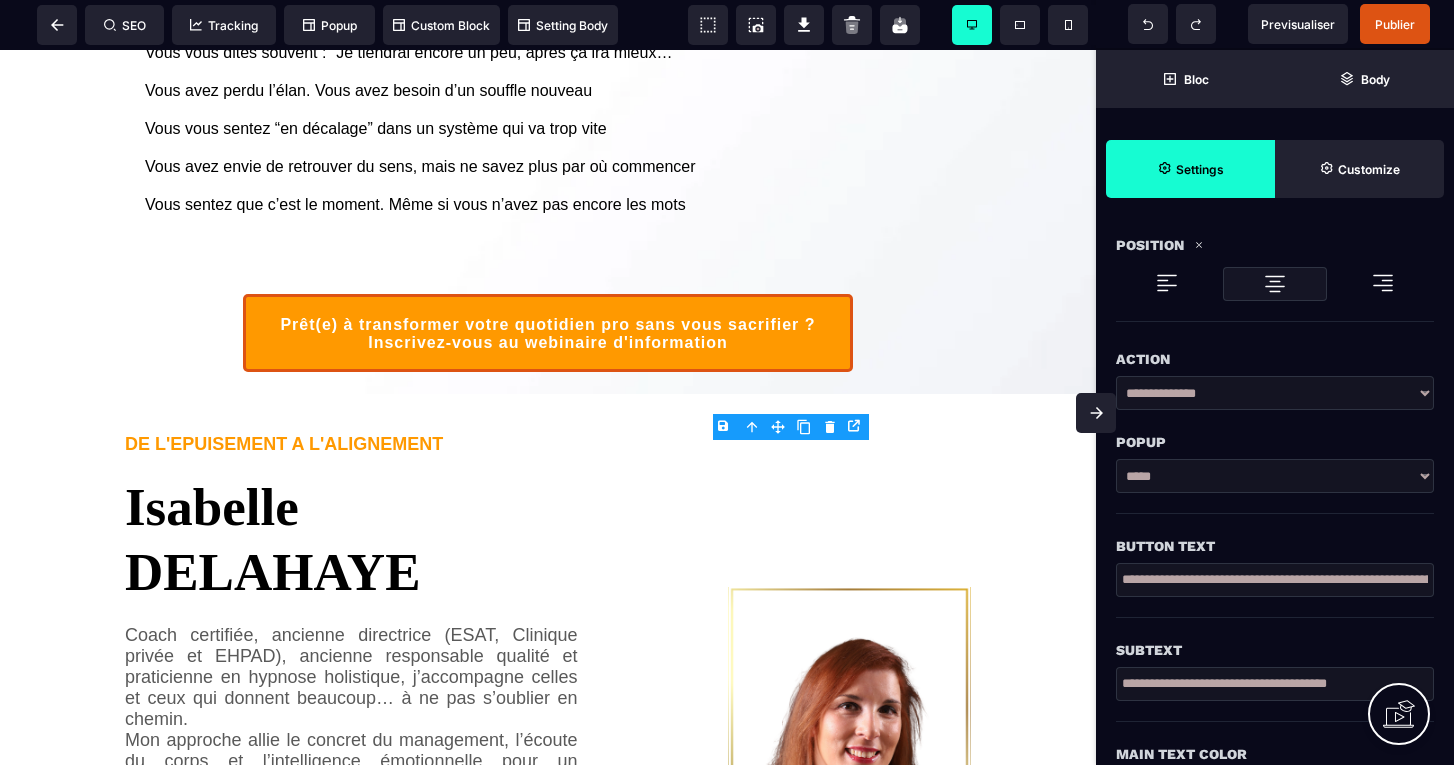 scroll, scrollTop: 229, scrollLeft: 0, axis: vertical 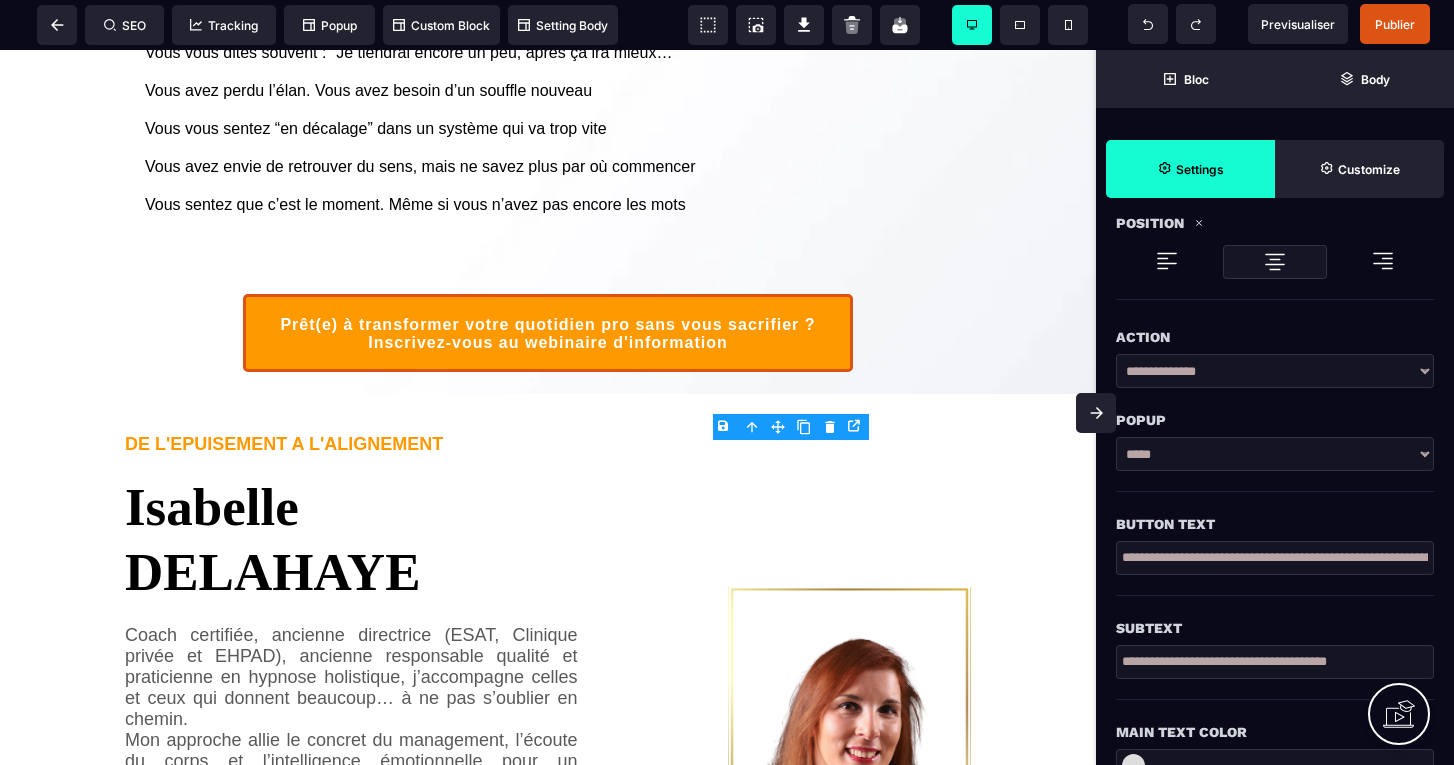 click on "**********" at bounding box center [1275, 558] 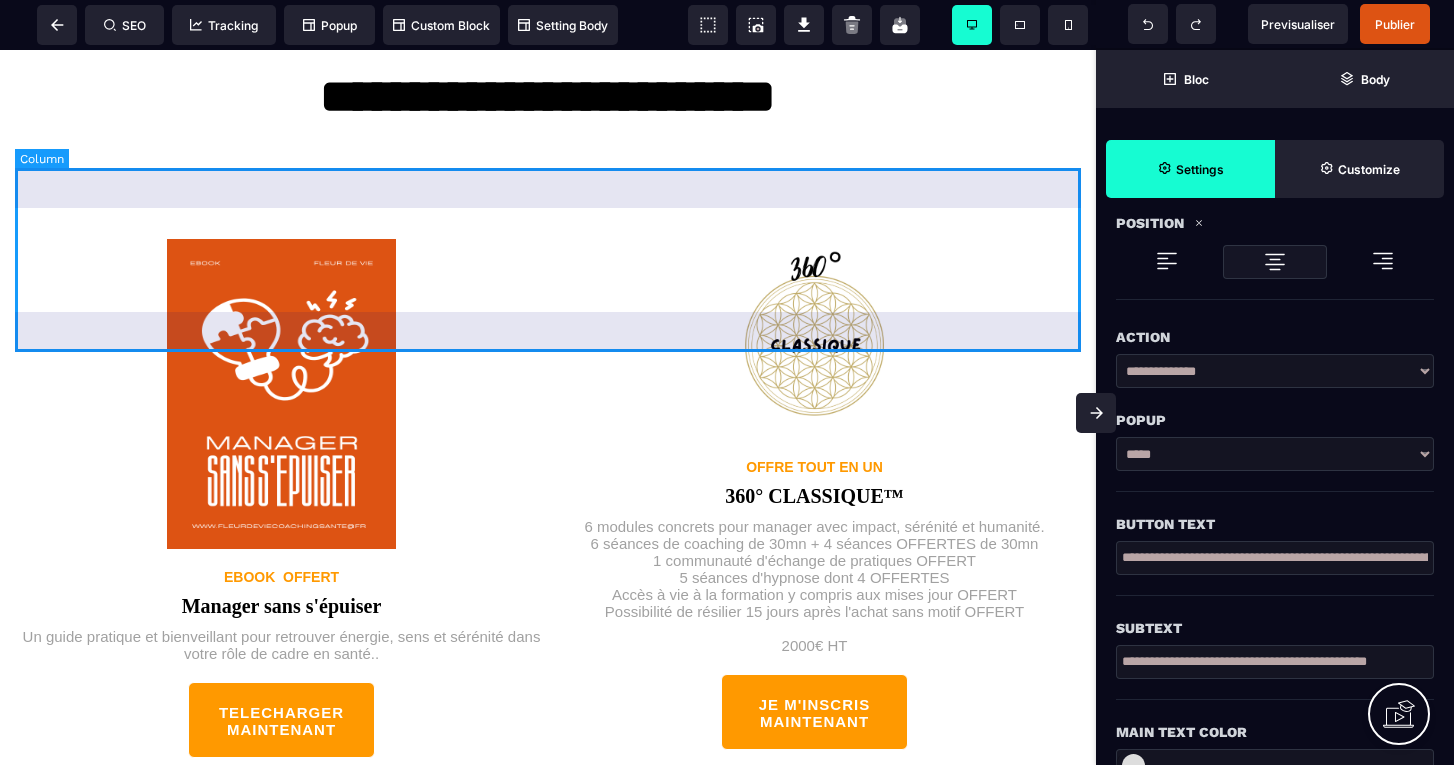 scroll, scrollTop: 4040, scrollLeft: 0, axis: vertical 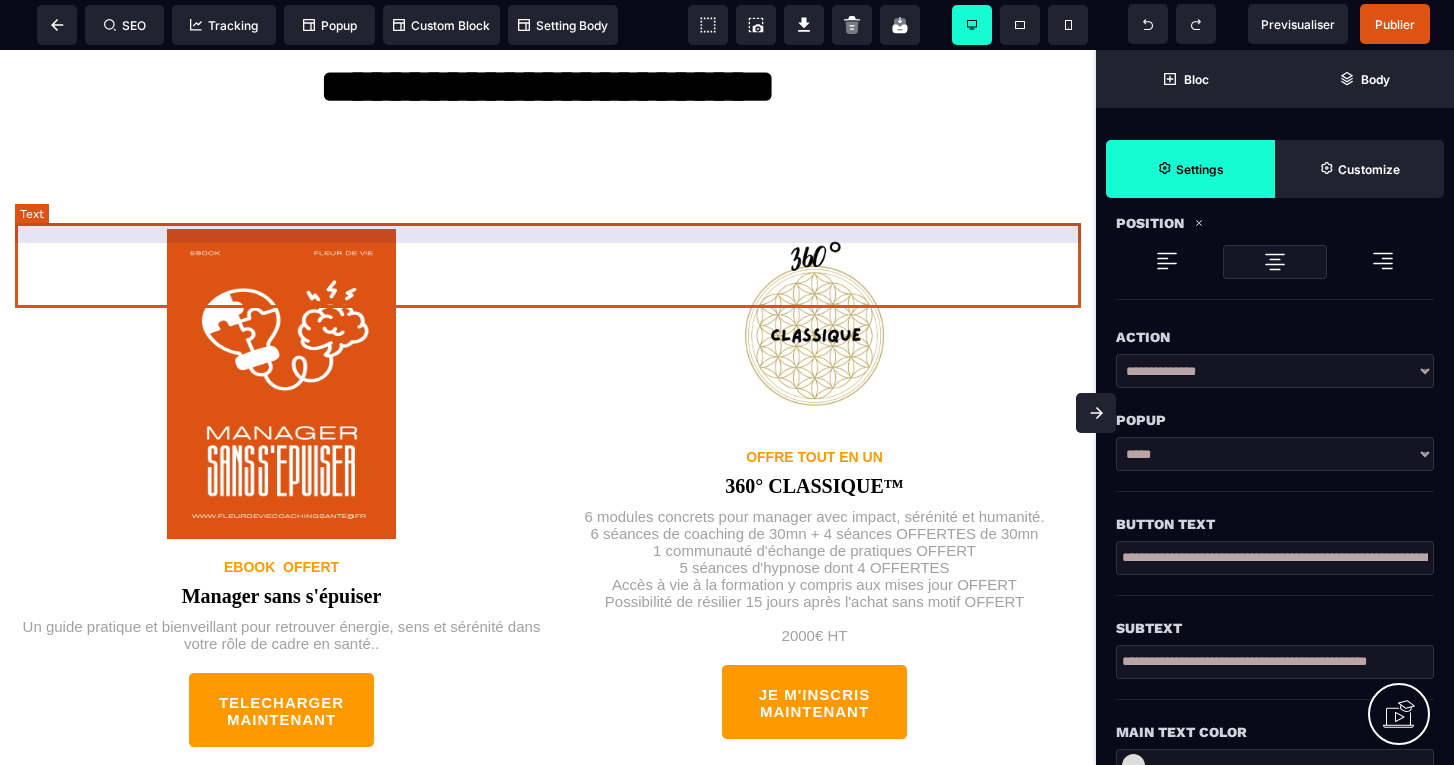 type on "**********" 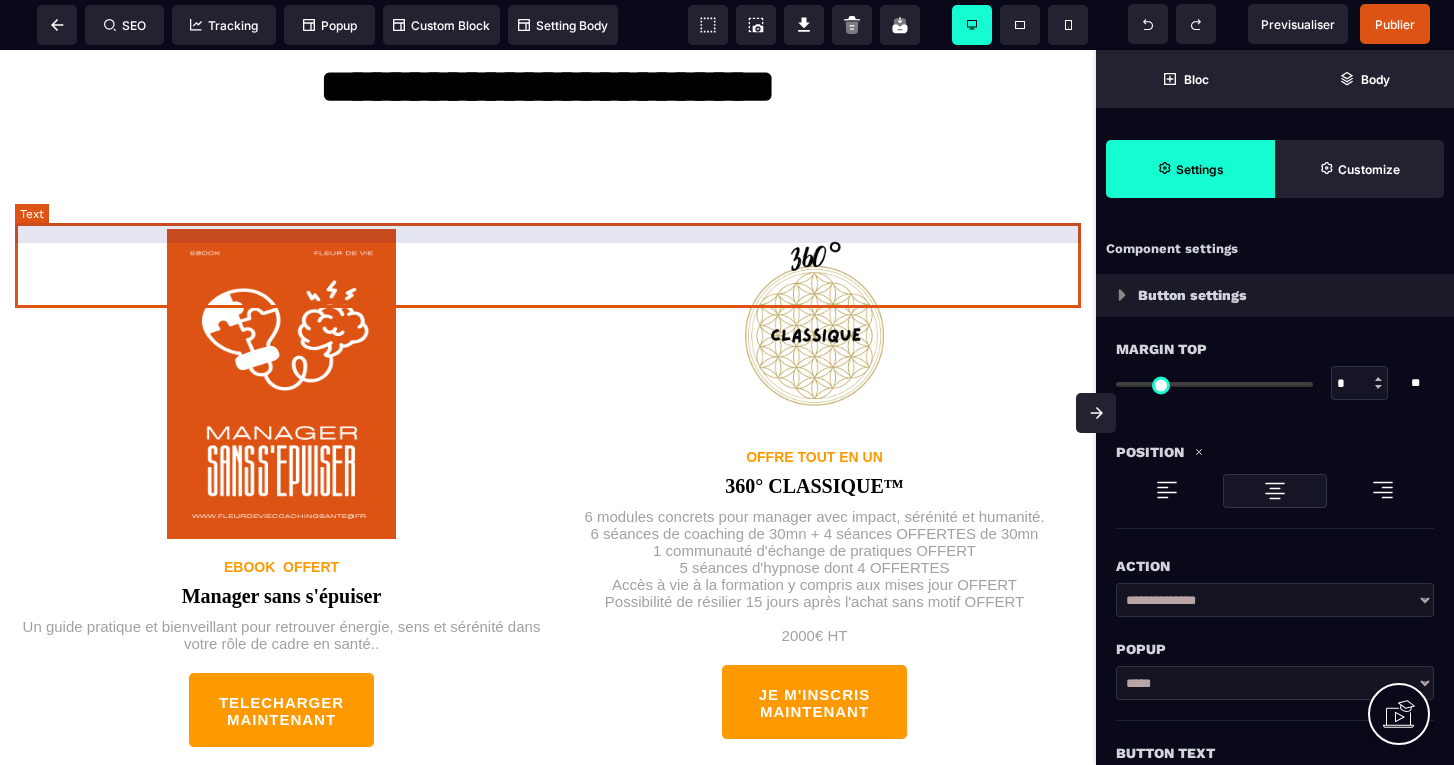 select on "***" 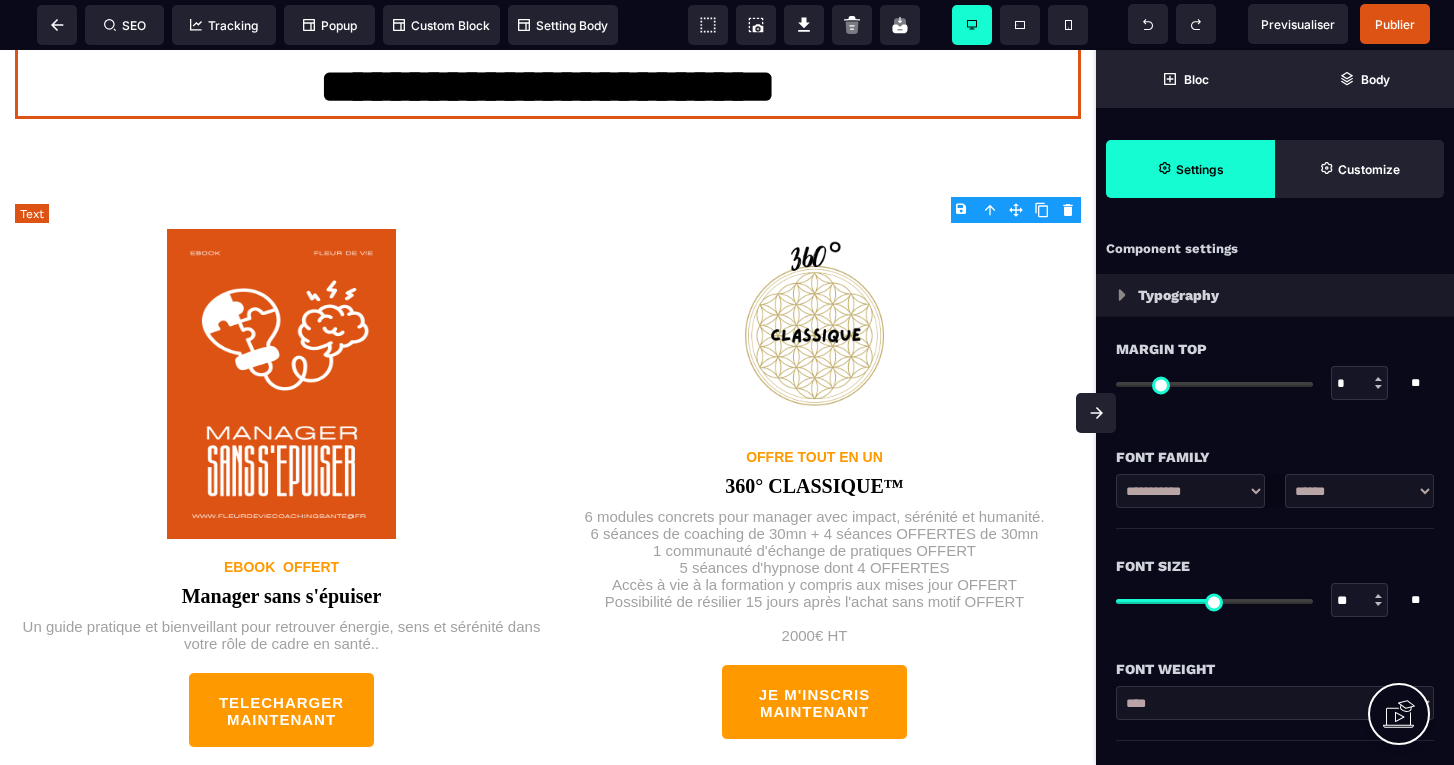 click on "**********" at bounding box center (548, 76) 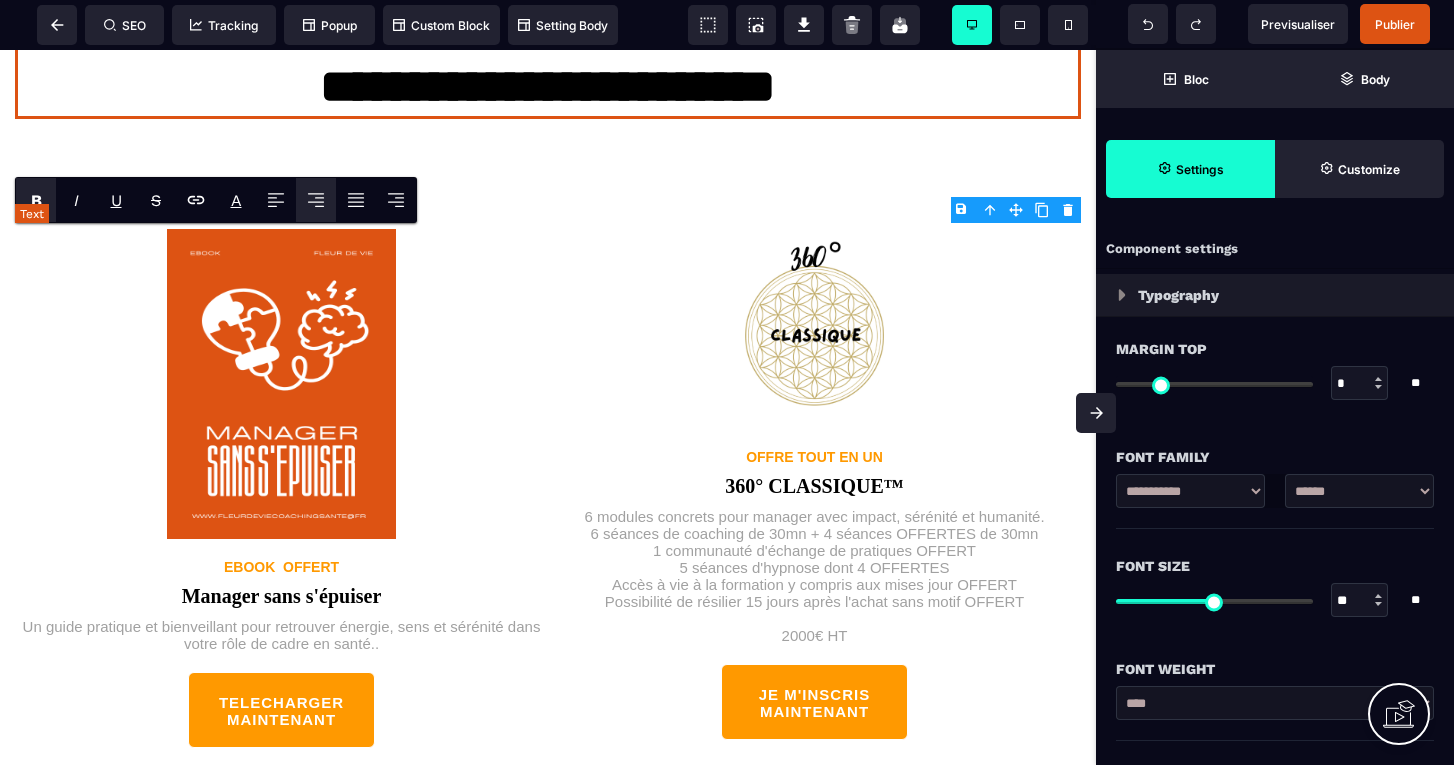 click on "**********" at bounding box center (548, 76) 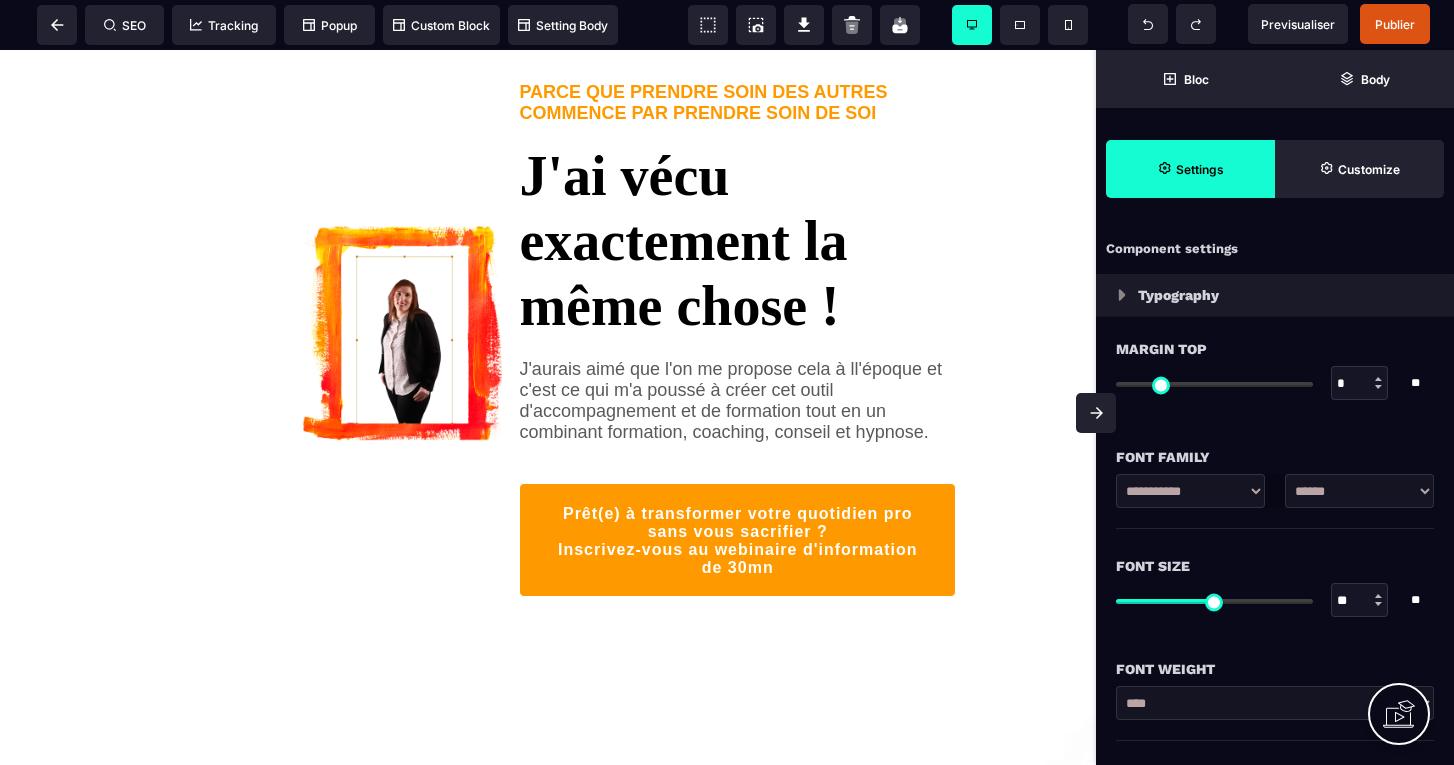 scroll, scrollTop: 1827, scrollLeft: 0, axis: vertical 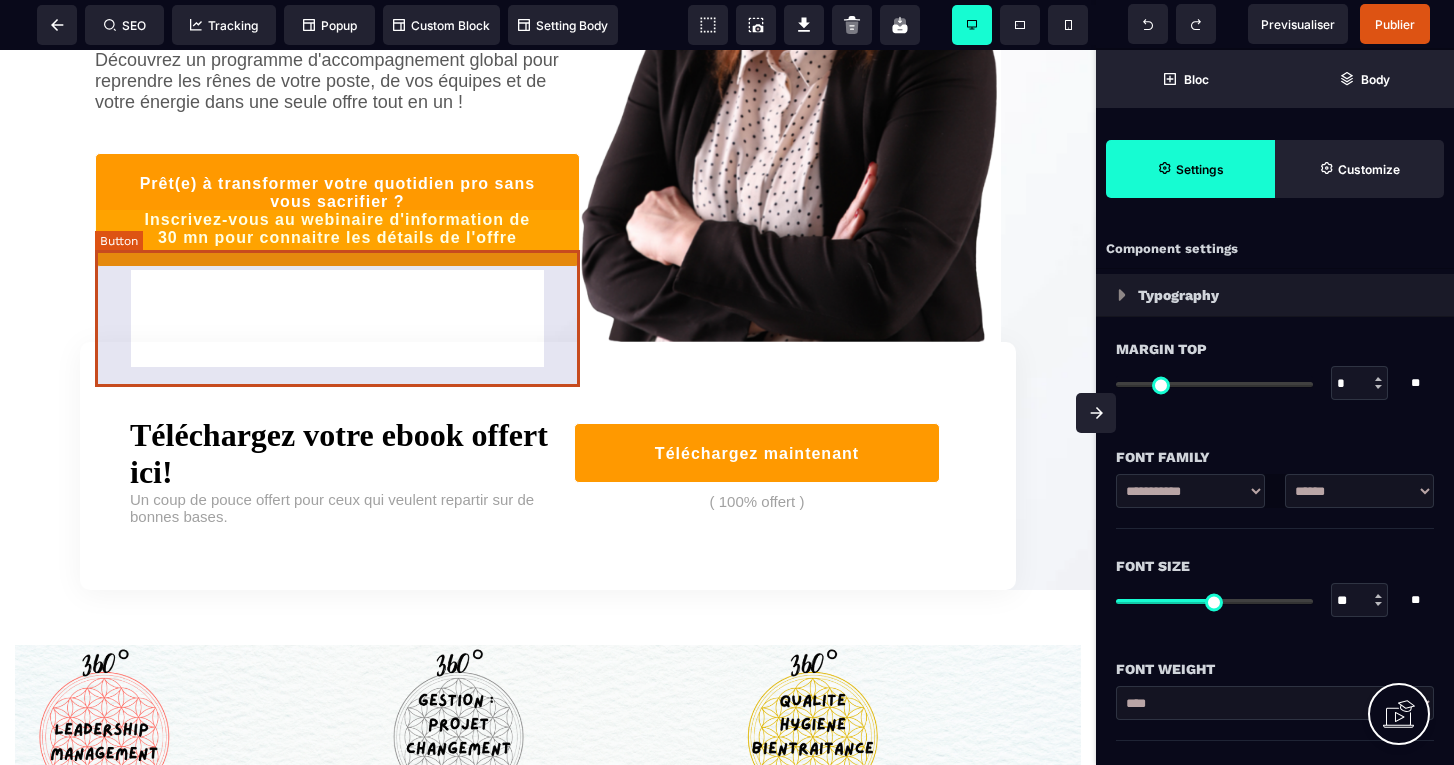 click on "Prêt(e) à transformer votre quotidien pro sans vous sacrifier ?  Inscrivez-vous au webinaire d'information de 30 mn pour connaitre les détails de l'offre" at bounding box center (337, 210) 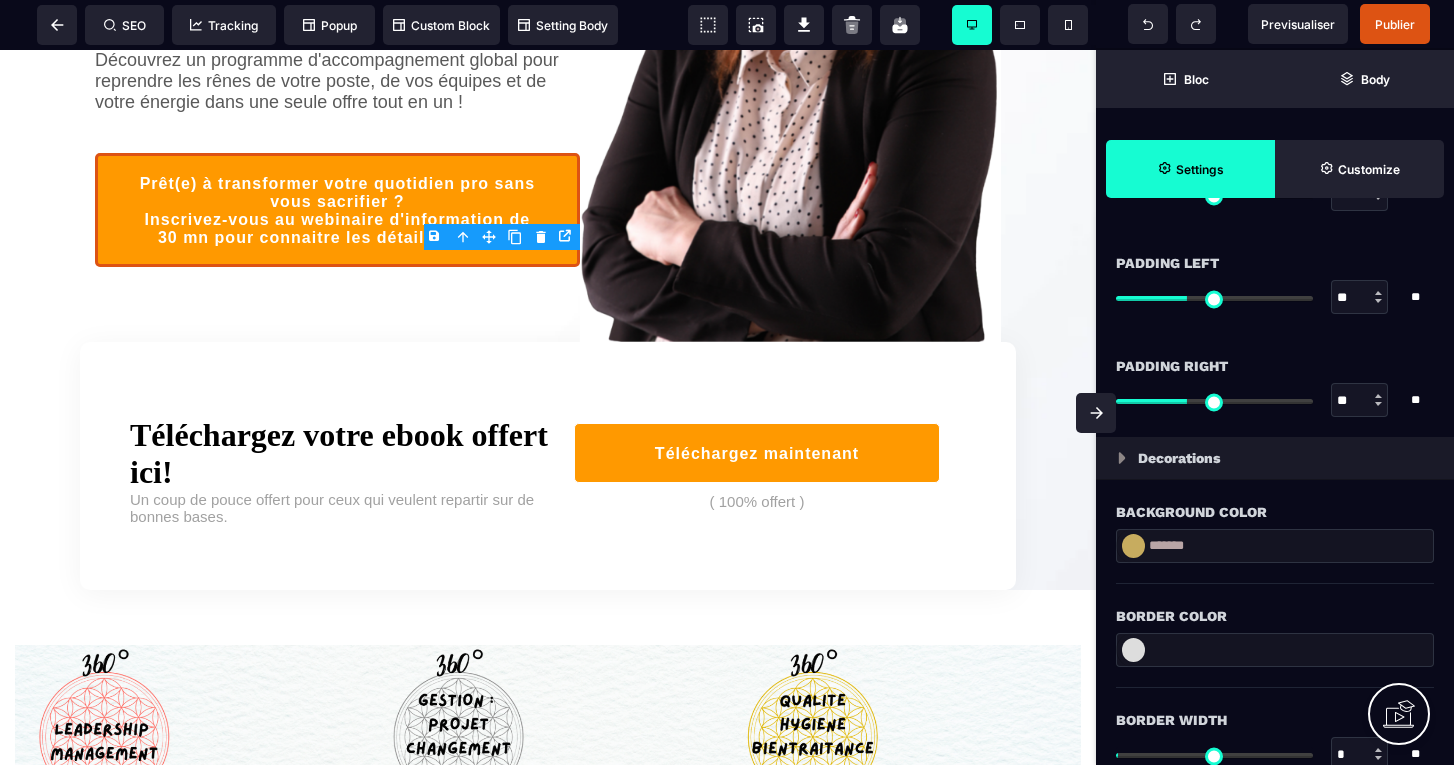 scroll, scrollTop: 2075, scrollLeft: 0, axis: vertical 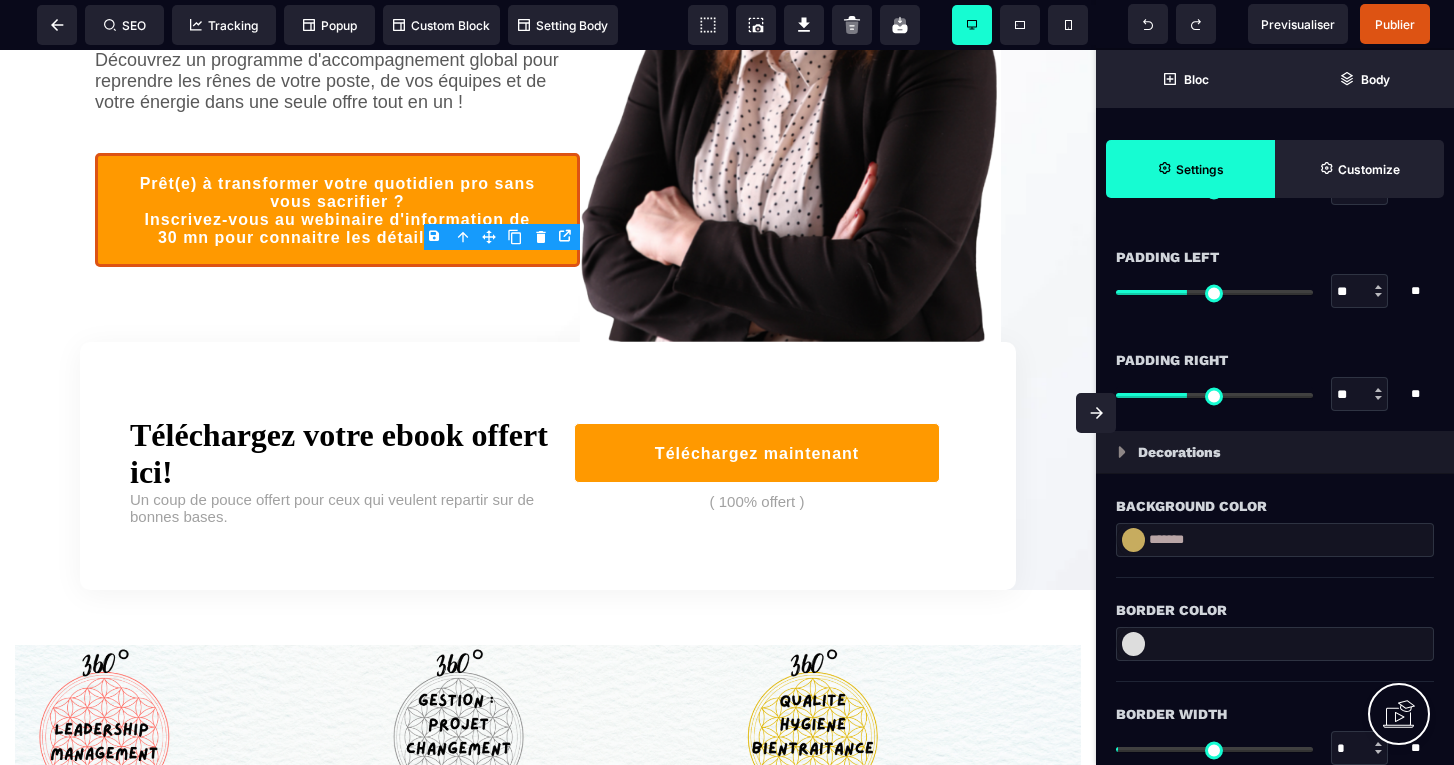 click at bounding box center (1133, 540) 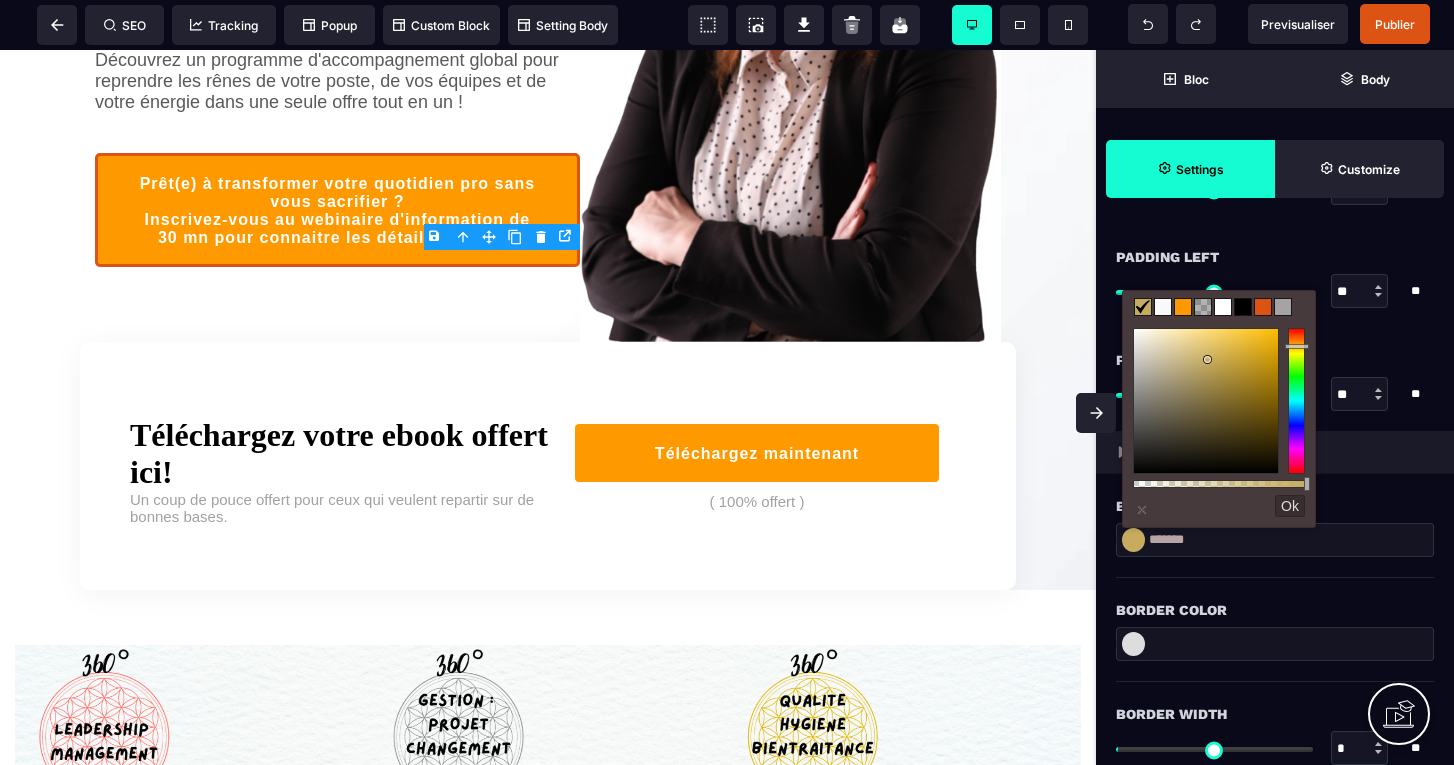 click at bounding box center [1263, 307] 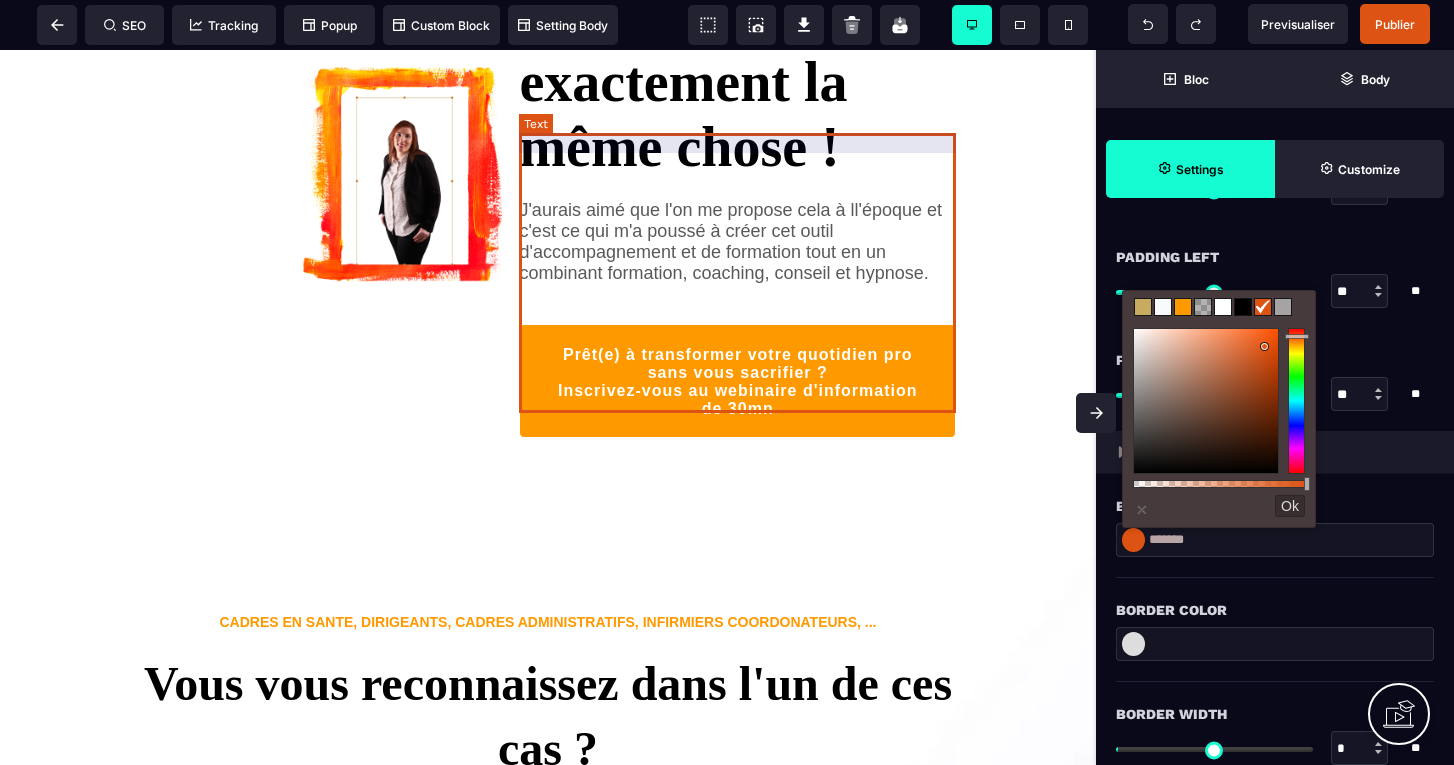 scroll, scrollTop: 1878, scrollLeft: 0, axis: vertical 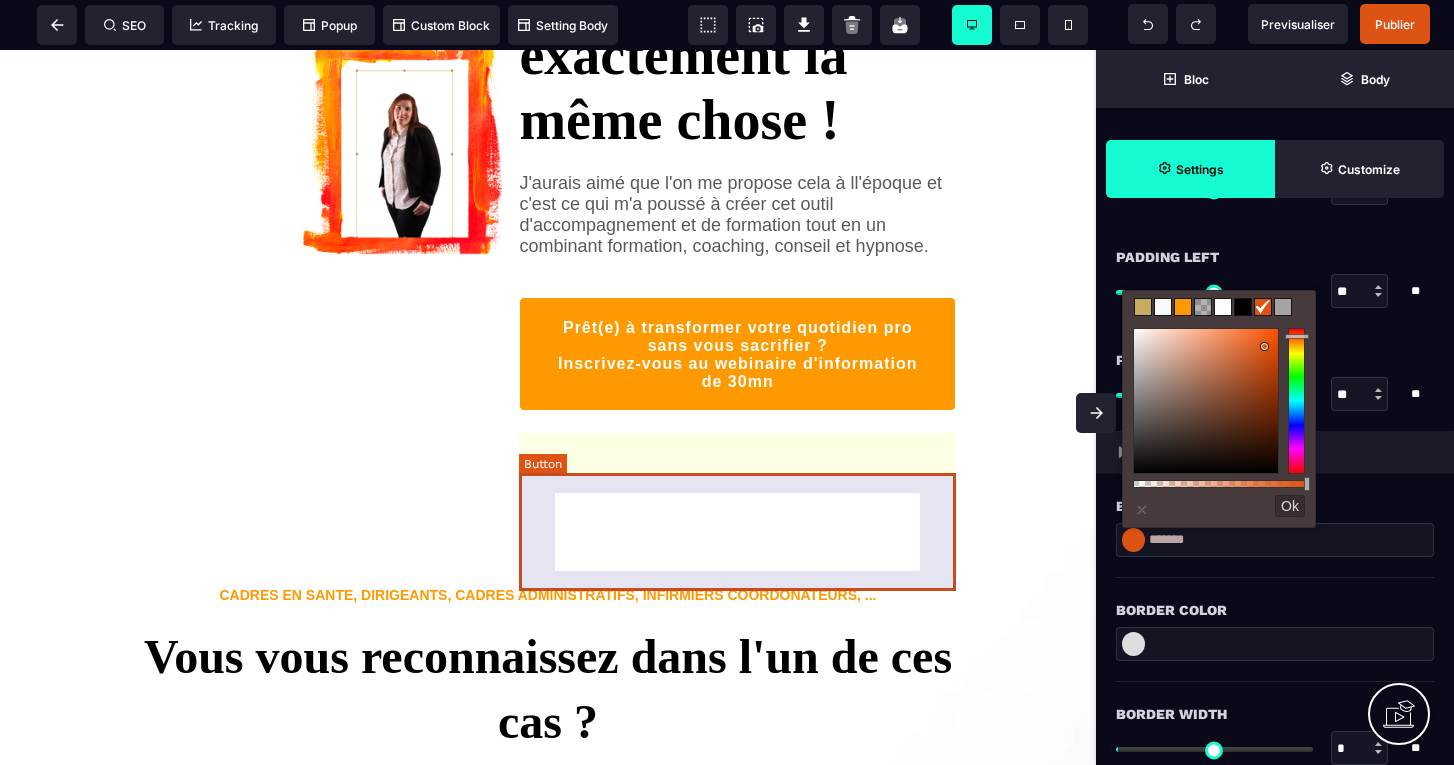 click on "Prêt(e) à transformer votre quotidien pro sans vous sacrifier ?  Inscrivez-vous au webinaire d'information de 30mn" at bounding box center (737, 354) 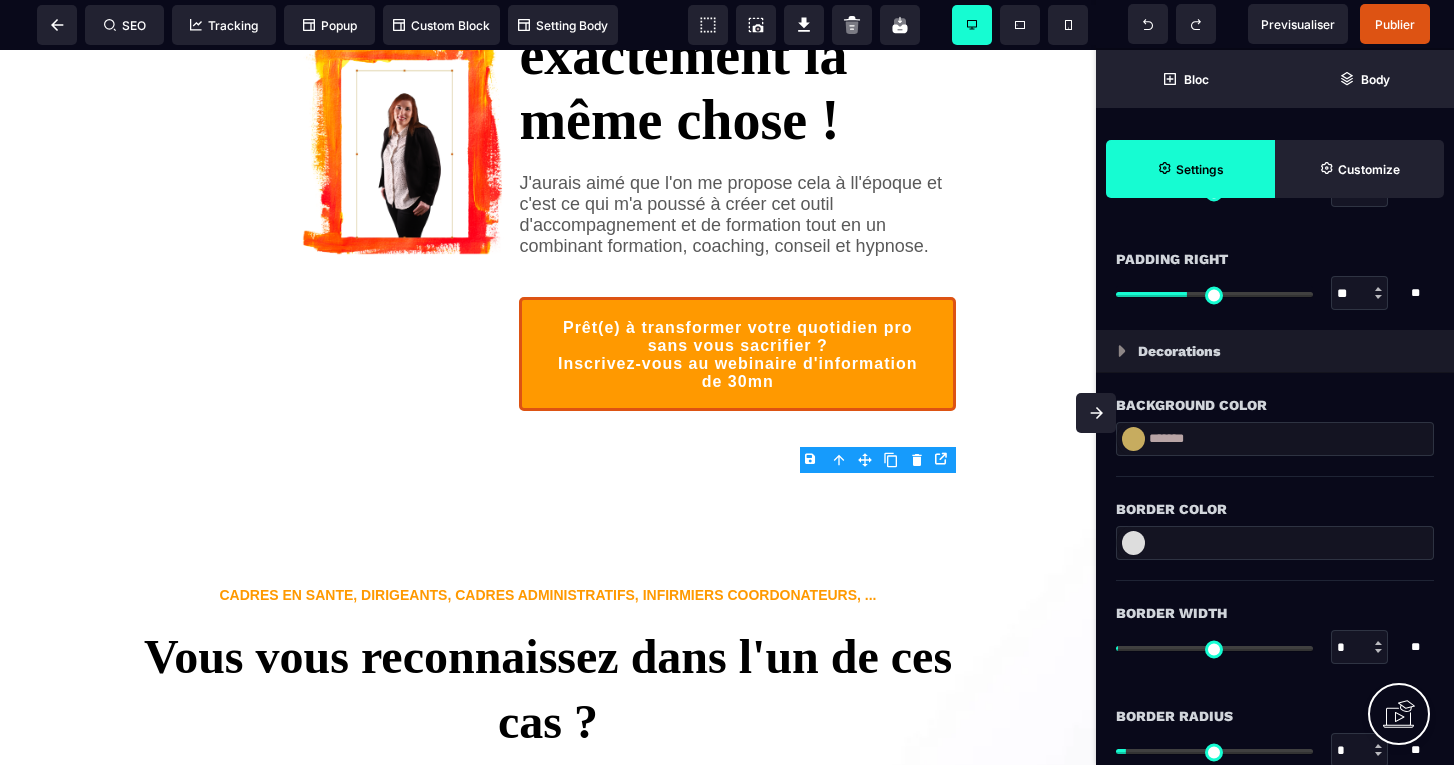 scroll, scrollTop: 2202, scrollLeft: 0, axis: vertical 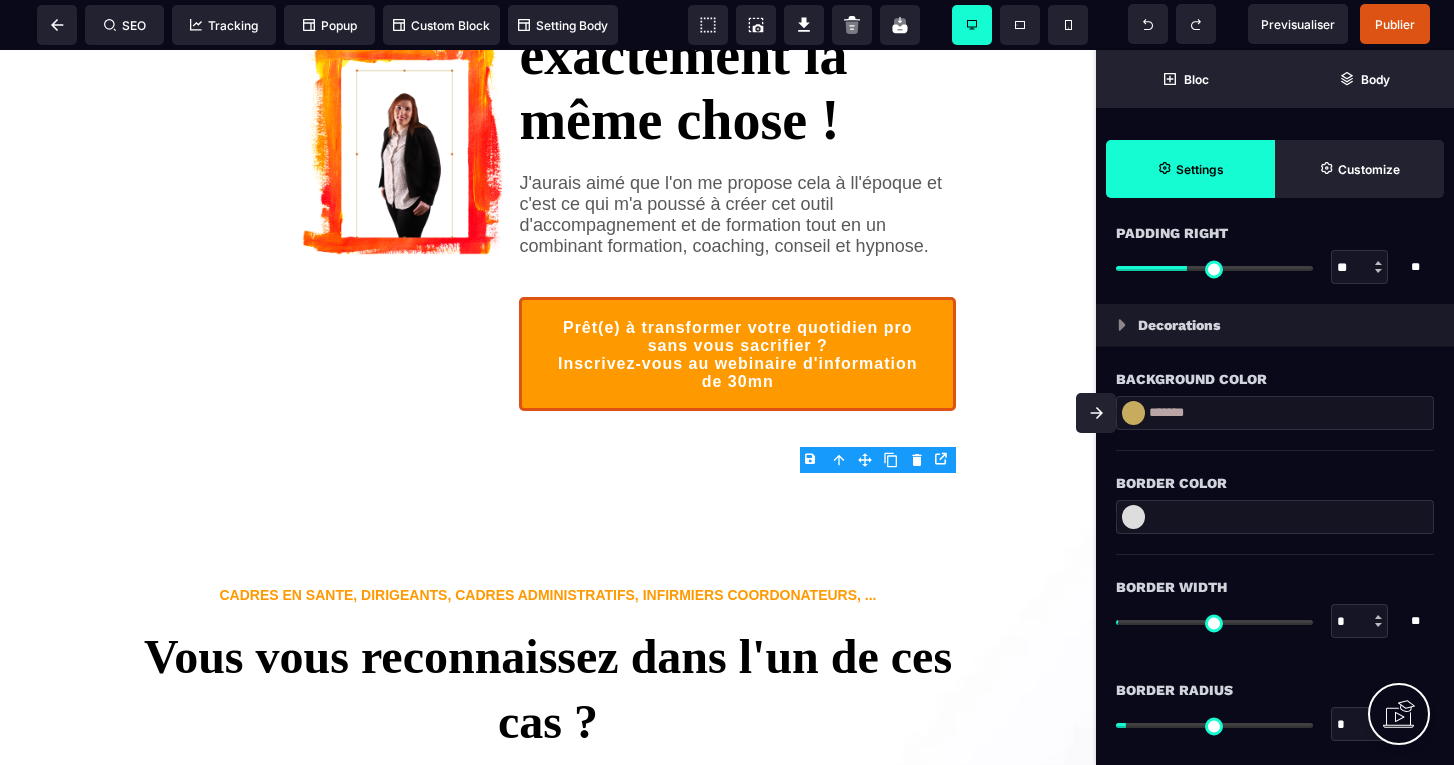 click at bounding box center [1133, 413] 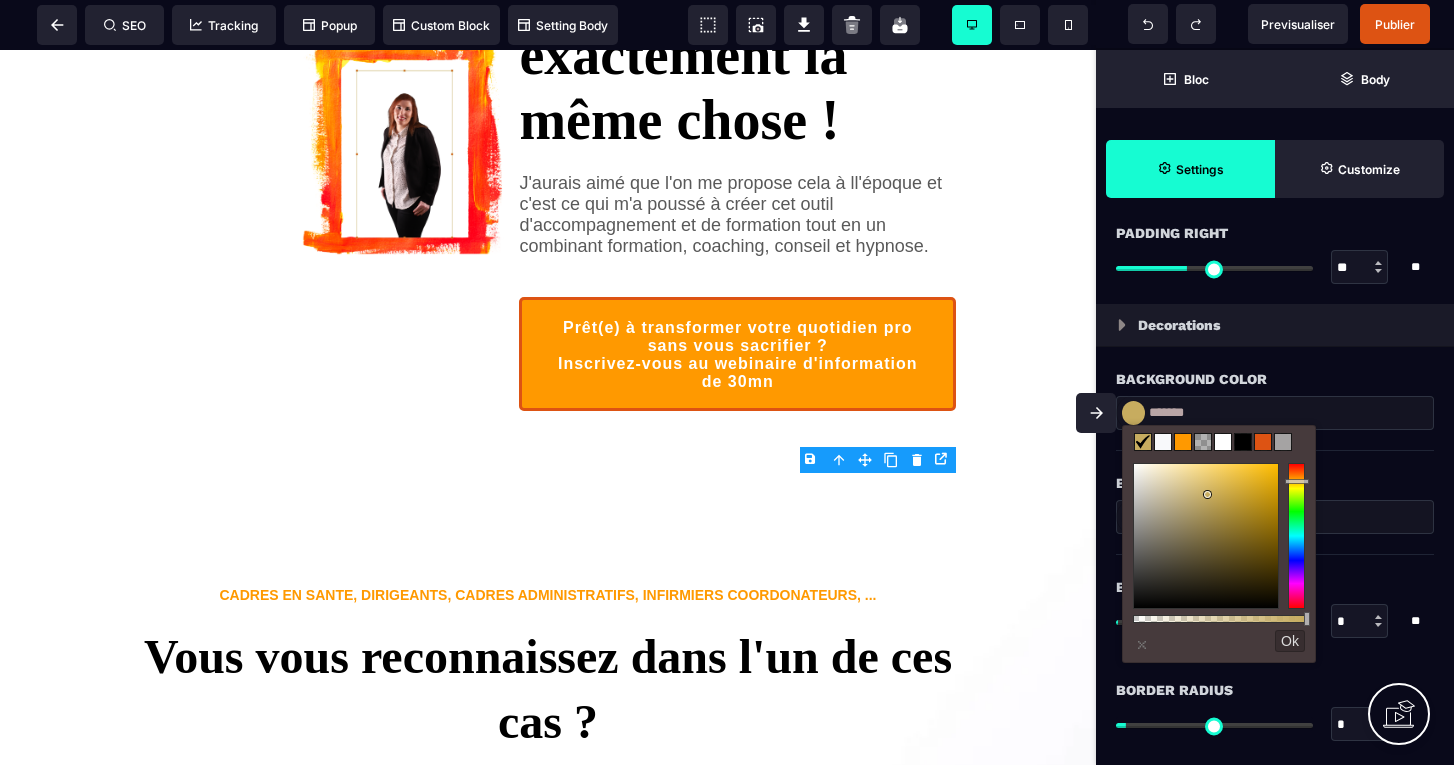 click at bounding box center [1263, 442] 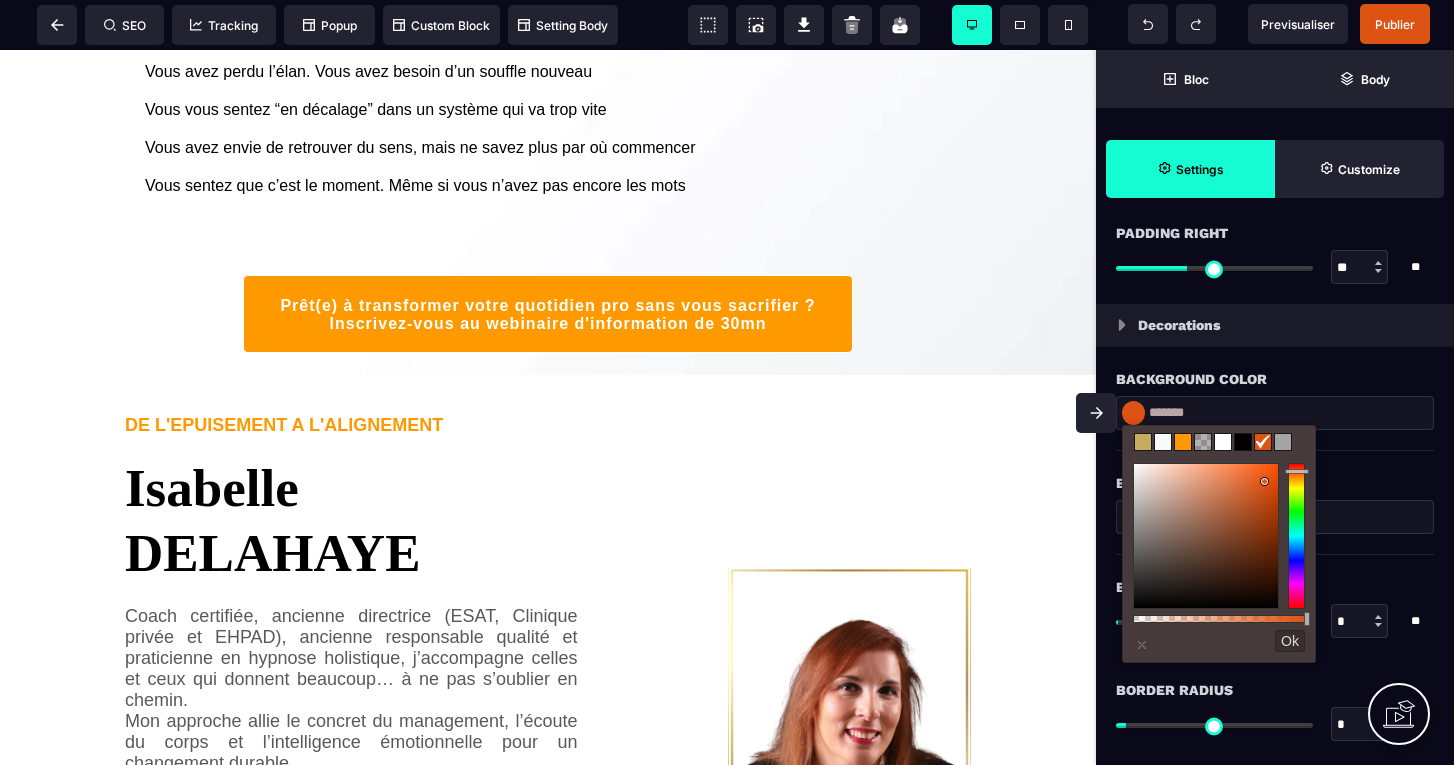 scroll, scrollTop: 2896, scrollLeft: 0, axis: vertical 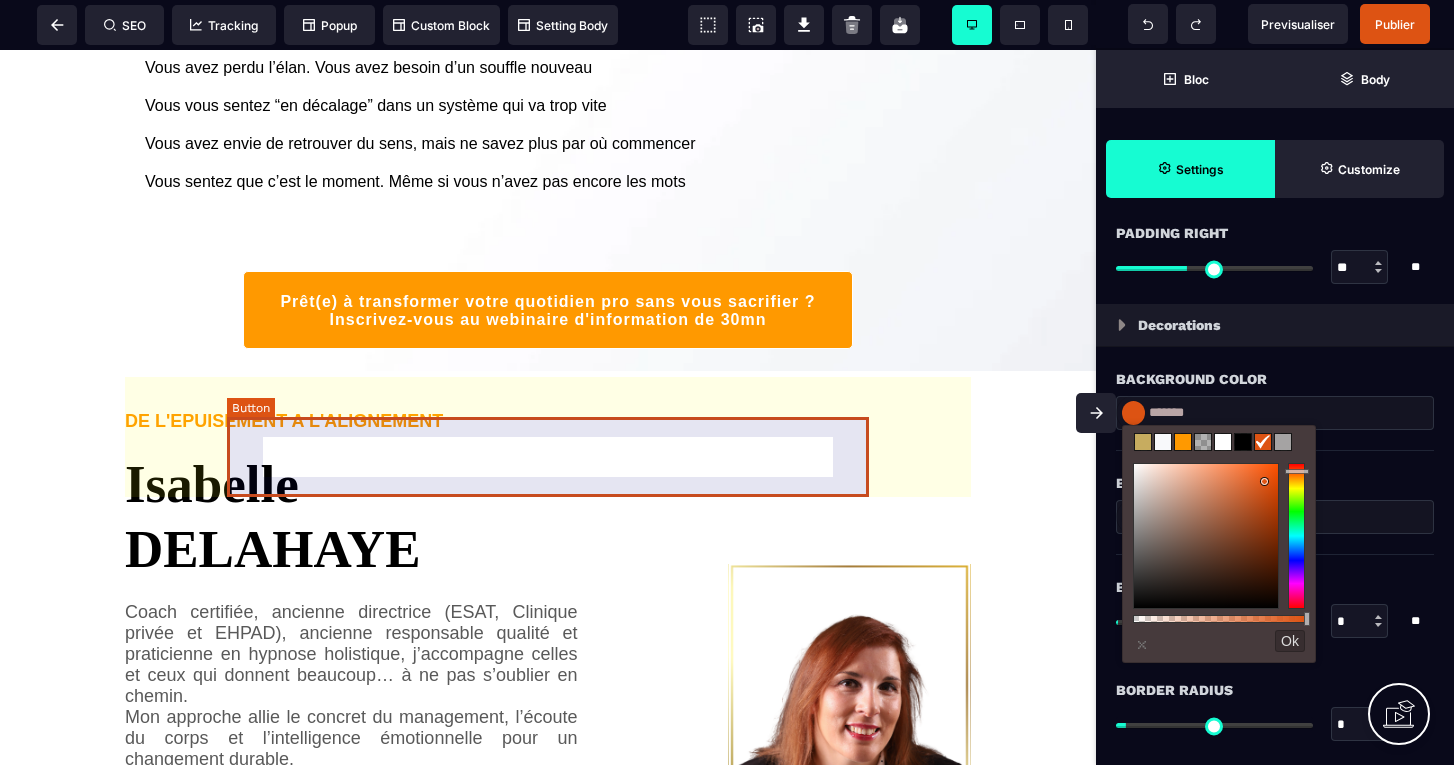 click on "Prêt(e) à transformer votre quotidien pro sans vous sacrifier ?  Inscrivez-vous au webinaire d'information de 30mn" at bounding box center (547, 310) 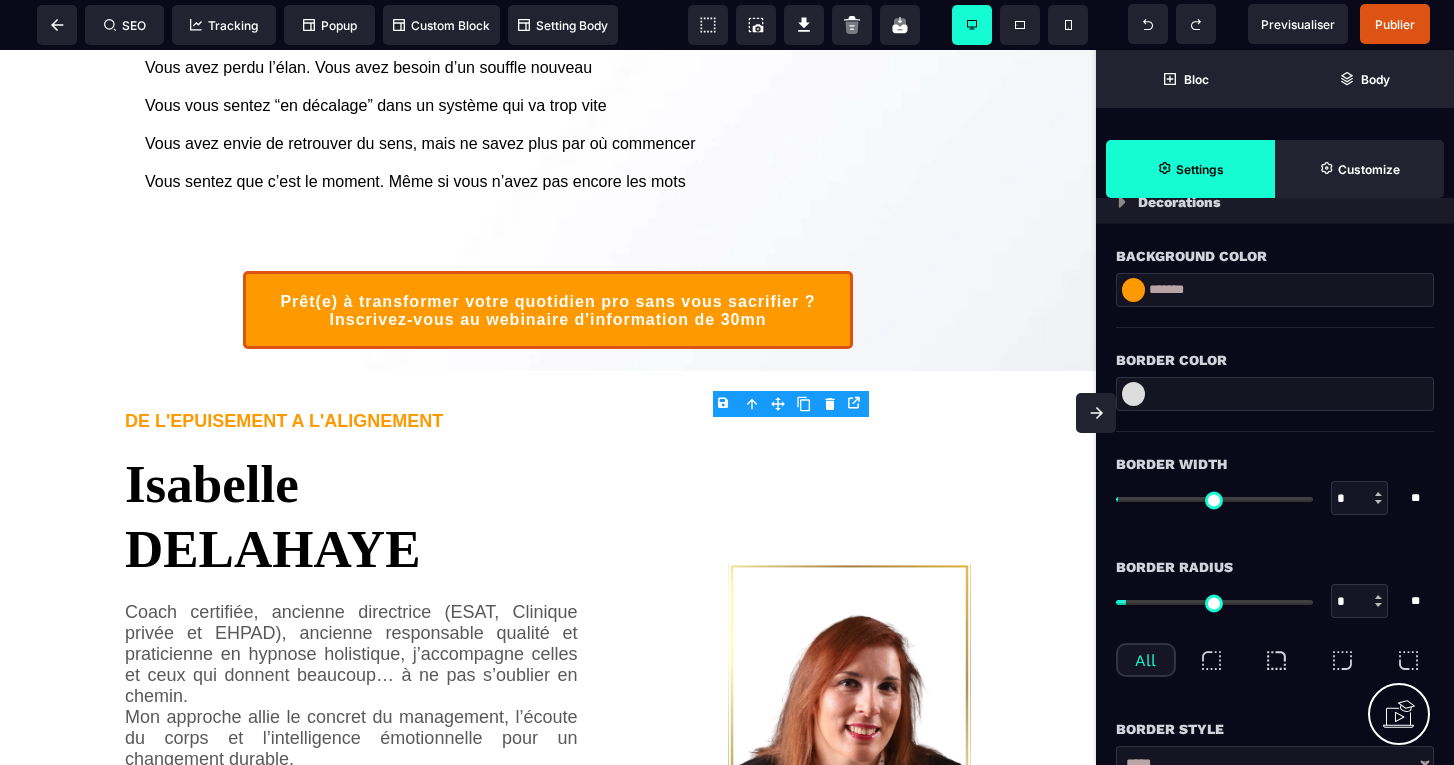 scroll, scrollTop: 2318, scrollLeft: 0, axis: vertical 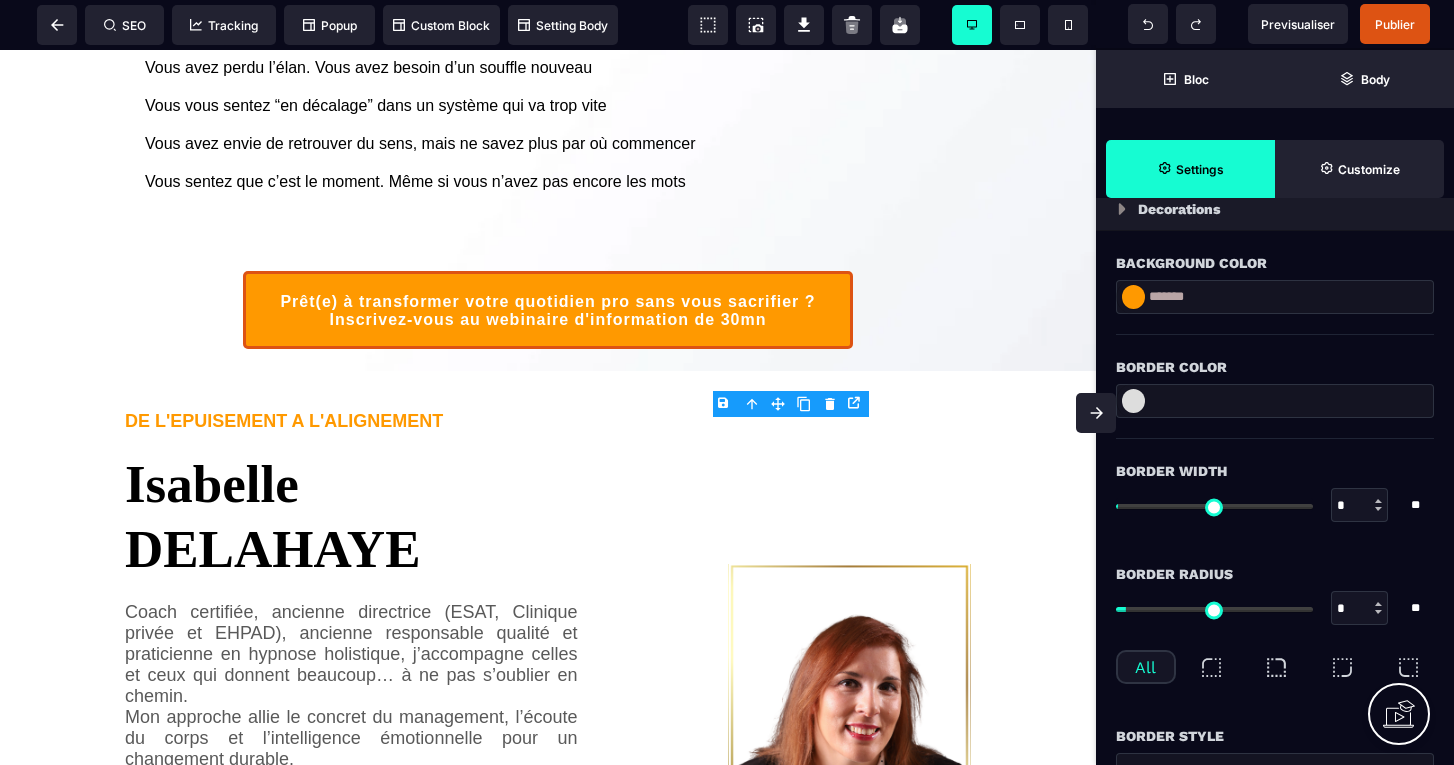 click at bounding box center [1133, 297] 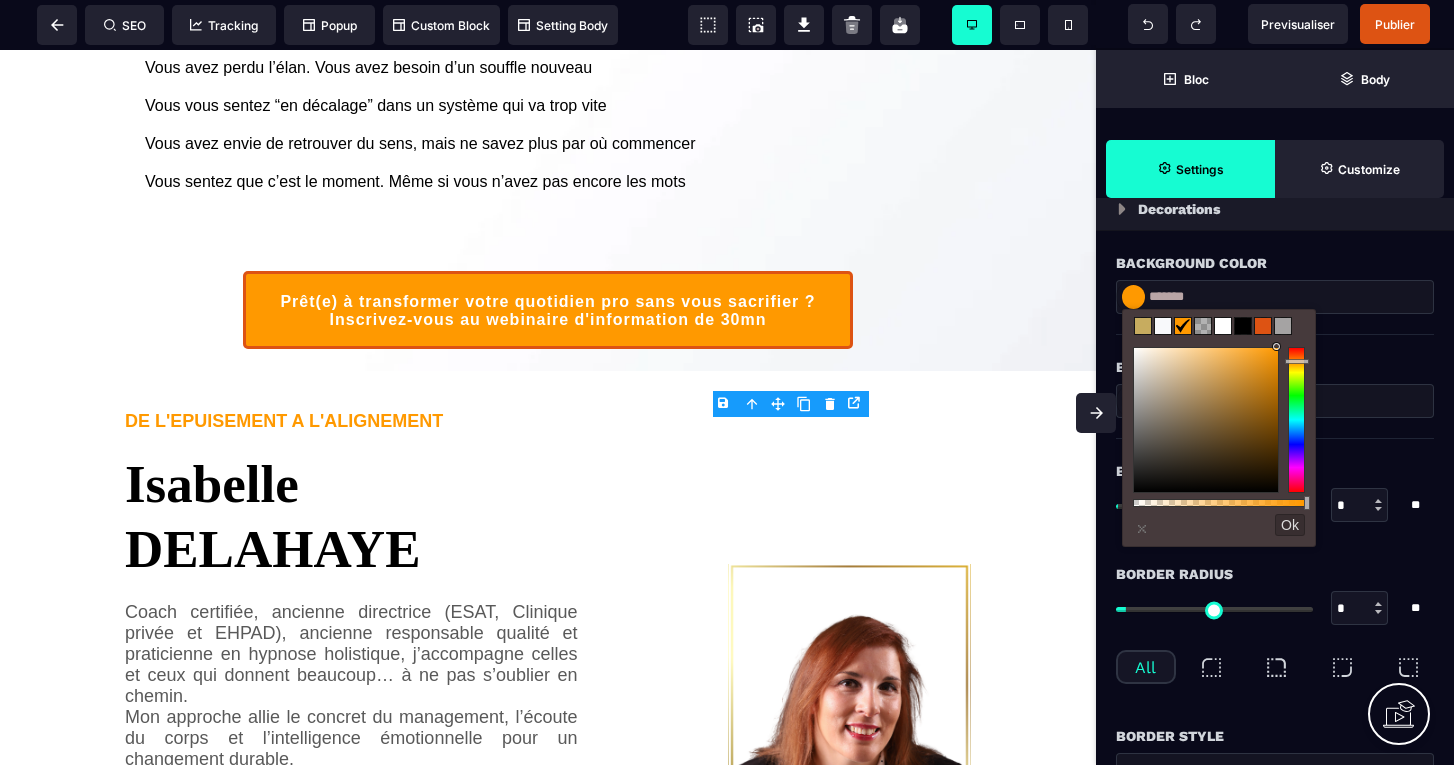 click at bounding box center [1263, 326] 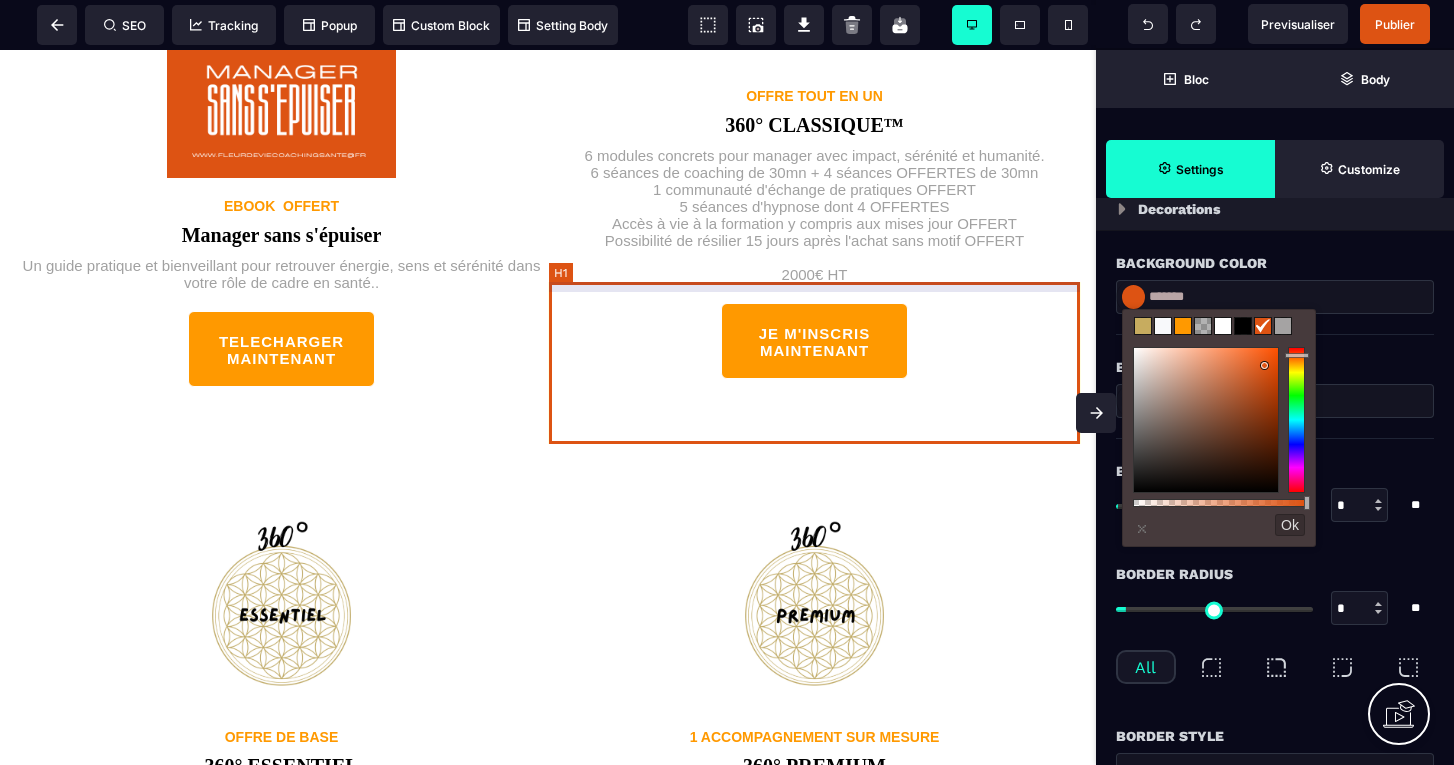 scroll, scrollTop: 4459, scrollLeft: 0, axis: vertical 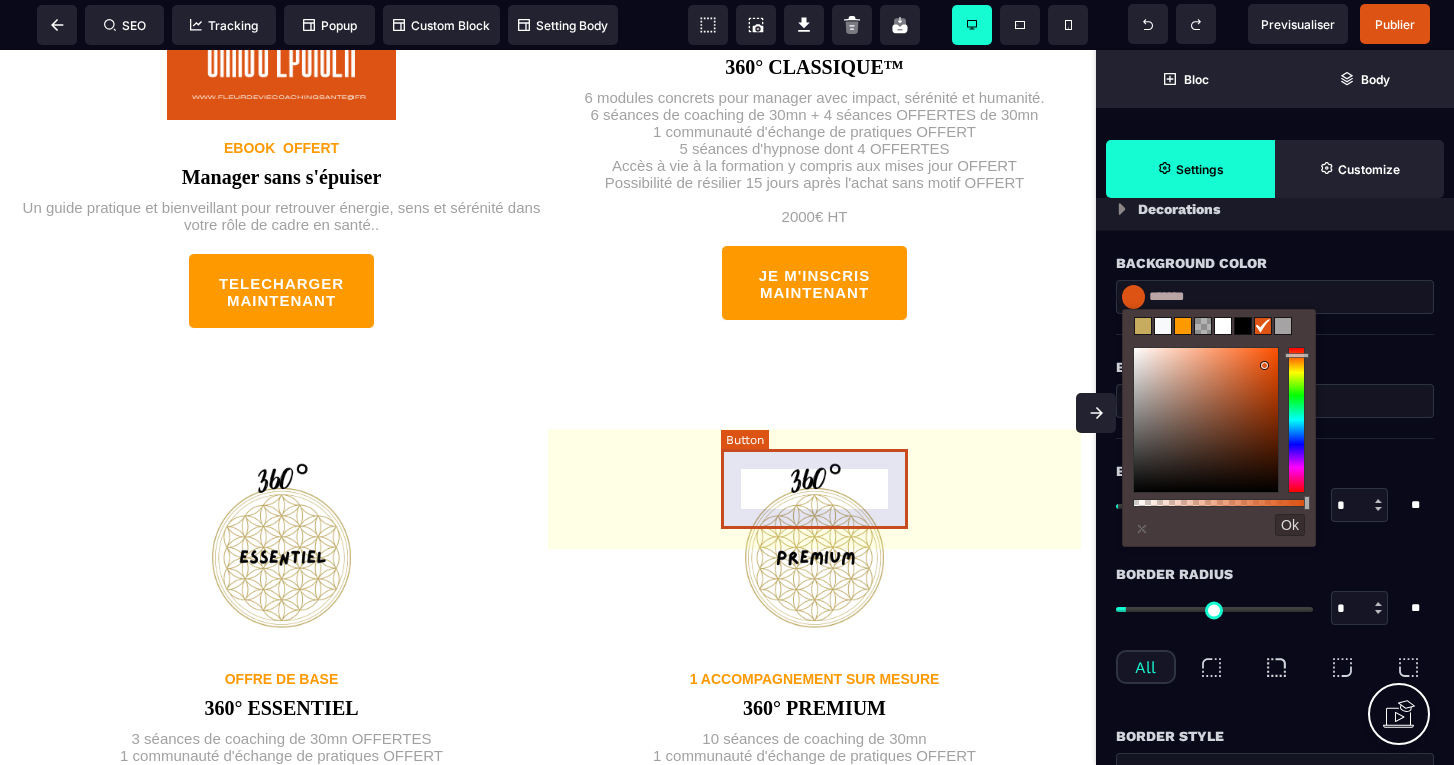 click on "JE M'INSCRIS MAINTENANT" at bounding box center (814, 283) 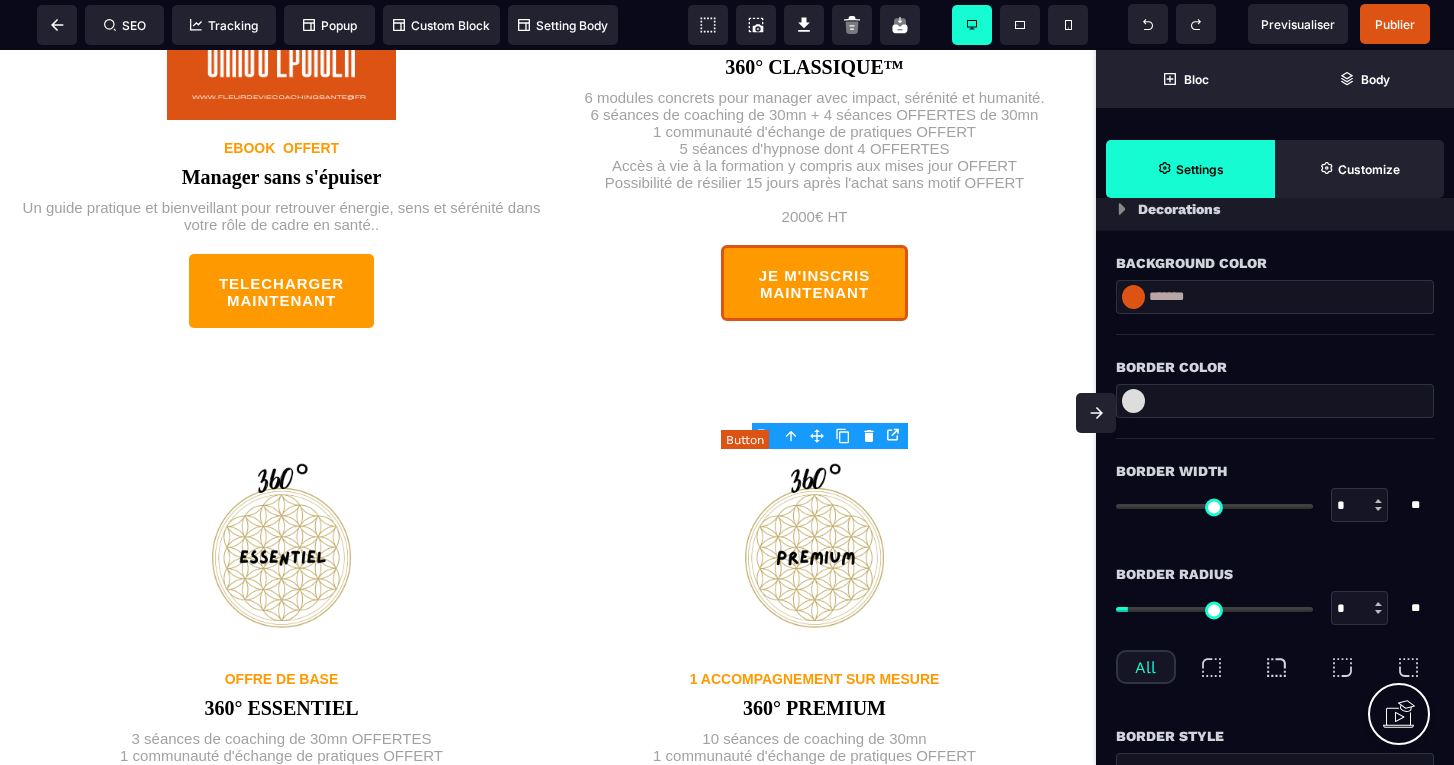 scroll, scrollTop: 0, scrollLeft: 0, axis: both 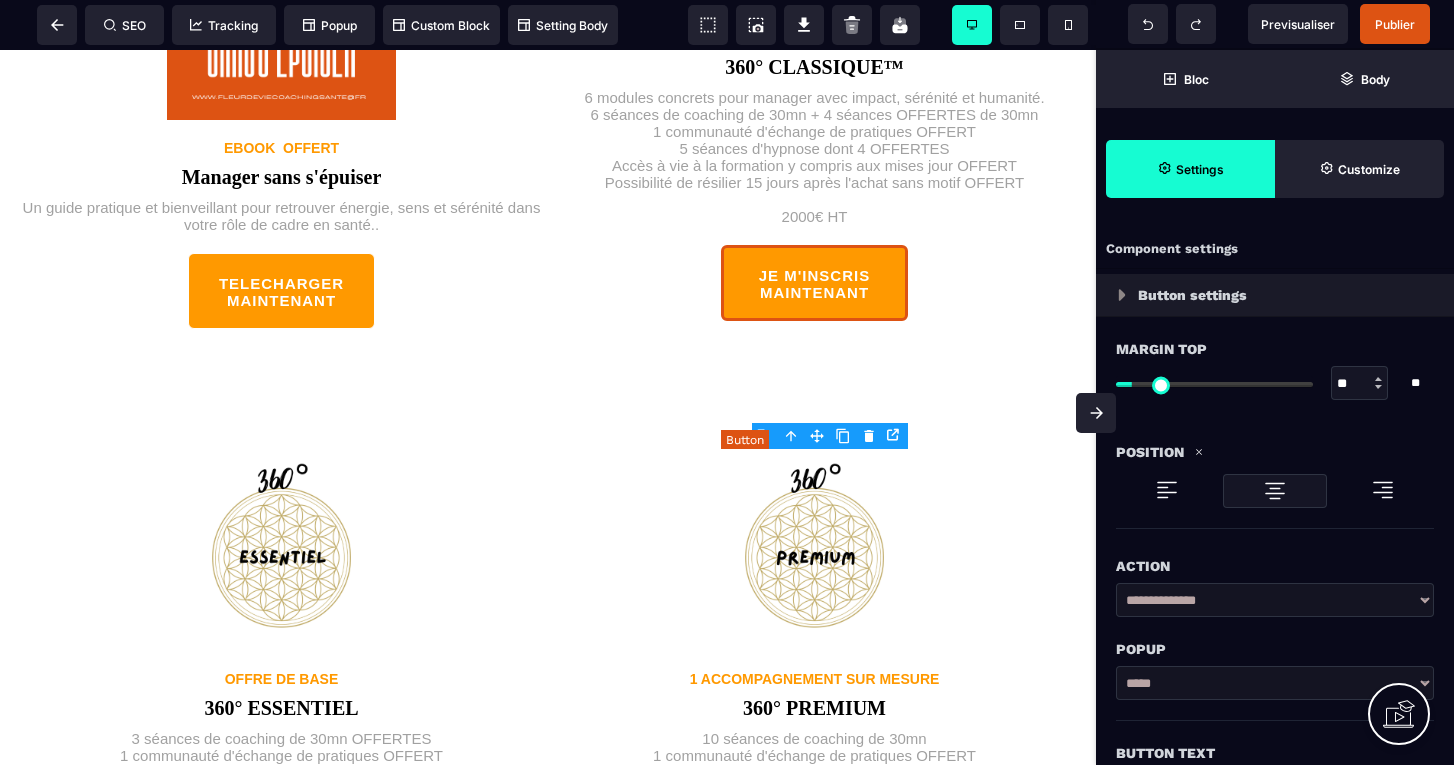 type on "**" 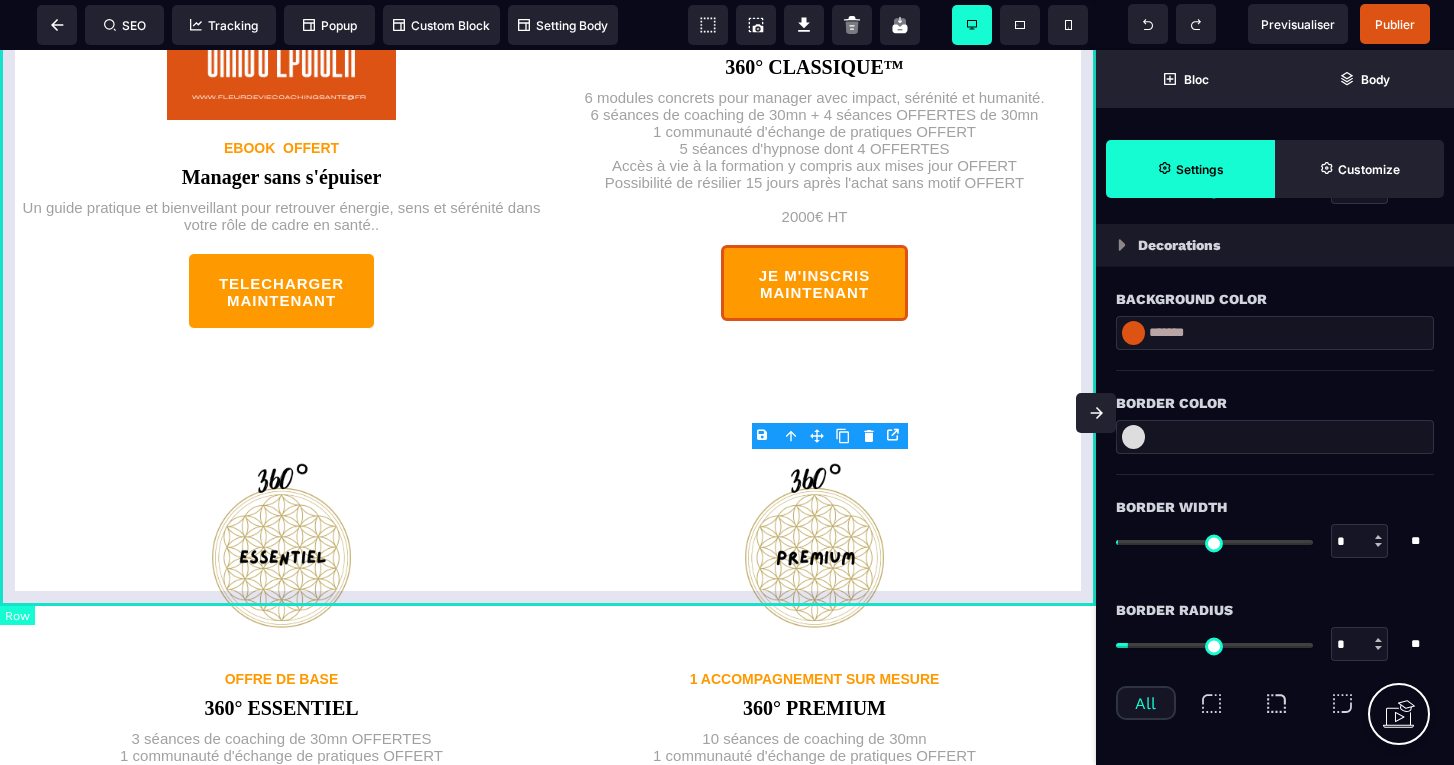 scroll, scrollTop: 2265, scrollLeft: 0, axis: vertical 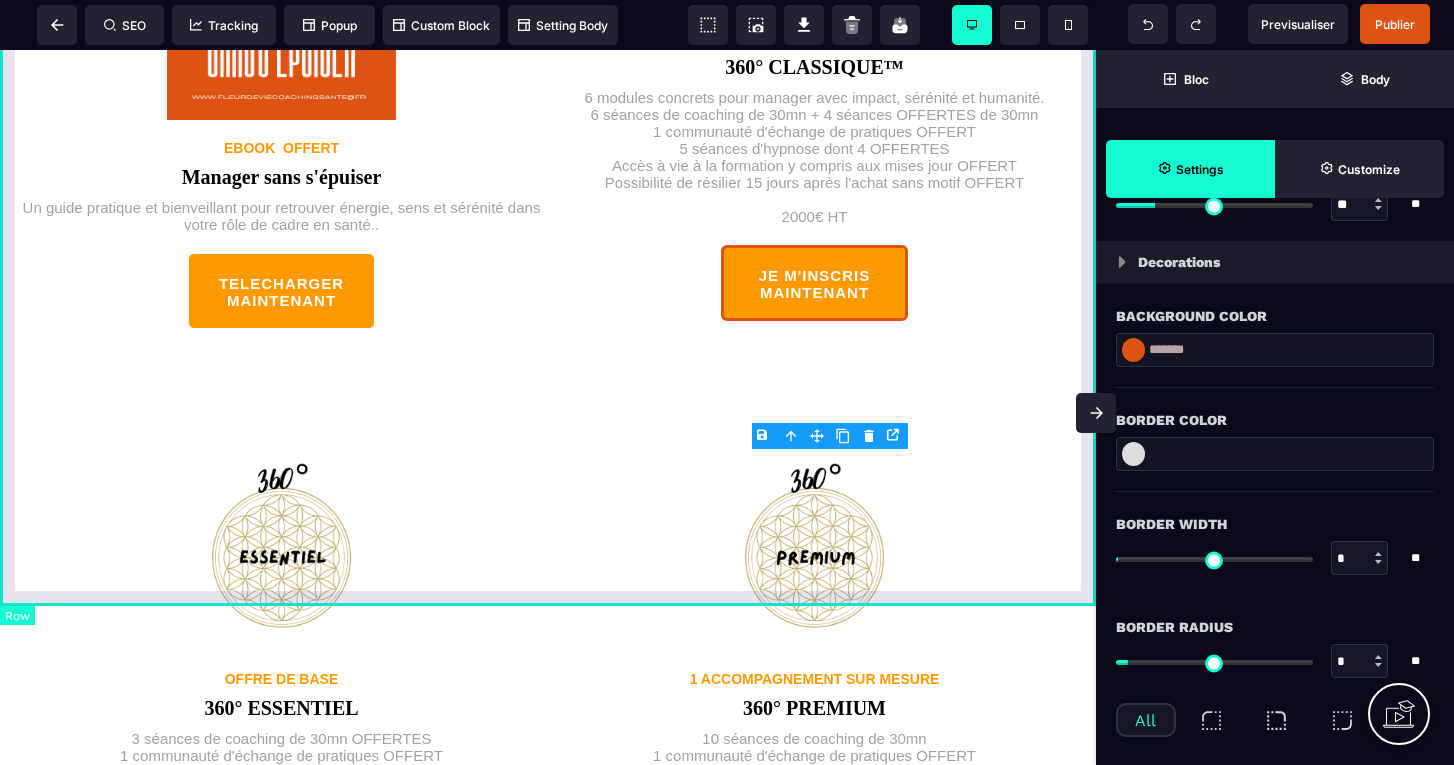 click at bounding box center (1133, 350) 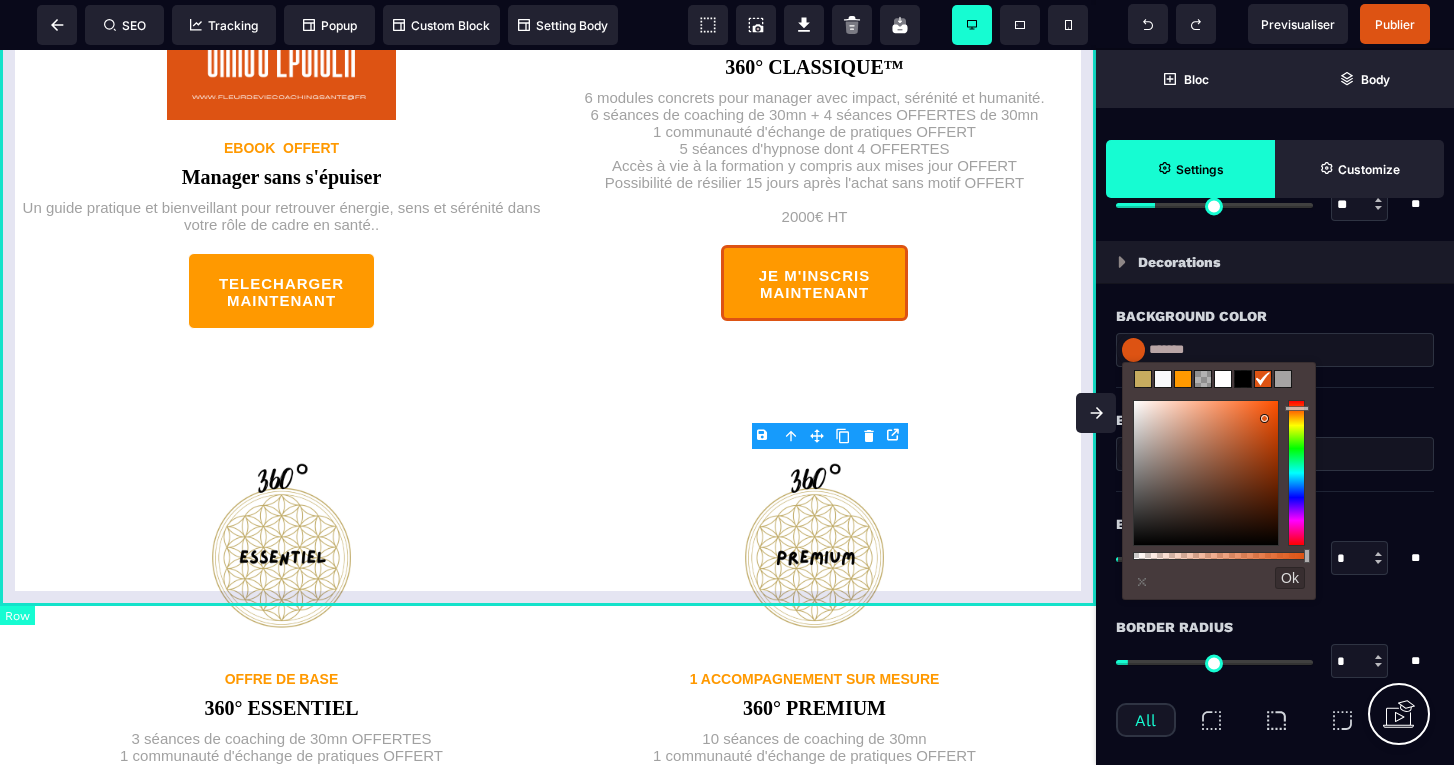 click at bounding box center (1143, 379) 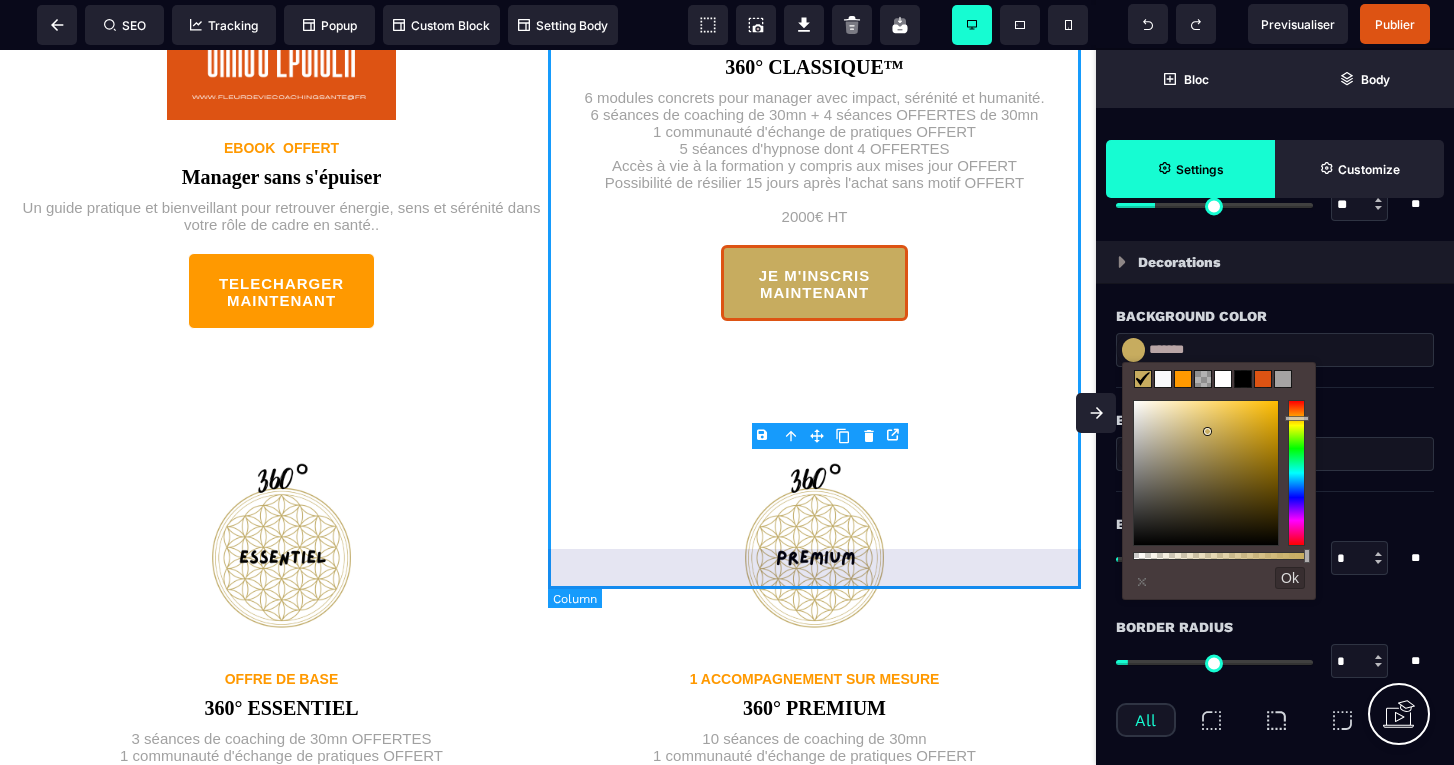 click on "OFFRE TOUT EN UN 360° CLASSIQUE™ 6 modules concrets pour manager avec impact, sérénité et humanité. 6 séances de coaching de 30mn + 4 séances OFFERTES de 30mn  1 communauté d'échange de pratiques OFFERT 5 séances d'hypnose dont 4 OFFERTES Accès à vie à la formation y compris aux mises jour OFFERT Possibilité de résilier 15 jours après l'achat sans motif OFFERT
2000€ HT JE M'INSCRIS MAINTENANT" at bounding box center (814, 79) 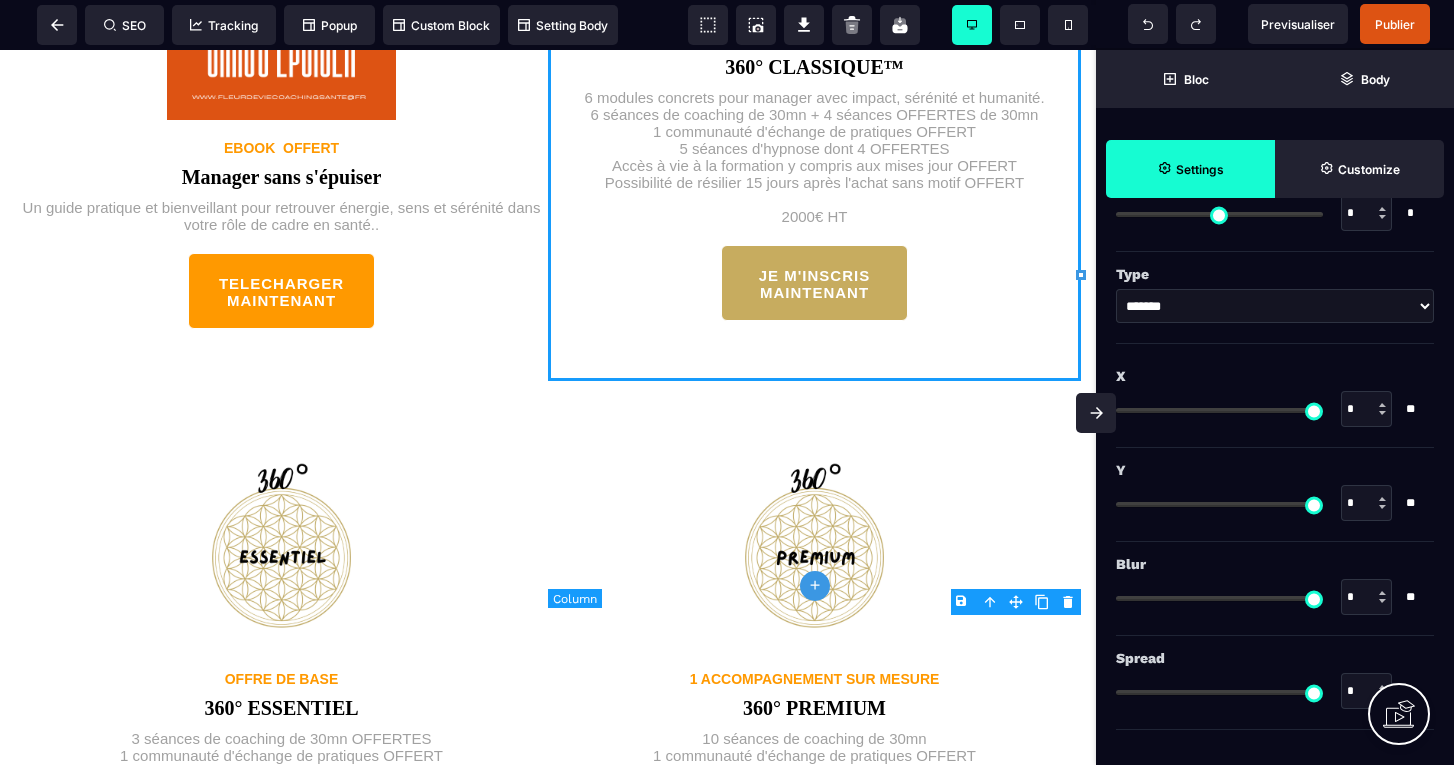 scroll, scrollTop: 0, scrollLeft: 0, axis: both 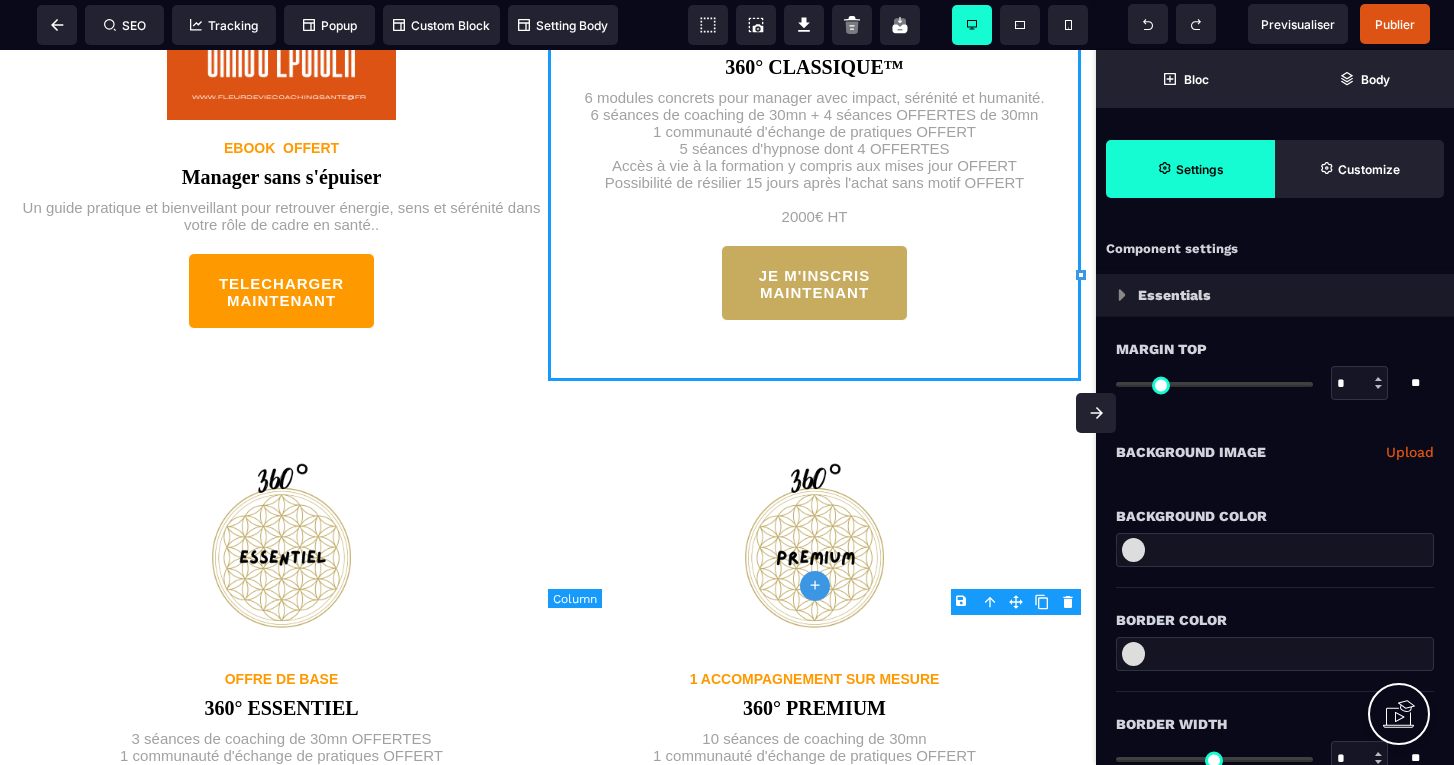 type on "*" 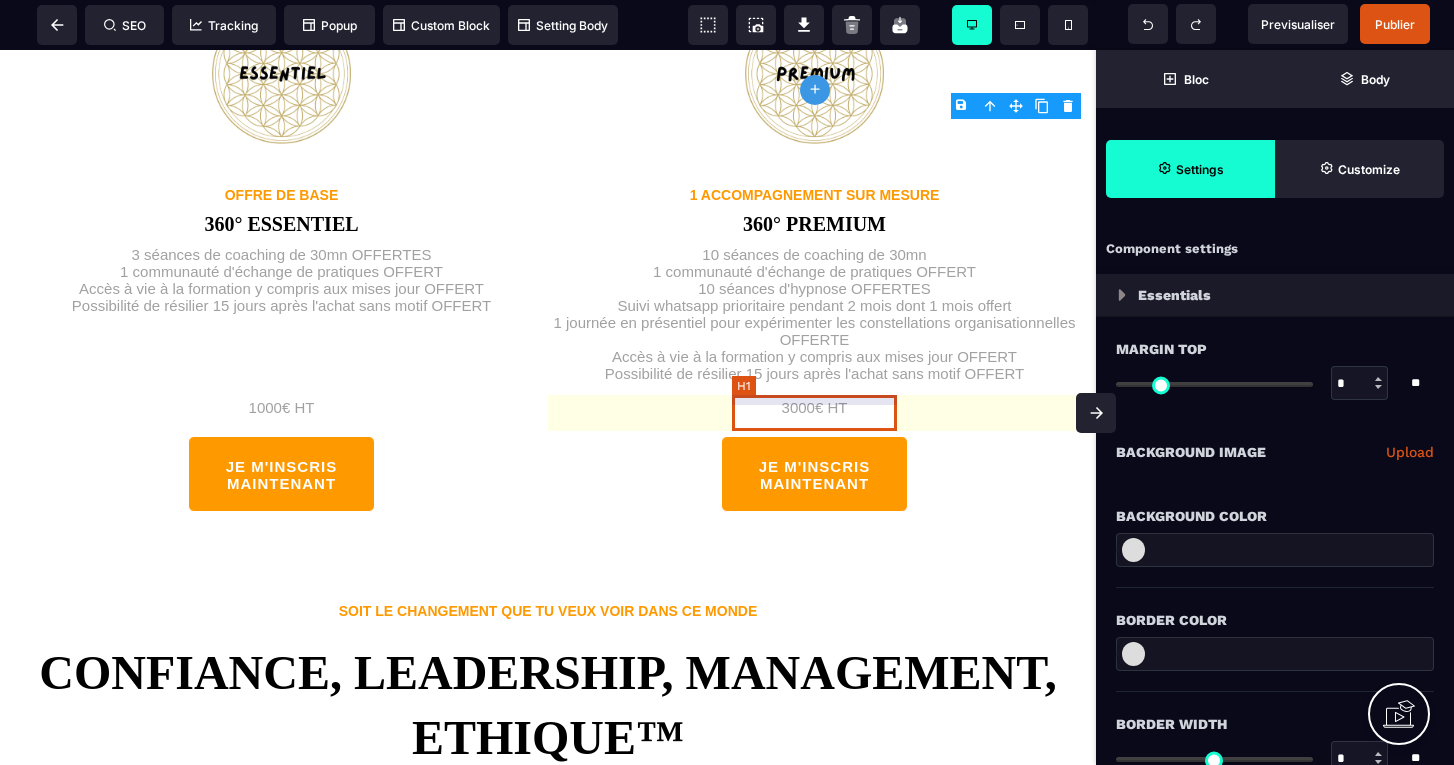 scroll, scrollTop: 4955, scrollLeft: 0, axis: vertical 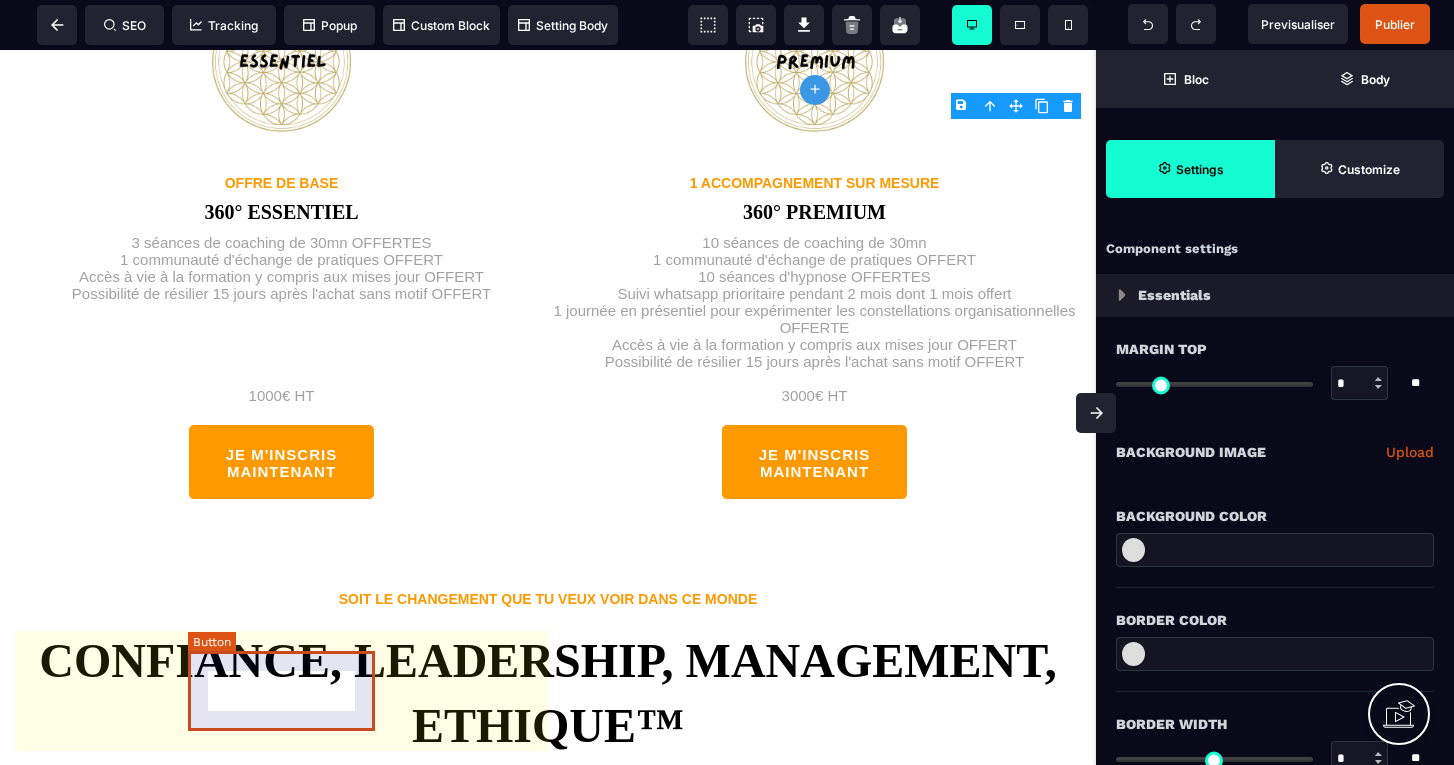 click on "JE M'INSCRIS MAINTENANT" at bounding box center (281, 462) 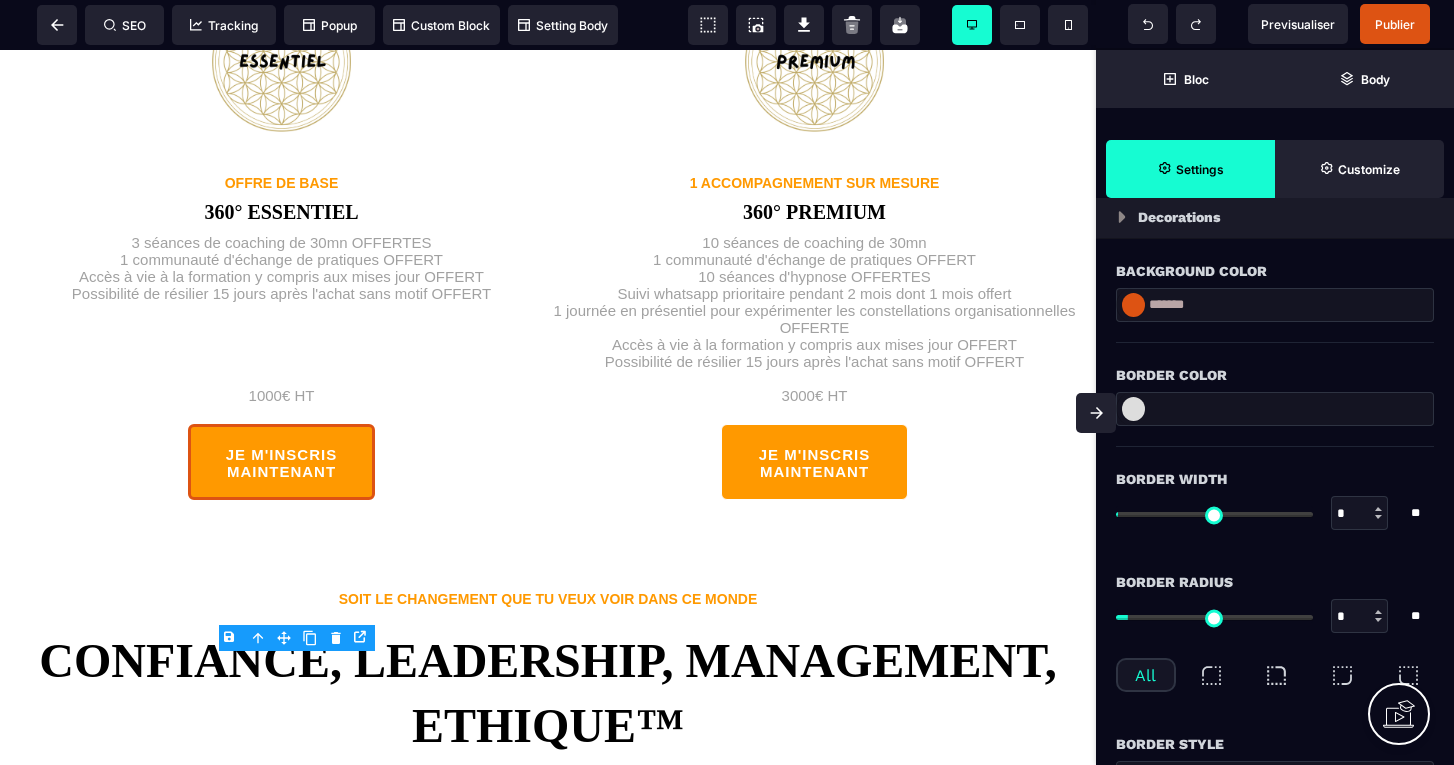 scroll, scrollTop: 2188, scrollLeft: 0, axis: vertical 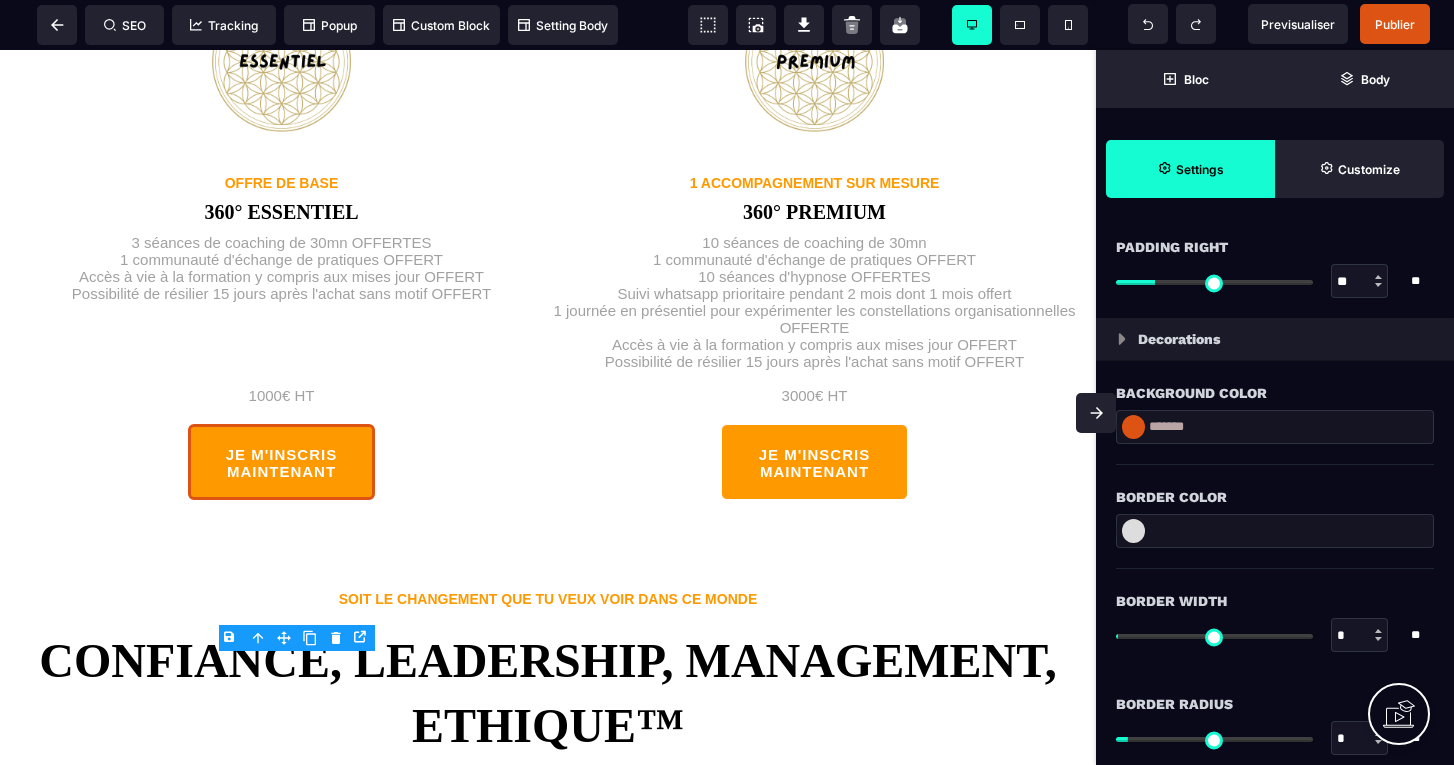click at bounding box center [1133, 427] 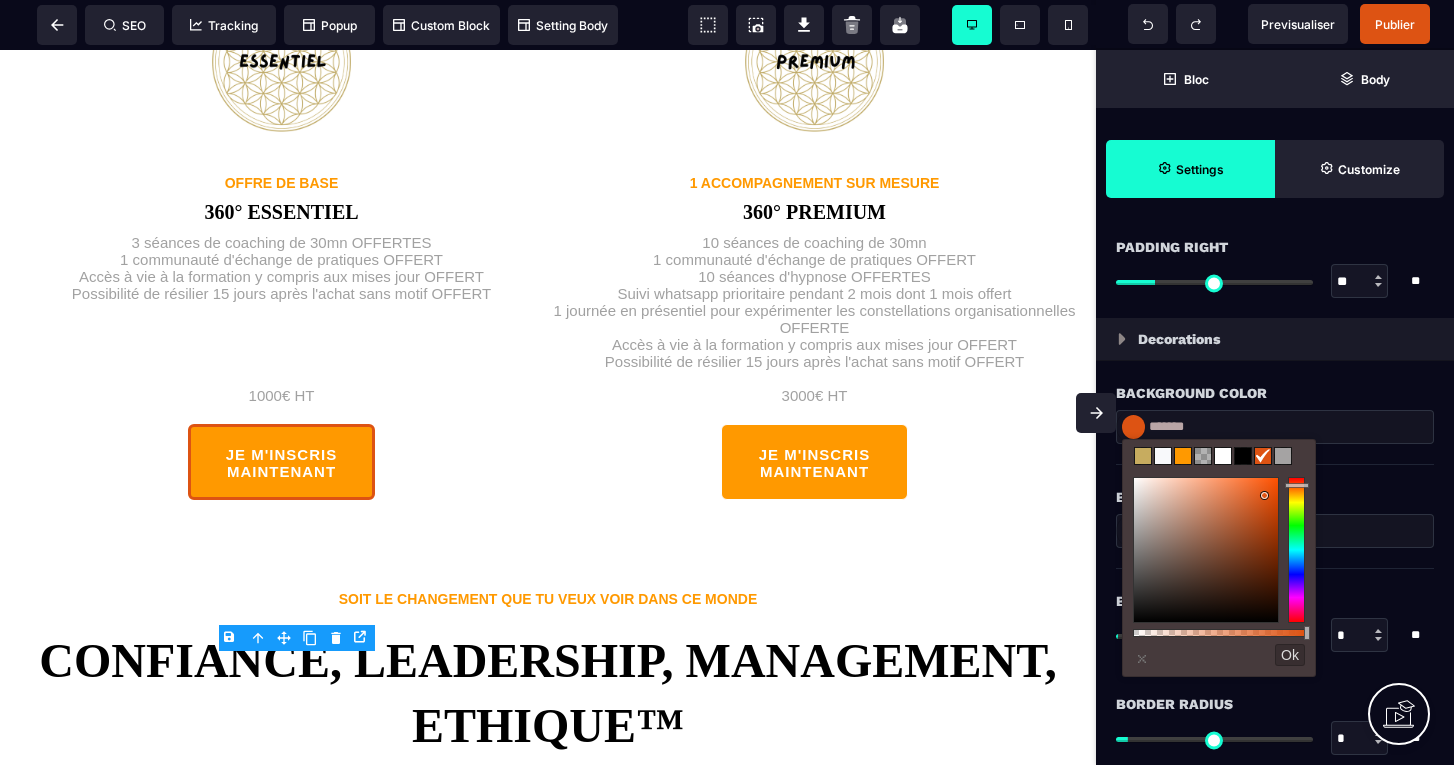 click at bounding box center (1143, 456) 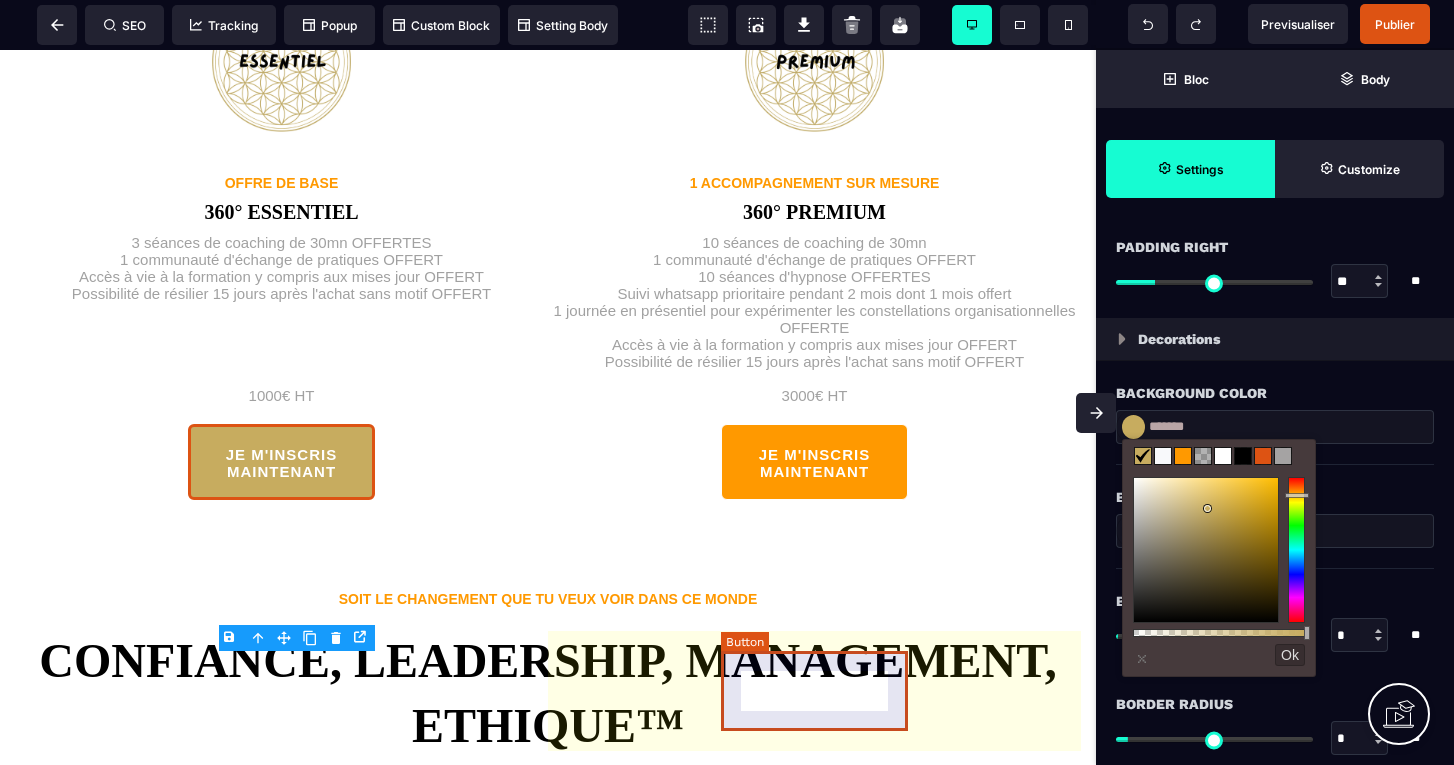 click on "JE M'INSCRIS MAINTENANT" at bounding box center (814, 462) 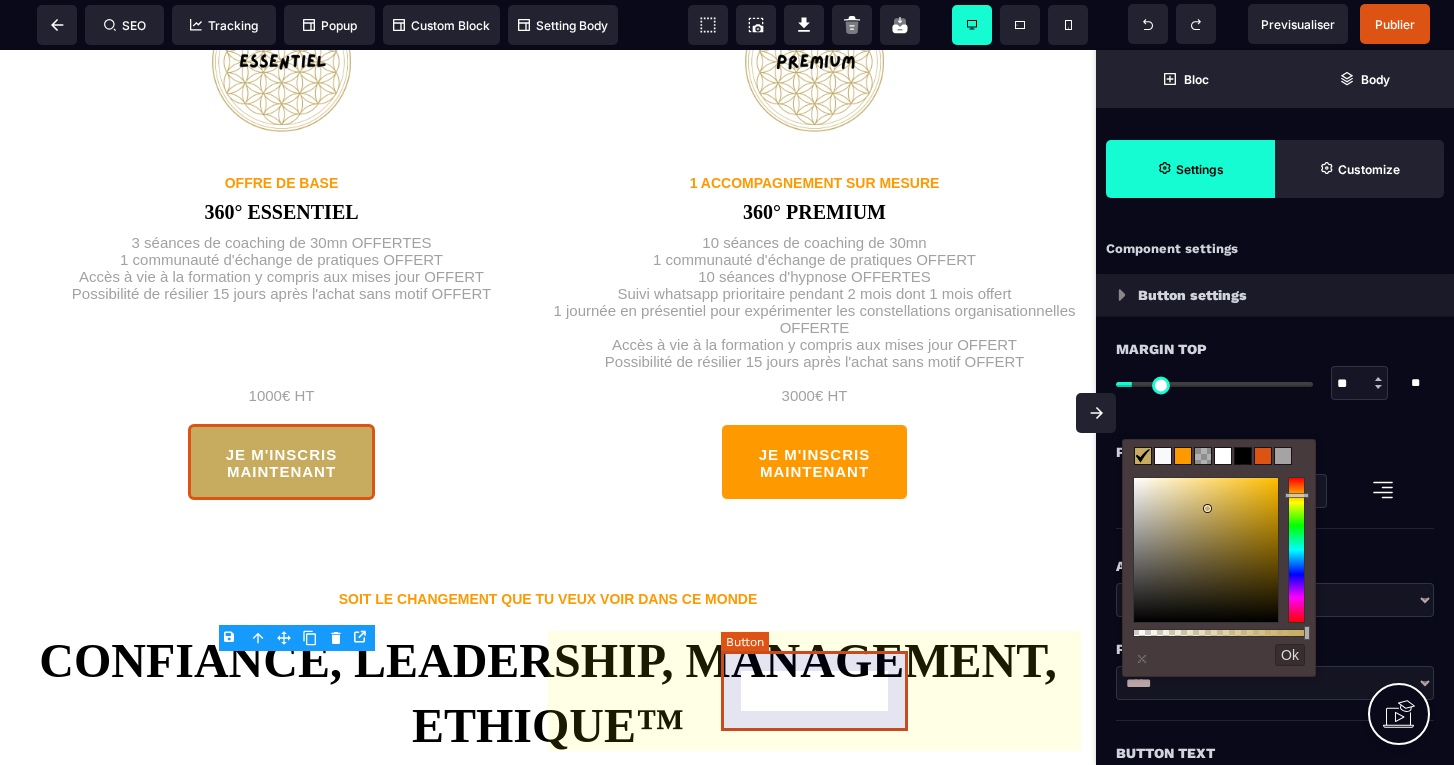 select on "*****" 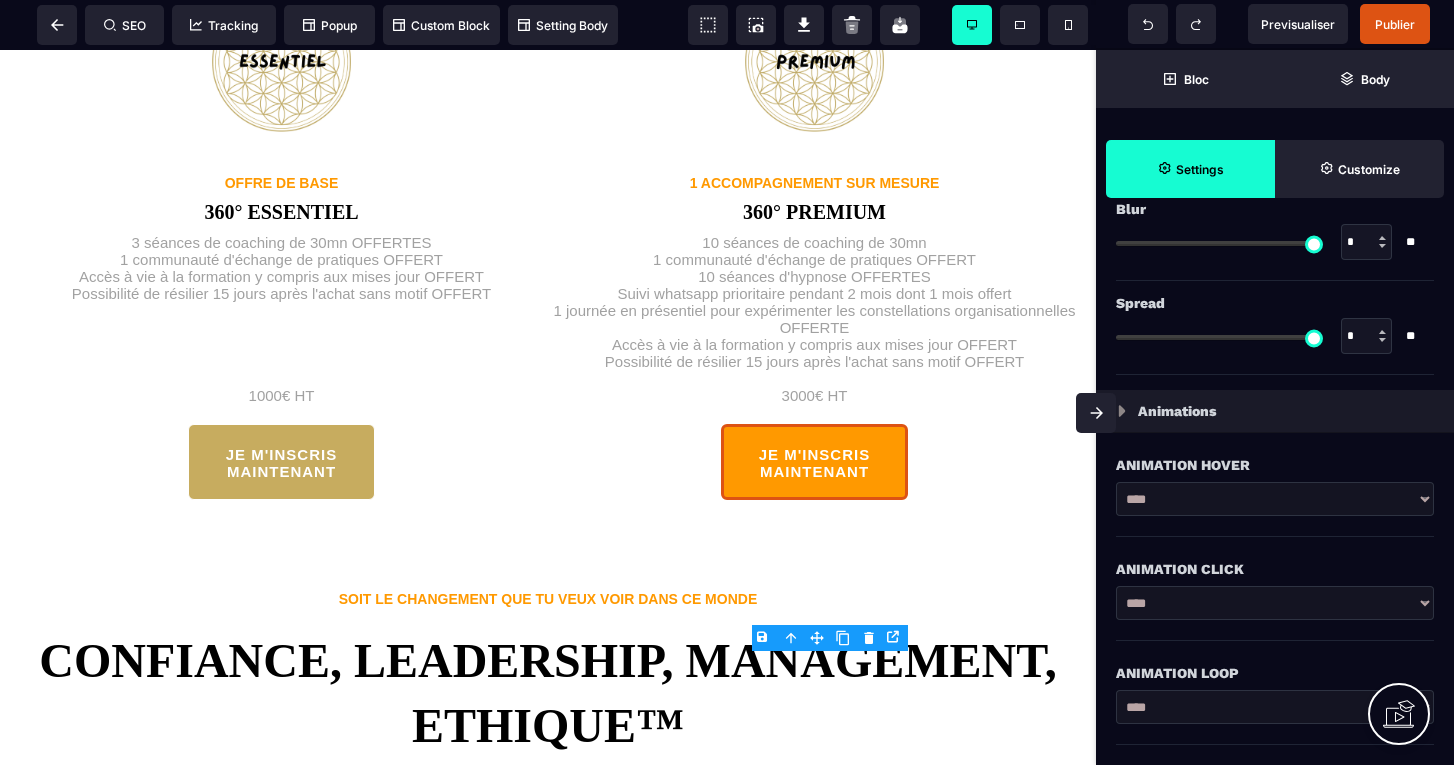scroll, scrollTop: 3600, scrollLeft: 0, axis: vertical 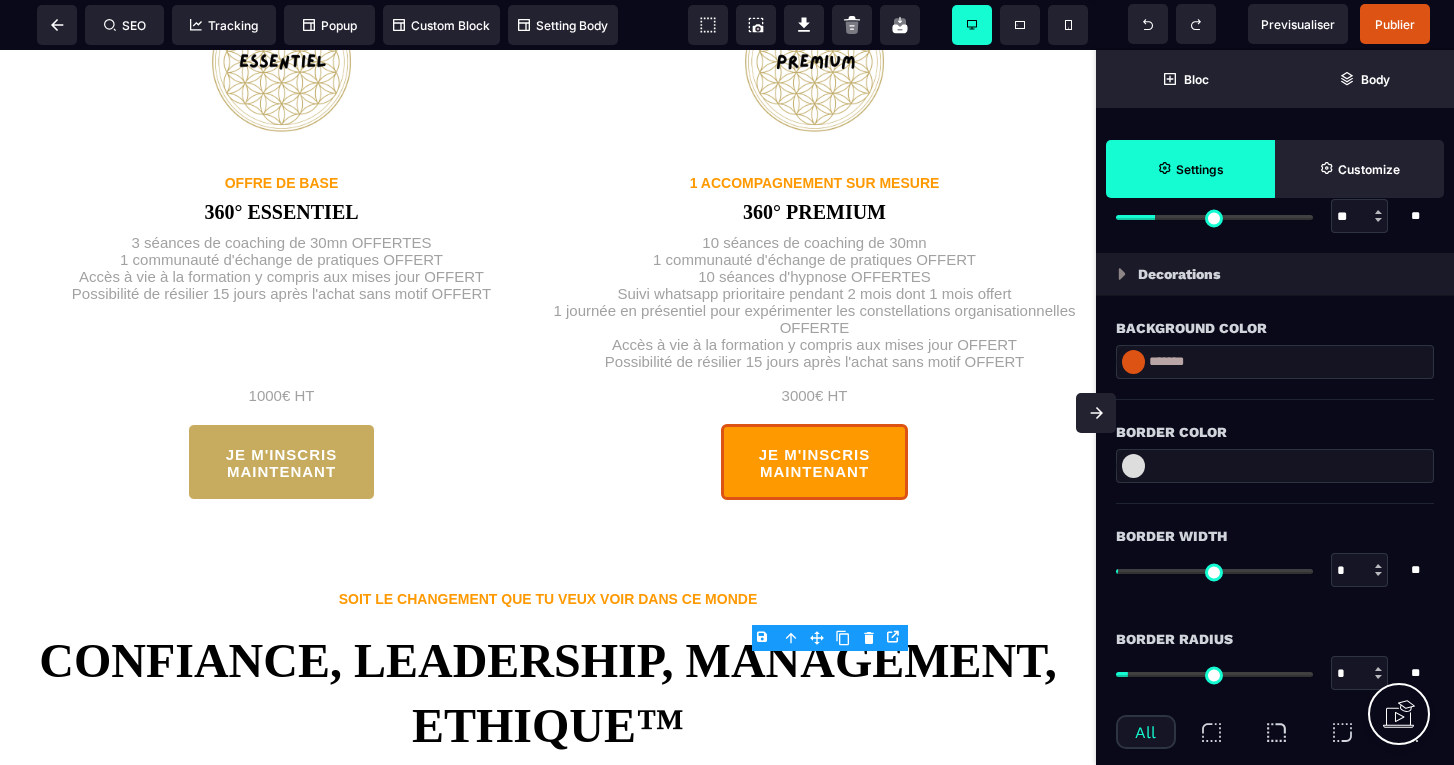 click at bounding box center (1133, 362) 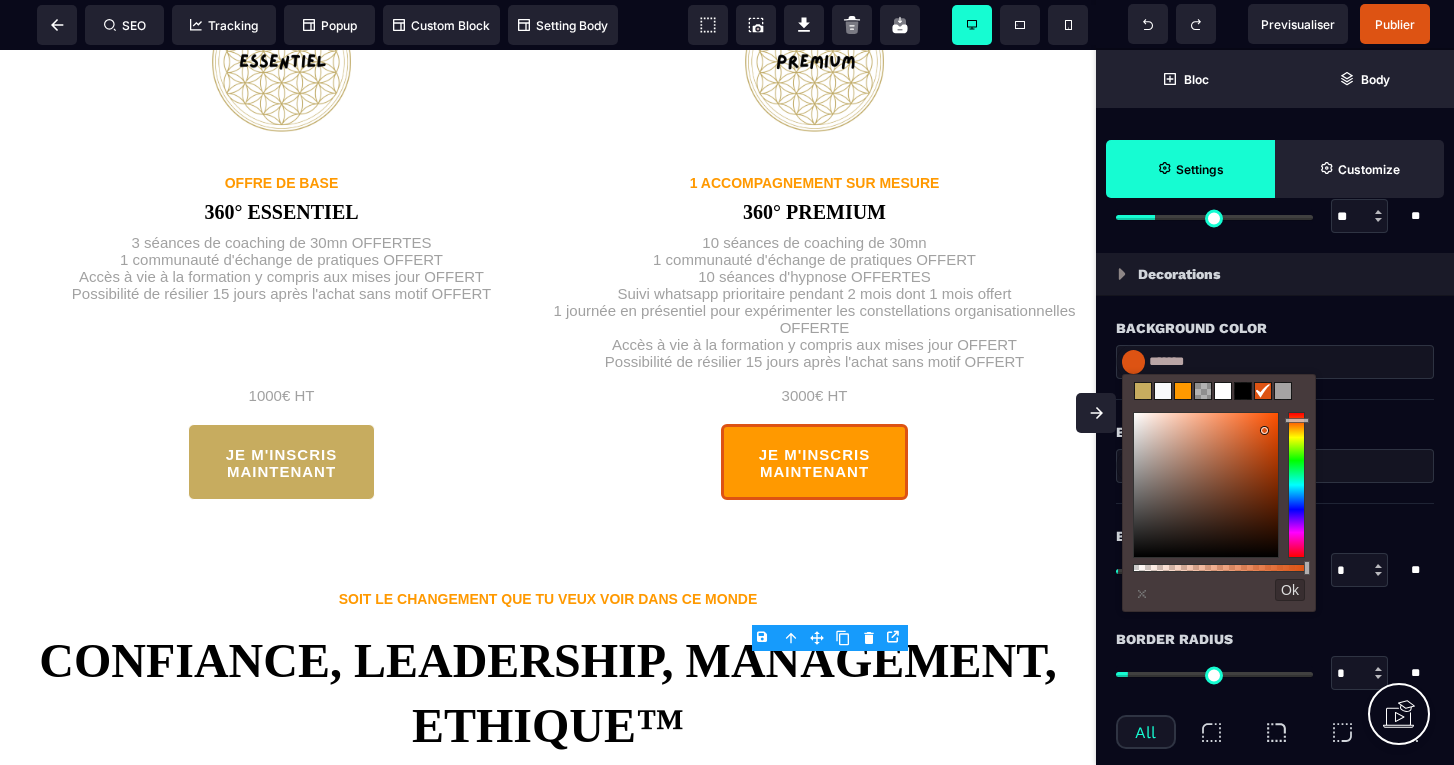 click at bounding box center (1143, 391) 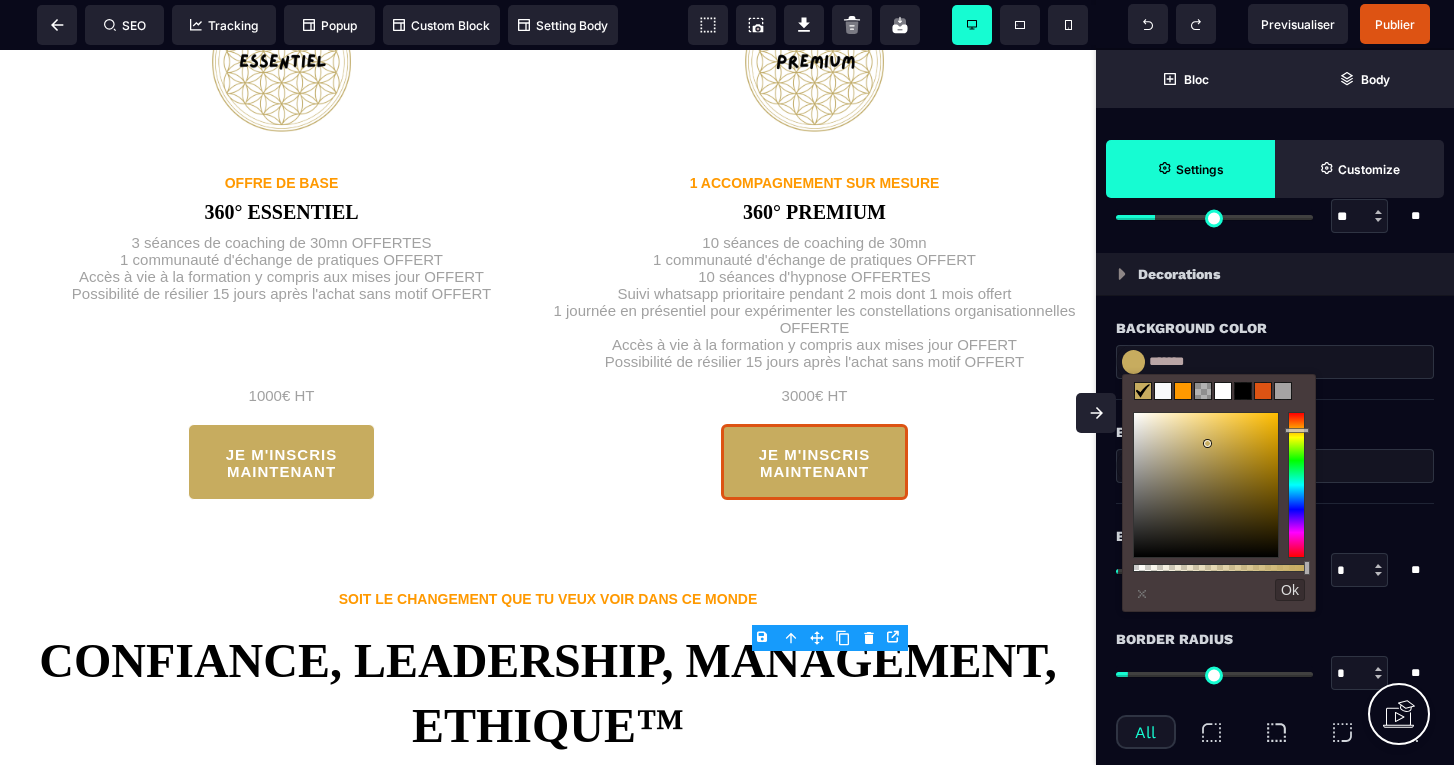 type on "*******" 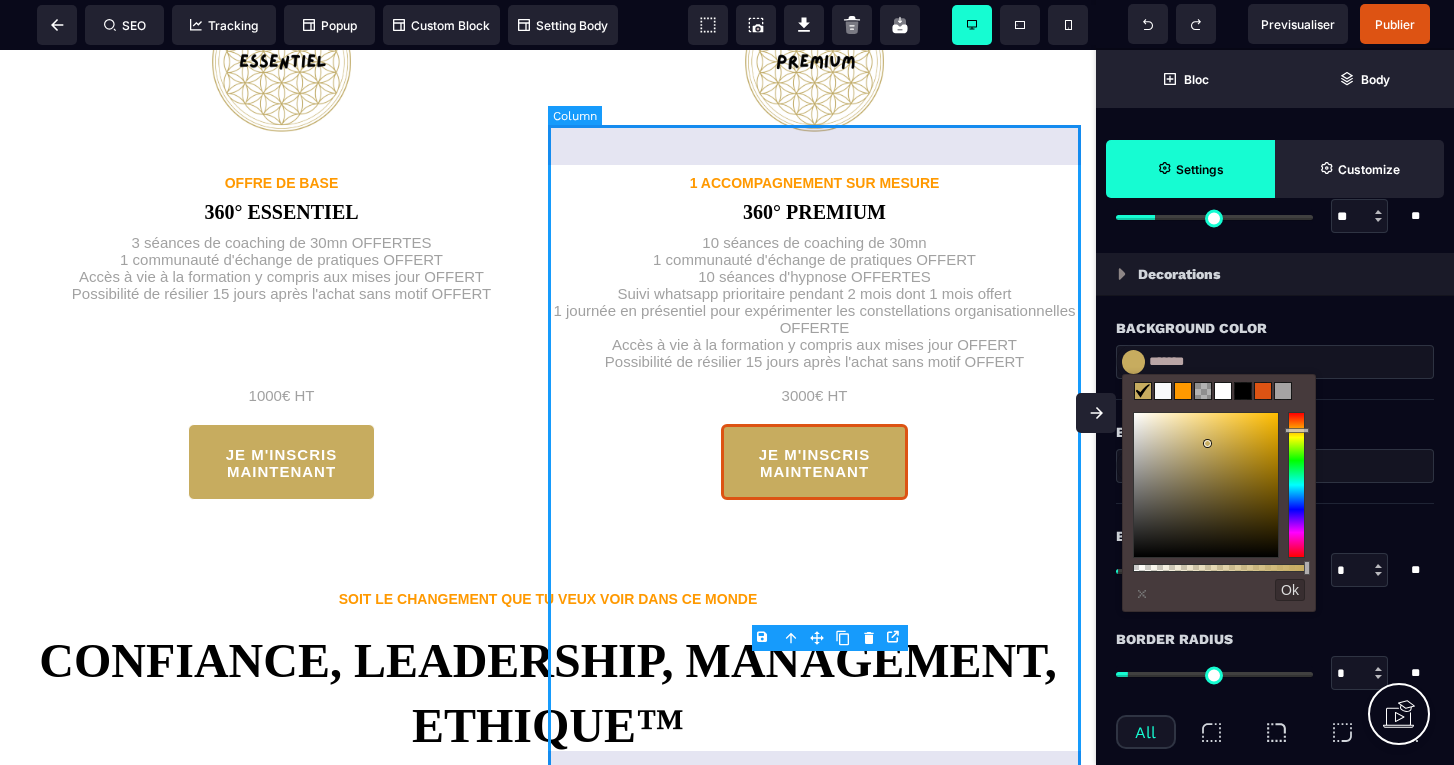 click on "1 ACCOMPAGNEMENT SUR MESURE  360° PREMIUM 10 séances de coaching de 30mn 1 communauté d'échange de pratiques OFFERT  10 séances d'hypnose OFFERTES Suivi whatsapp prioritaire pendant 2 mois dont 1 mois offert 1 journée en présentiel pour expérimenter les constellations organisationnelles OFFERTE Accès à vie à la formation y compris aux mises jour OFFERT Possibilité de résilier 15 jours après l'achat sans motif OFFERT
3000€ HT JE M'INSCRIS MAINTENANT" at bounding box center (814, 241) 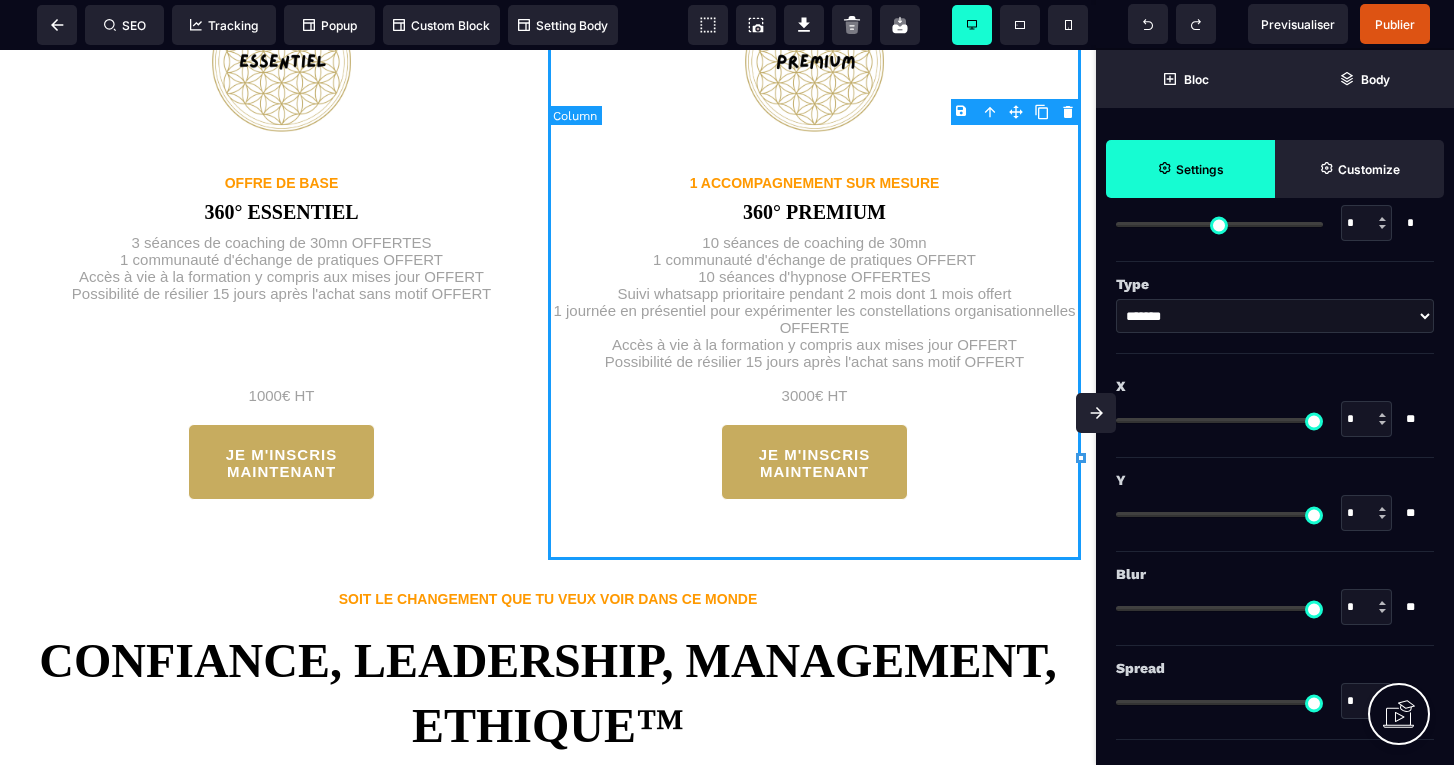 type on "*" 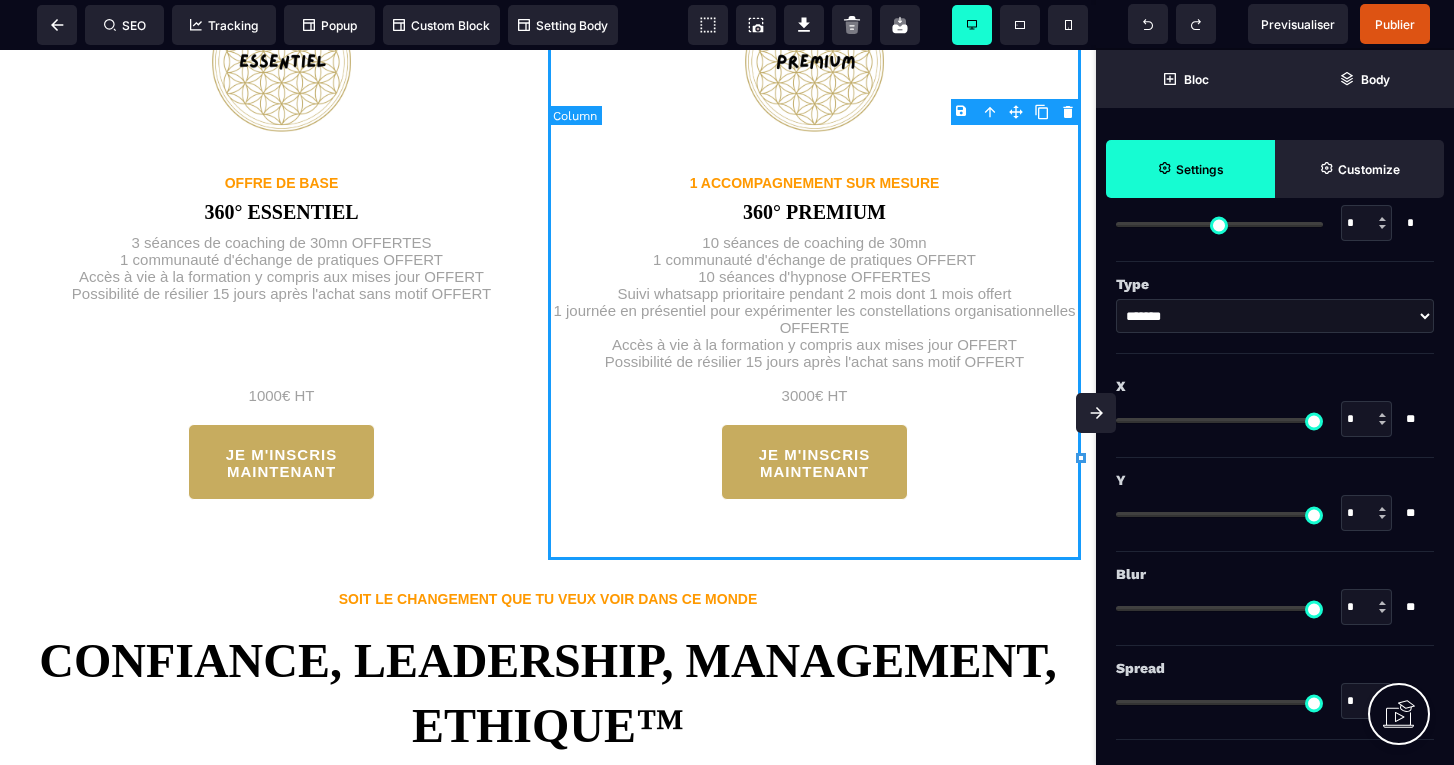 type on "***" 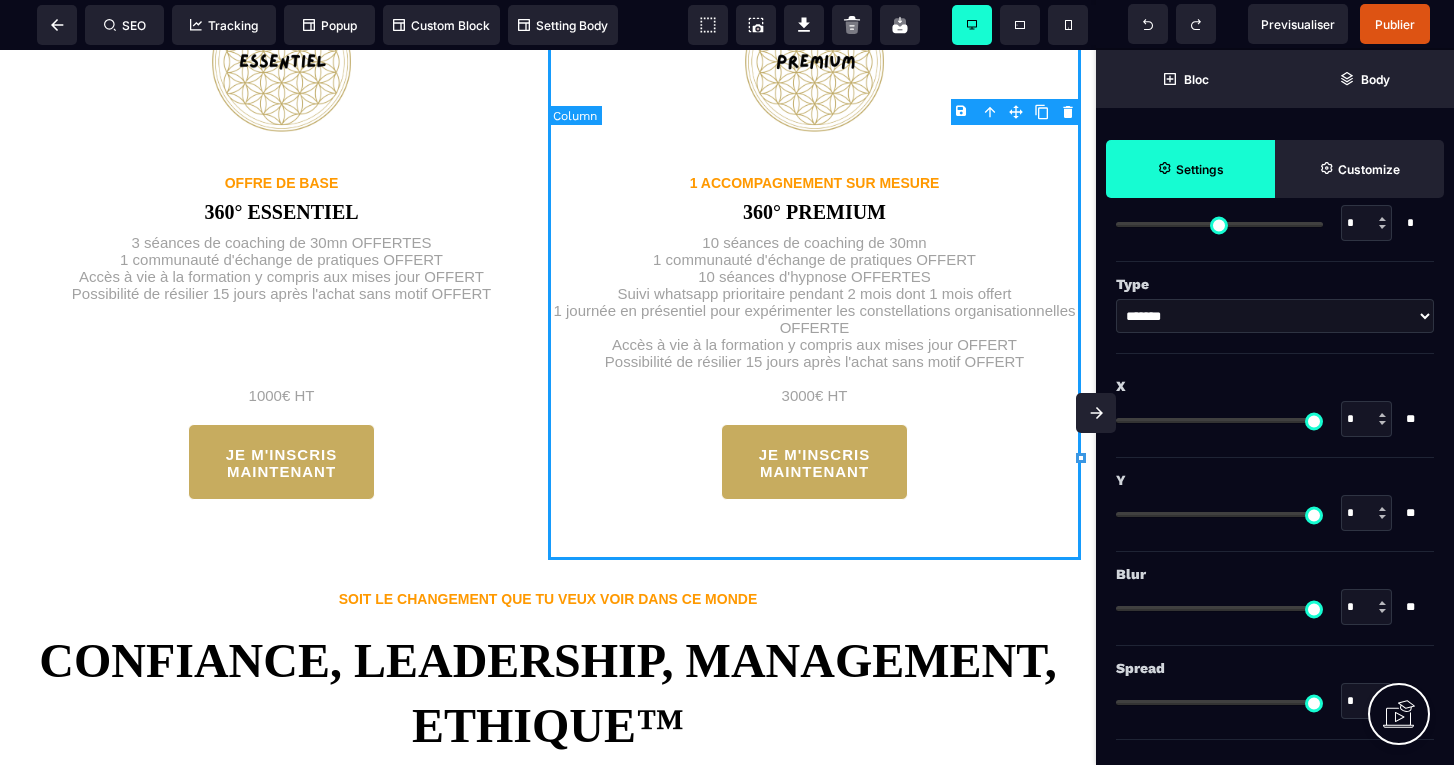 scroll, scrollTop: 0, scrollLeft: 0, axis: both 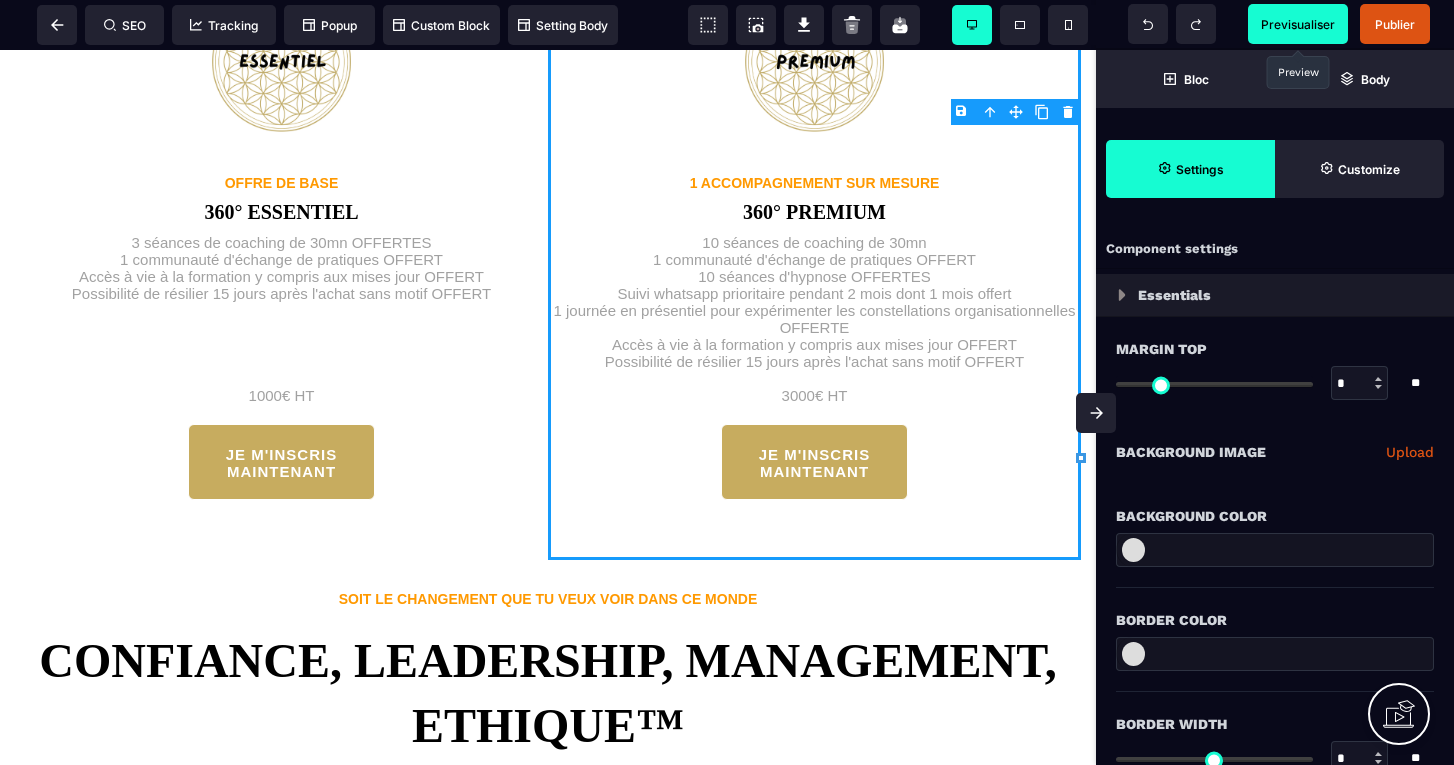 click on "Previsualiser" at bounding box center [1298, 24] 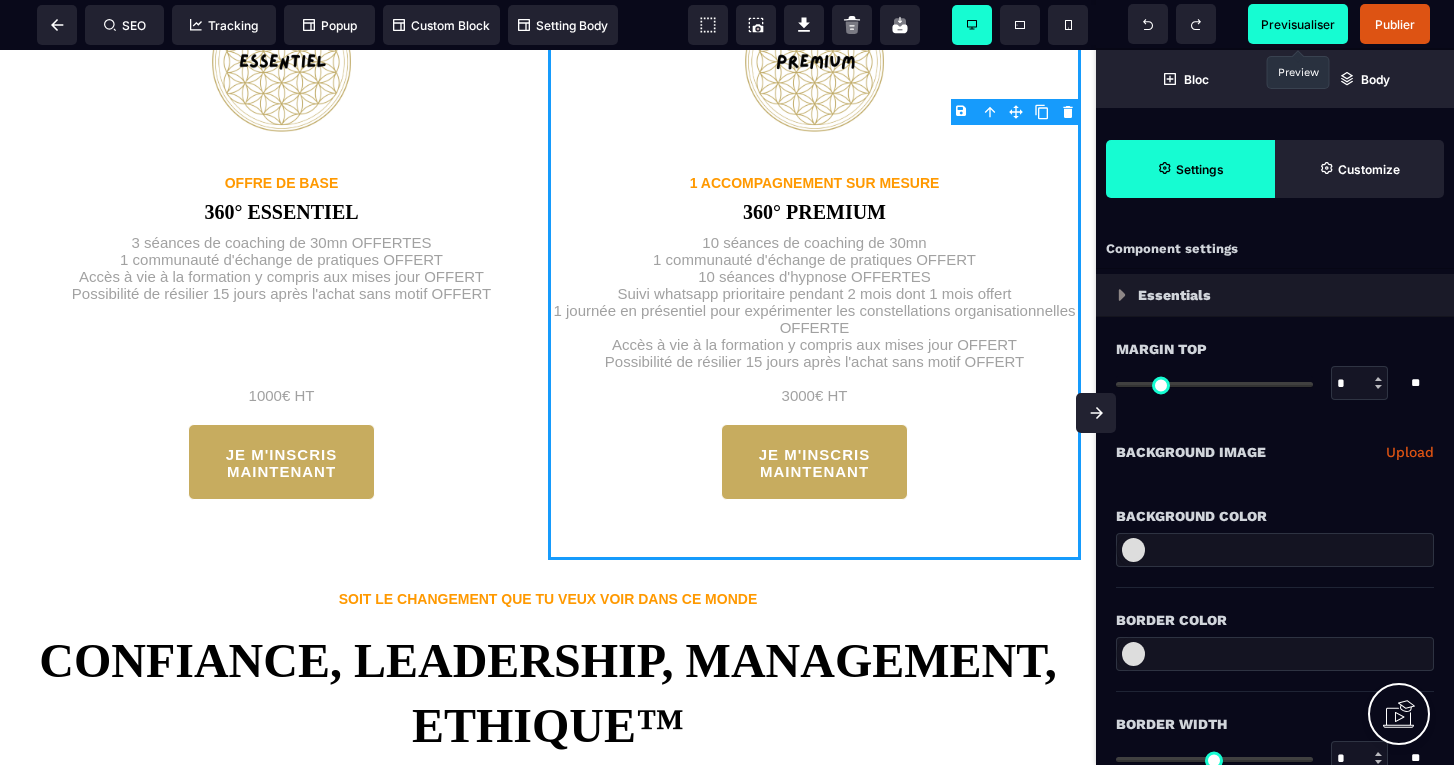 click on "Previsualiser" at bounding box center [1298, 24] 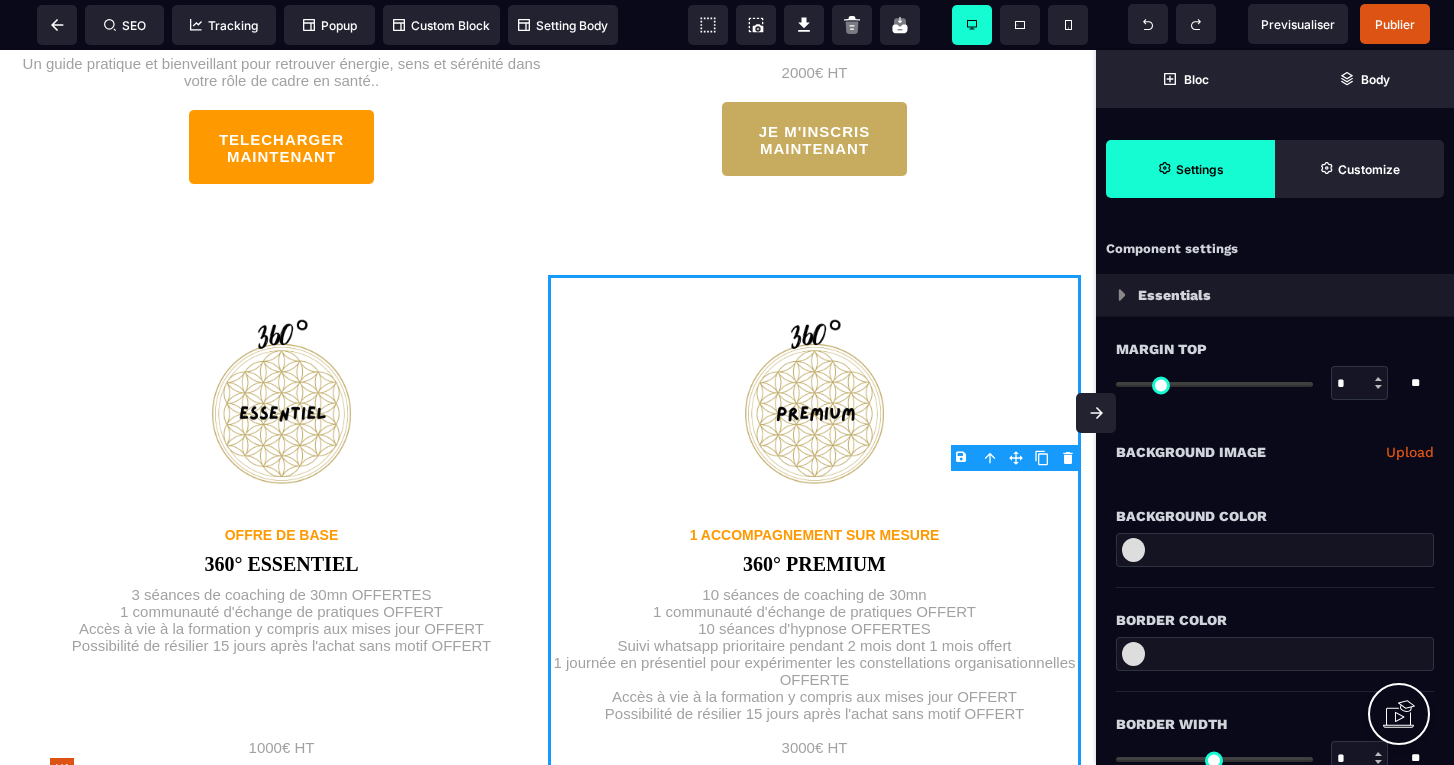 scroll, scrollTop: 4594, scrollLeft: 0, axis: vertical 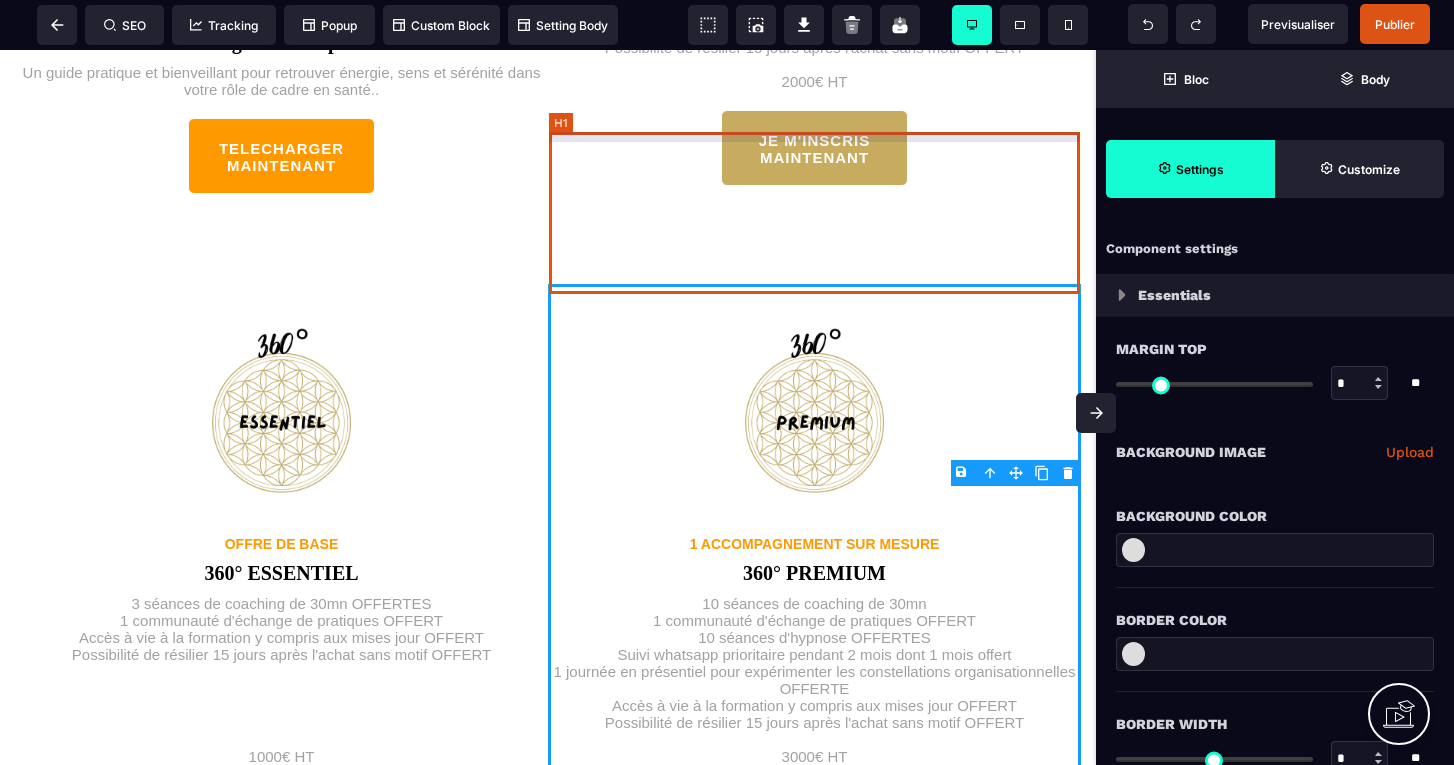 click on "6 modules concrets pour manager avec impact, sérénité et humanité. 6 séances de coaching de 30mn + 4 séances OFFERTES de 30mn  1 communauté d'échange de pratiques OFFERT 5 séances d'hypnose dont 4 OFFERTES Accès à vie à la formation y compris aux mises jour OFFERT Possibilité de résilier 15 jours après l'achat sans motif OFFERT
2000€ HT" at bounding box center (814, 17) 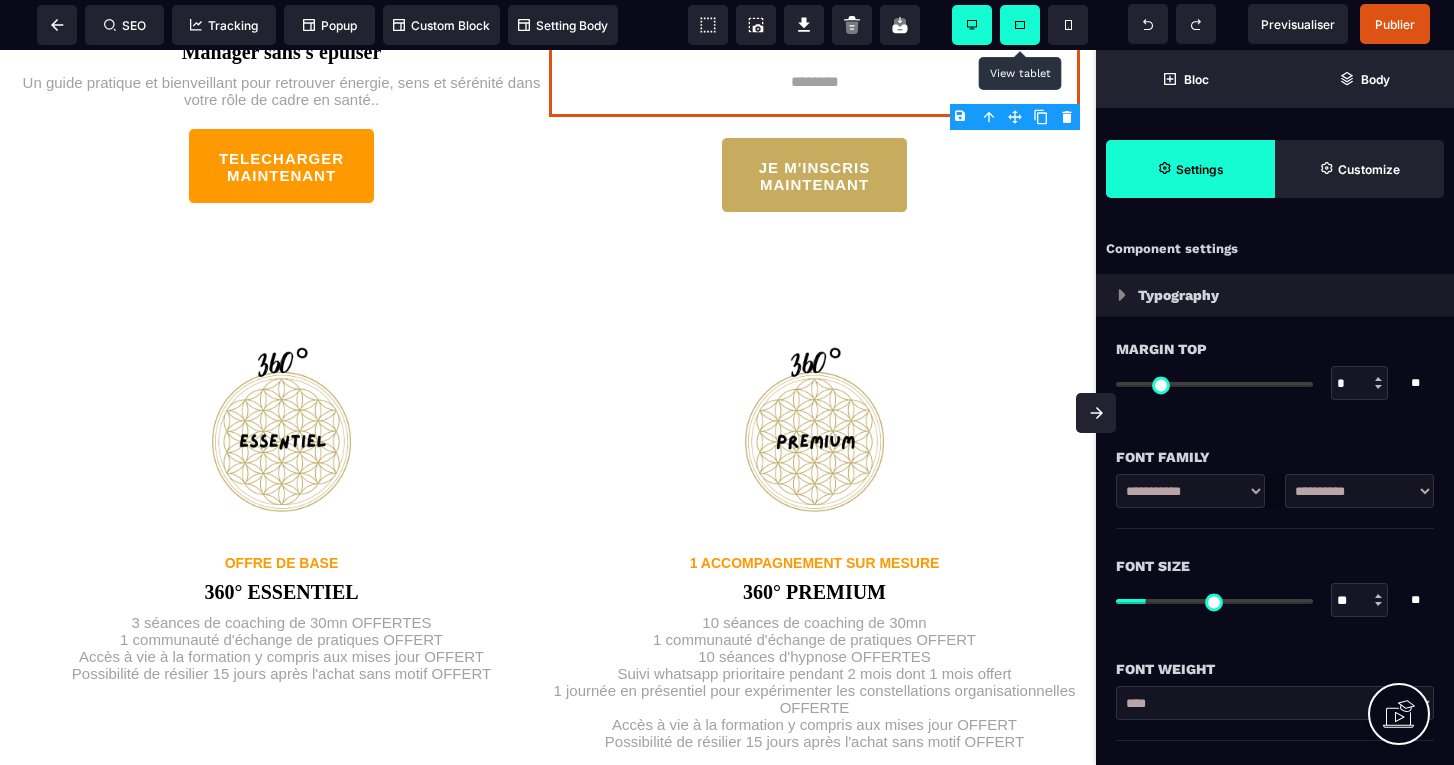 click 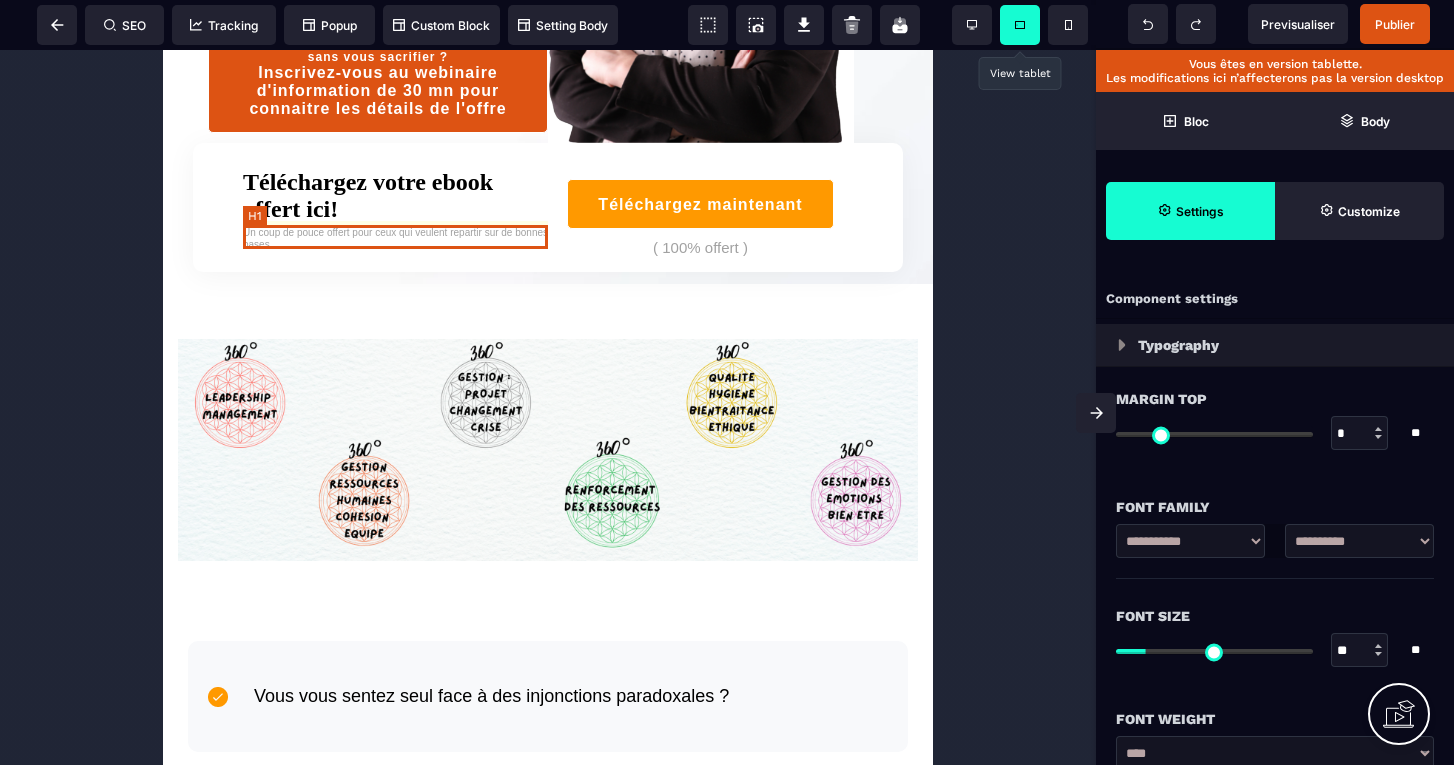scroll, scrollTop: 483, scrollLeft: 0, axis: vertical 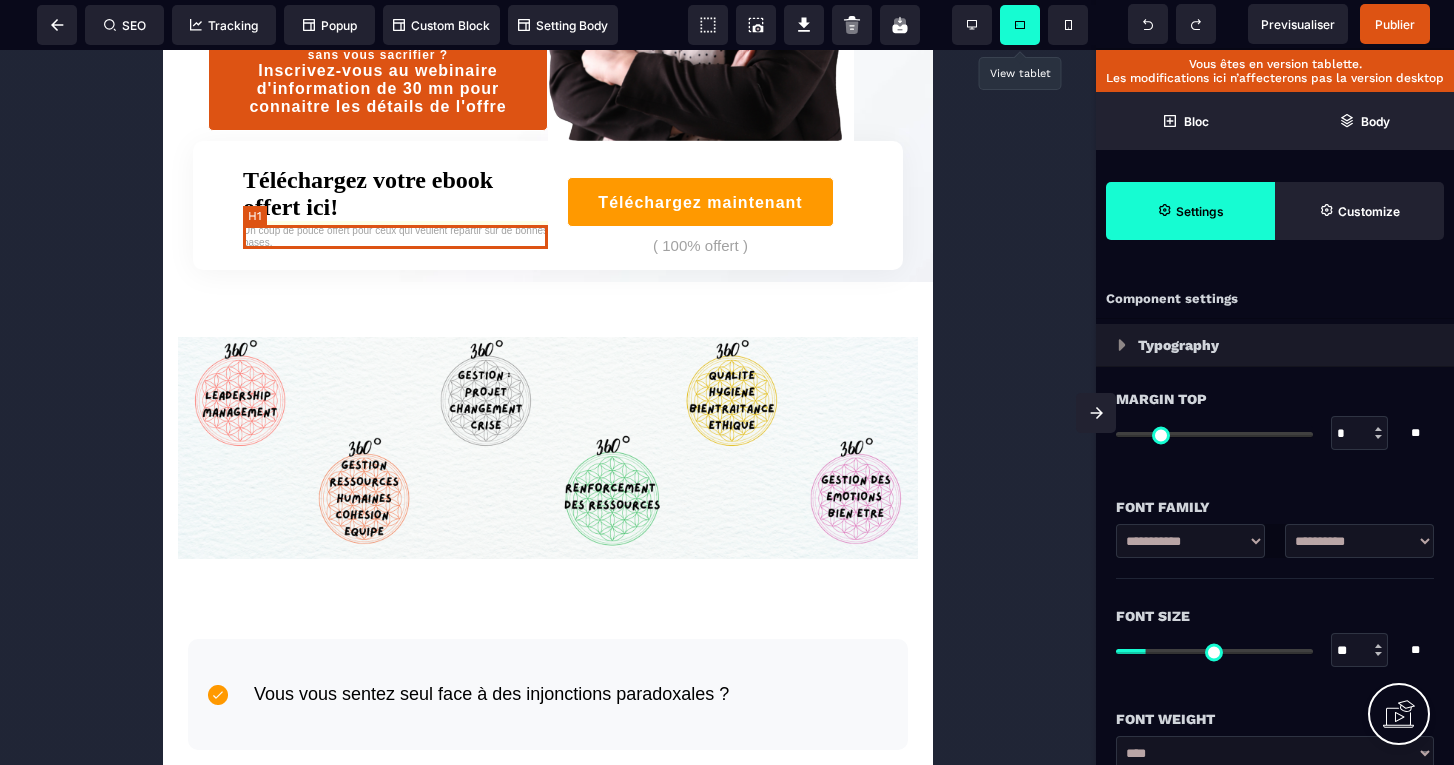 click on "Un coup de pouce offert pour ceux qui veulent repartir sur de bonnes bases." at bounding box center (395, 237) 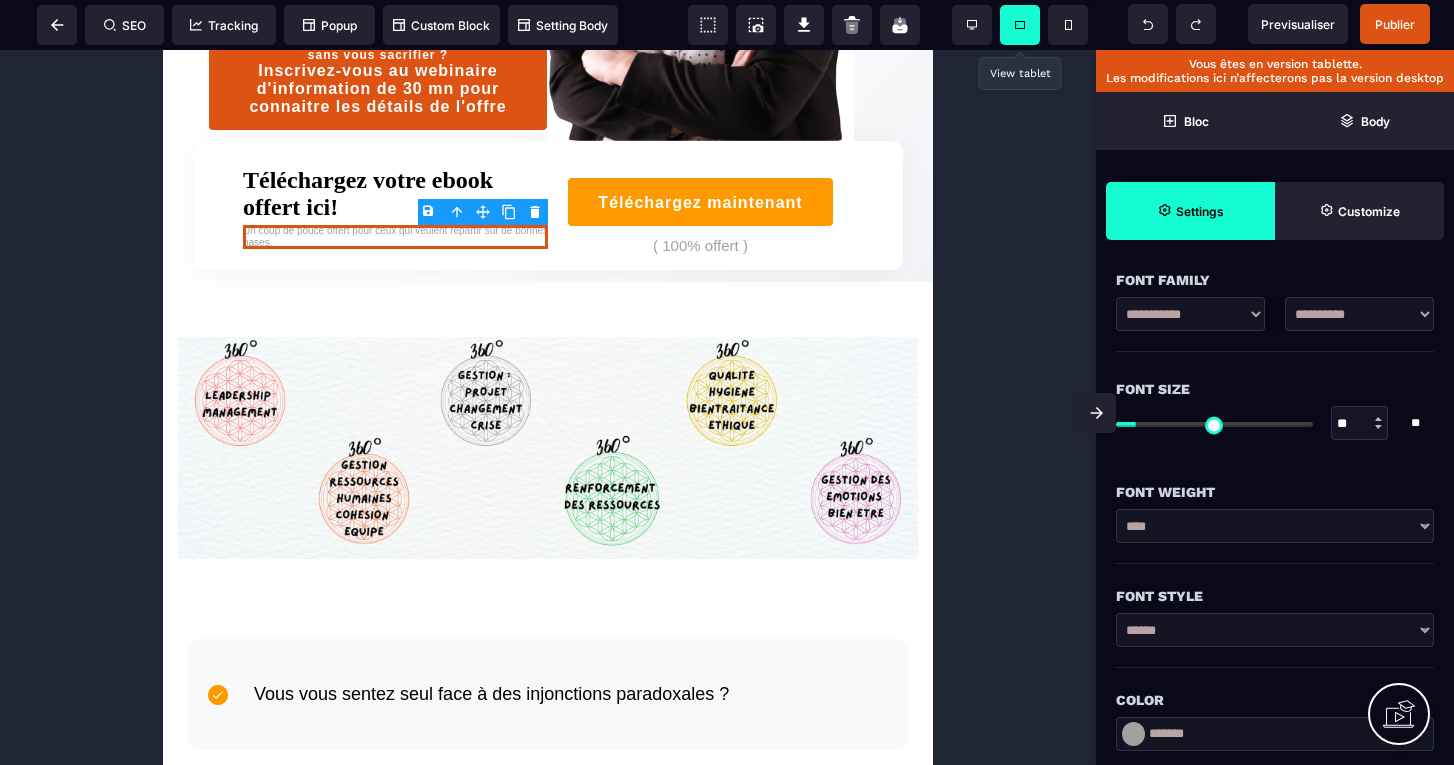 scroll, scrollTop: 257, scrollLeft: 0, axis: vertical 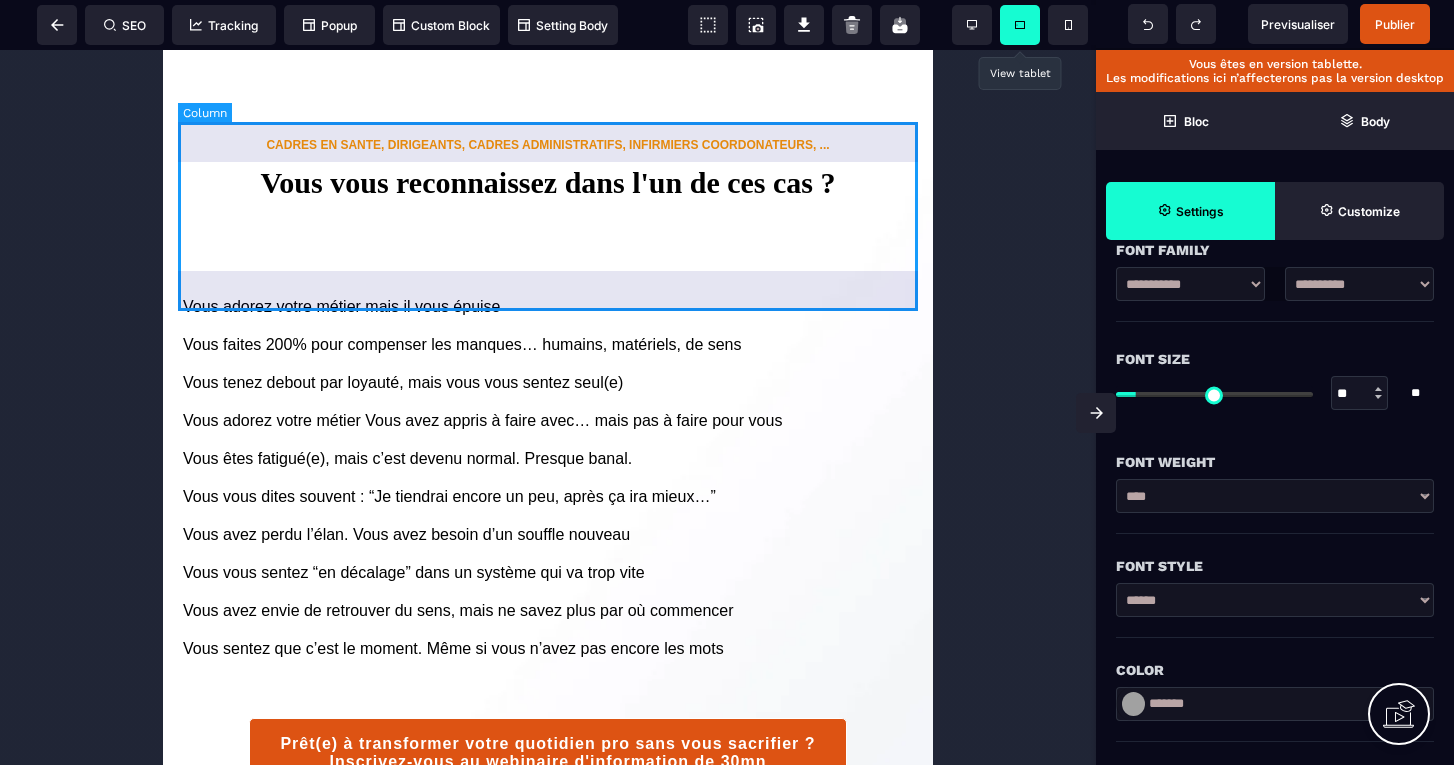 click on "CADRES EN SANTE, DIRIGEANTS, CADRES ADMINISTRATIFS, INFIRMIERS COORDONATEURS, ... Vous vous reconnaissez dans l'un de ces cas ?" at bounding box center [548, 169] 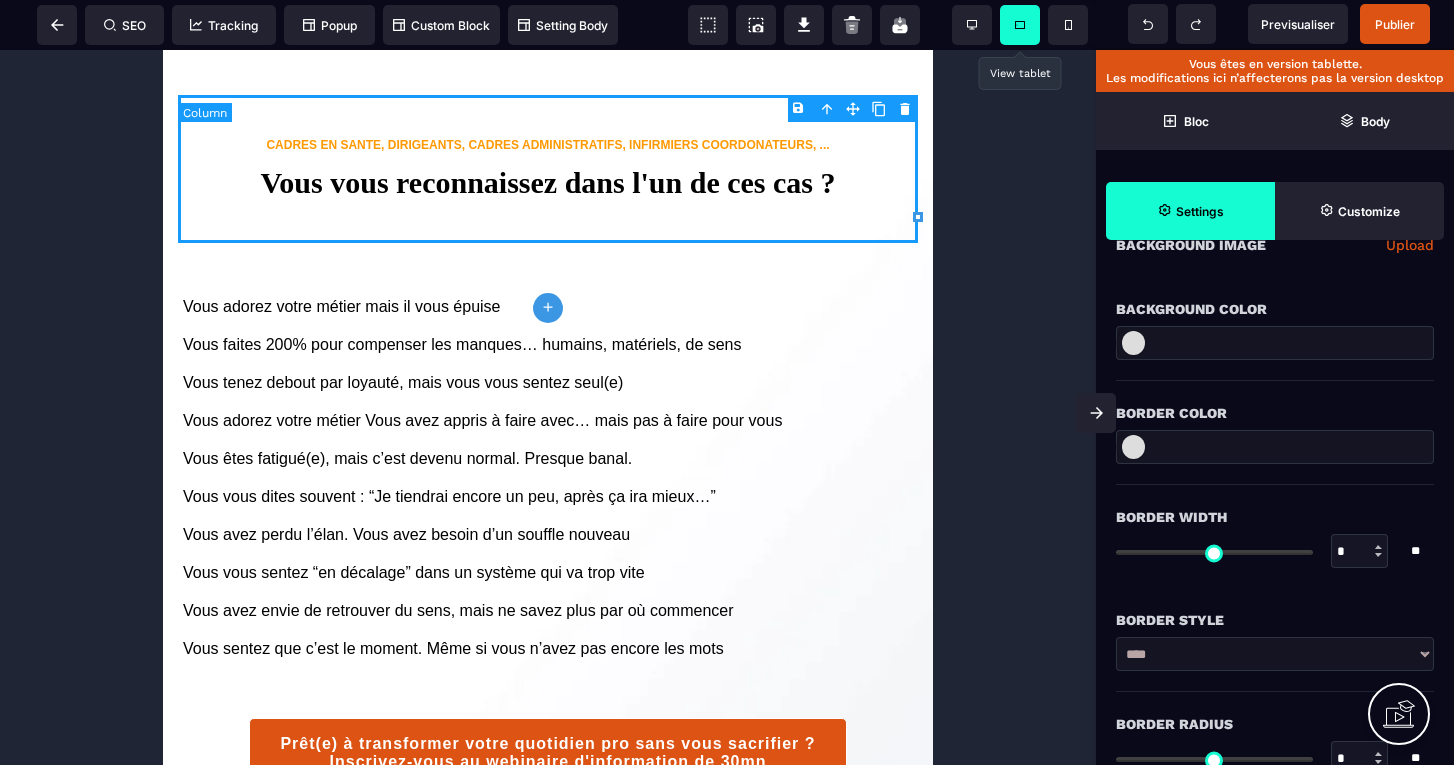 scroll, scrollTop: 0, scrollLeft: 0, axis: both 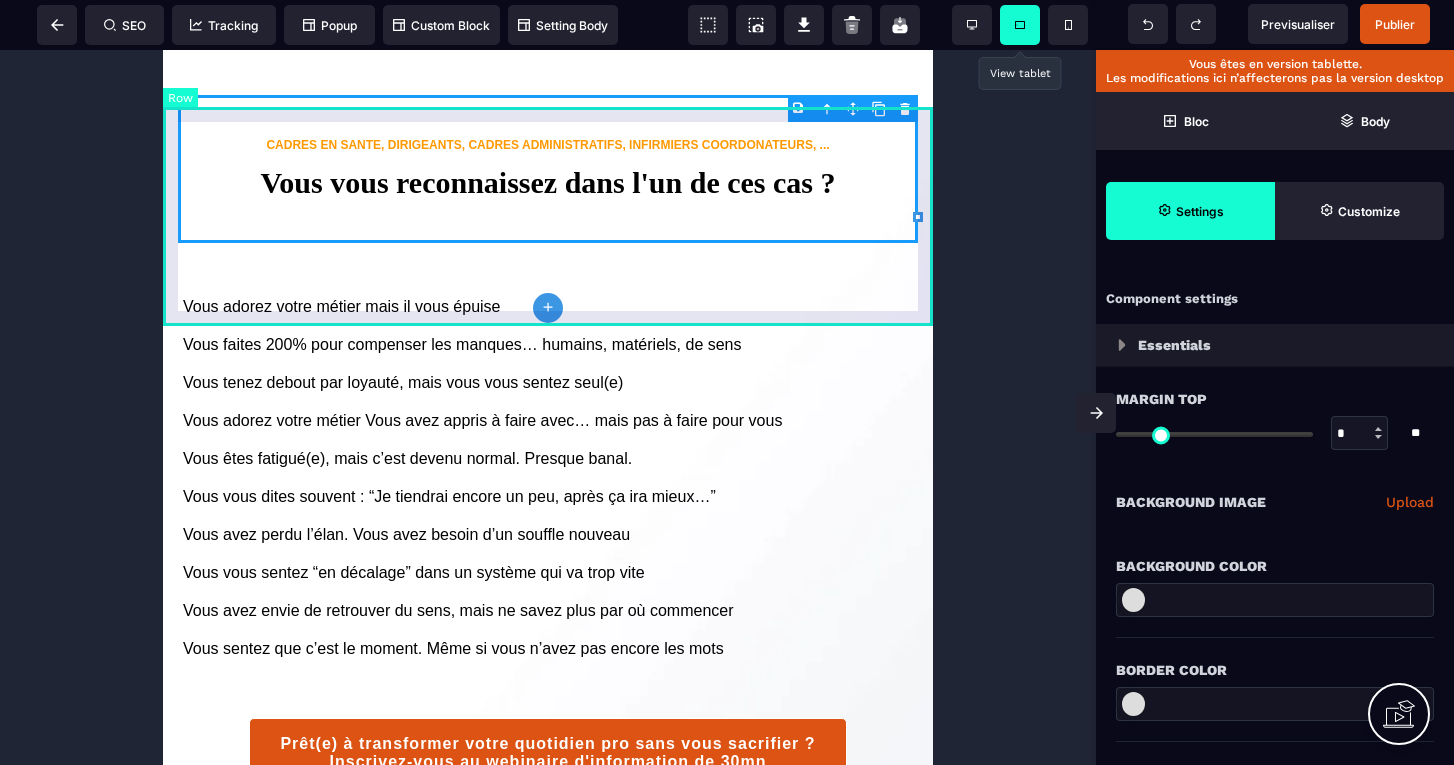 click on "B I U S
A *******
plus
Row
SEO
Big" at bounding box center (727, 382) 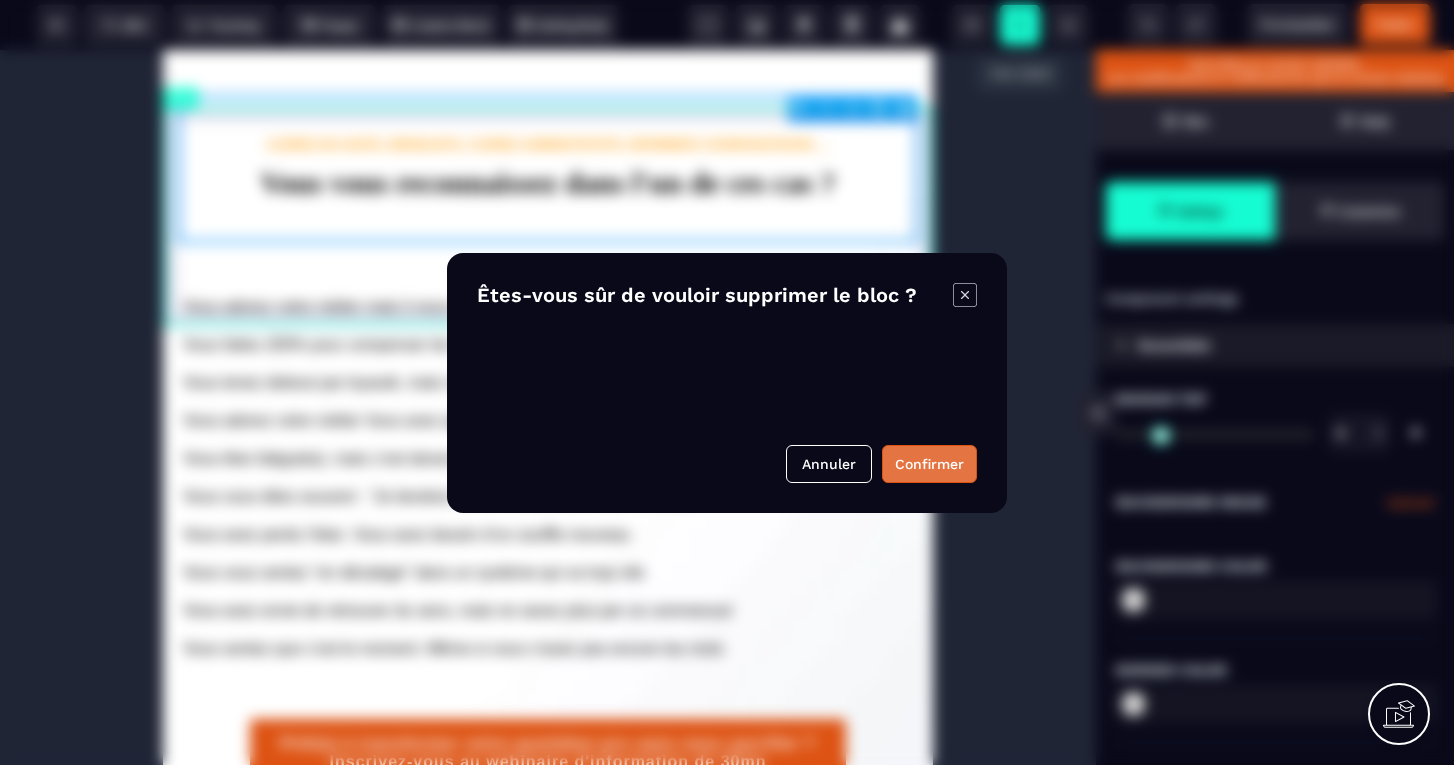 click on "Confirmer" at bounding box center [929, 464] 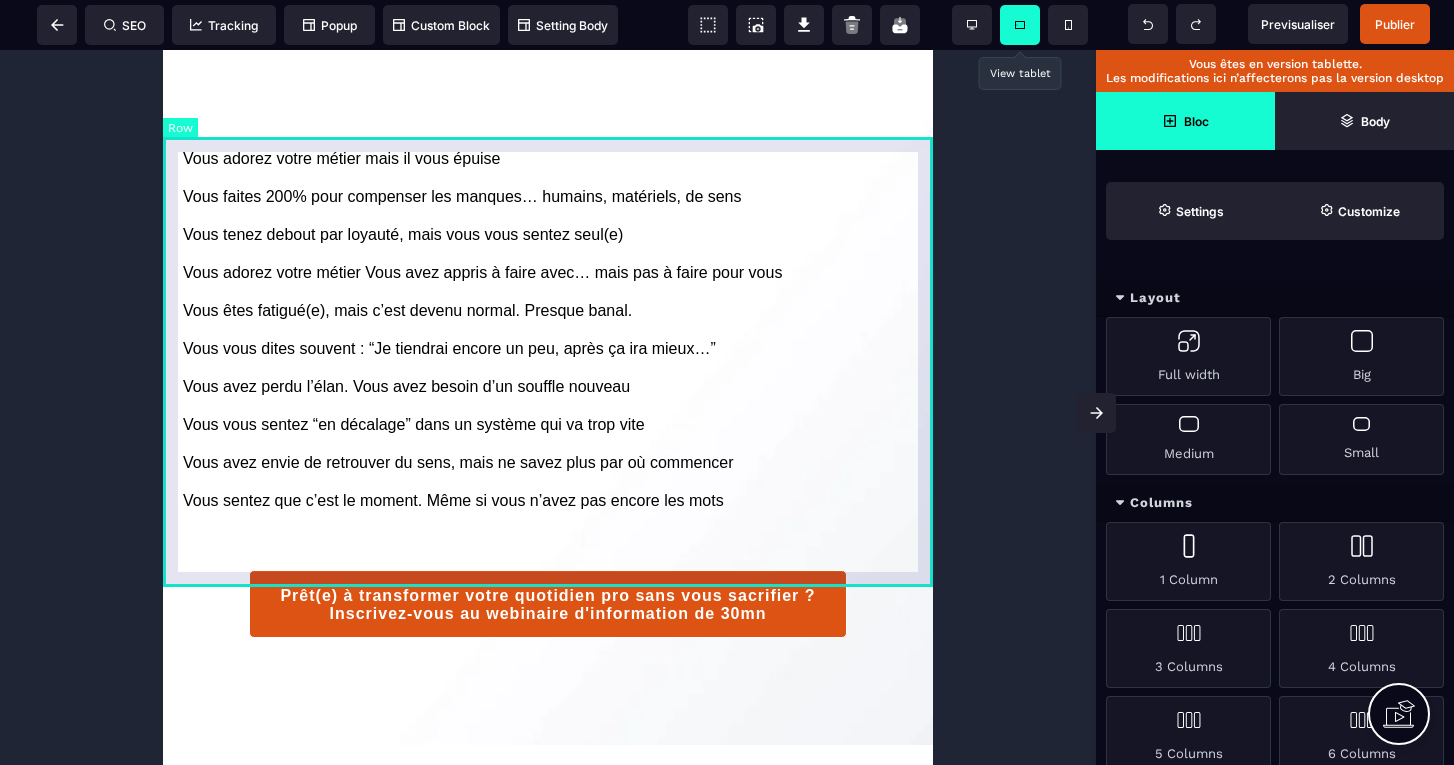 click on "Vous adorez votre métier mais il vous épuise   Vous faites 200% pour compenser les manques… humains, matériels, de sens   Vous tenez debout par loyauté, mais vous vous sentez seul(e)   Vous adorez votre métier Vous avez appris à faire avec… mais pas à faire pour vous   Vous êtes fatigué(e), mais c’est devenu normal. Presque banal.   Vous vous dites souvent : “Je tiendrai encore un peu, après ça ira mieux…”   Vous avez perdu l’élan. Vous avez besoin d’un souffle nouveau   Vous vous sentez “en décalage” dans un système qui va trop vite   Vous avez envie de retrouver du sens, mais ne savez plus par où commencer   Vous sentez que c’est le moment. Même si vous n’avez pas encore les mots" at bounding box center [548, 330] 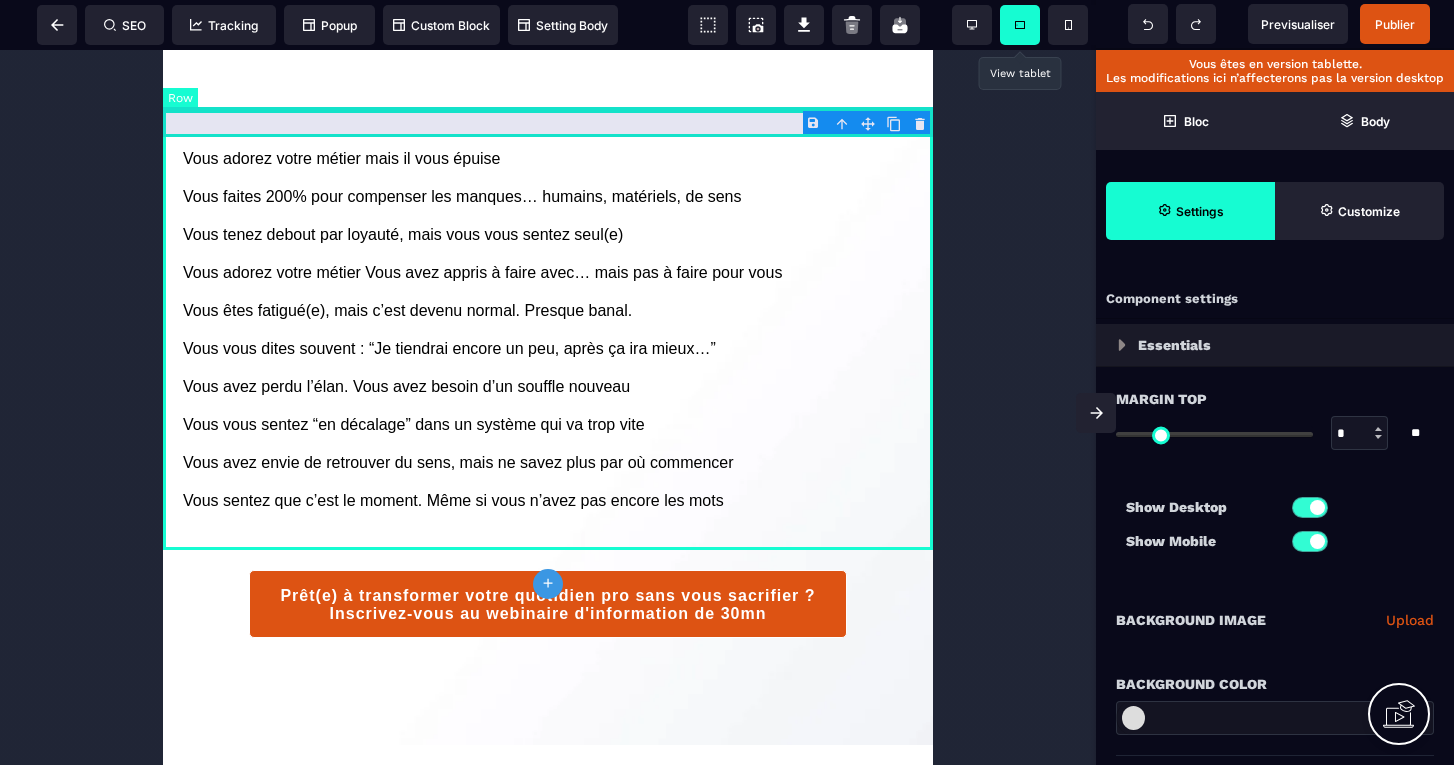 click on "B I U S
A *******
plus
Row
SEO
Big" at bounding box center [727, 382] 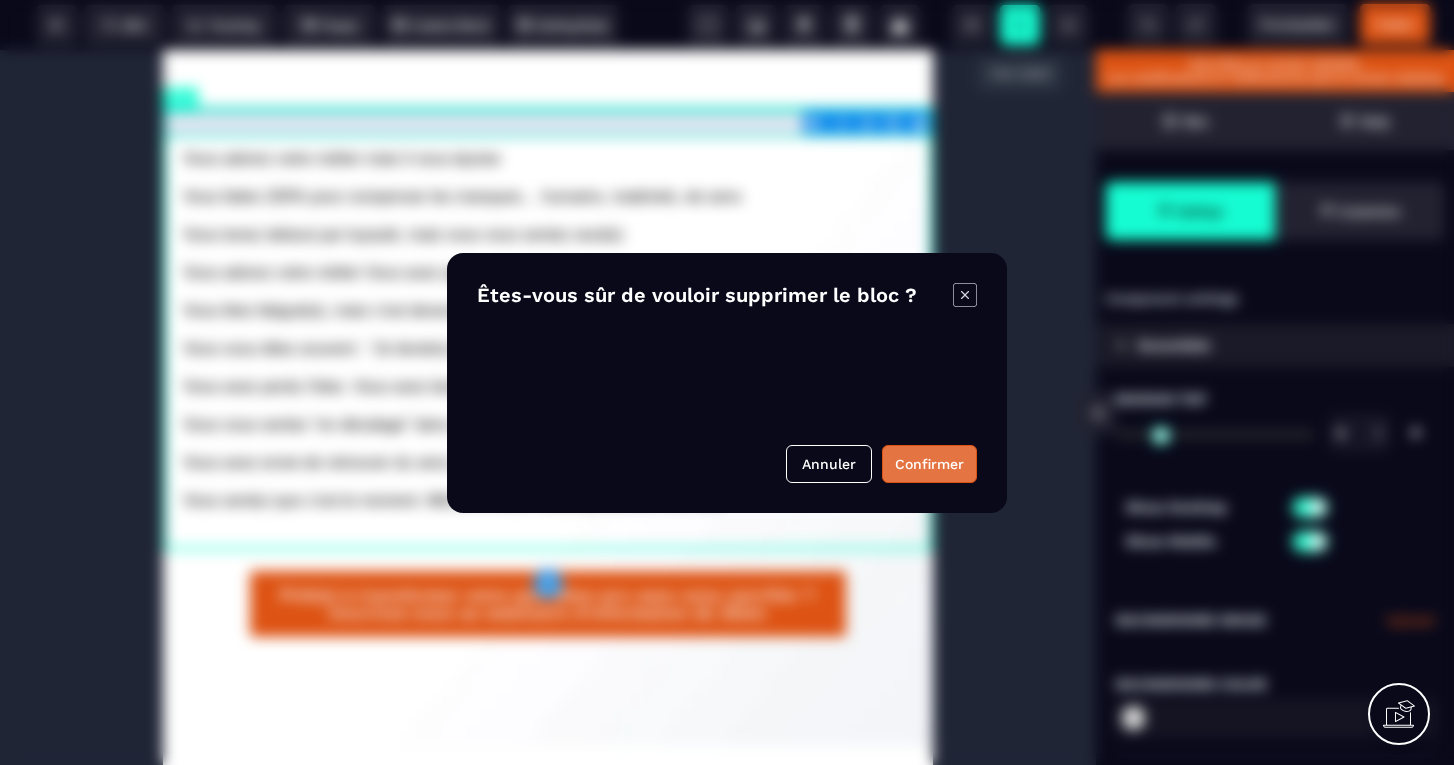 click on "Confirmer" at bounding box center (929, 464) 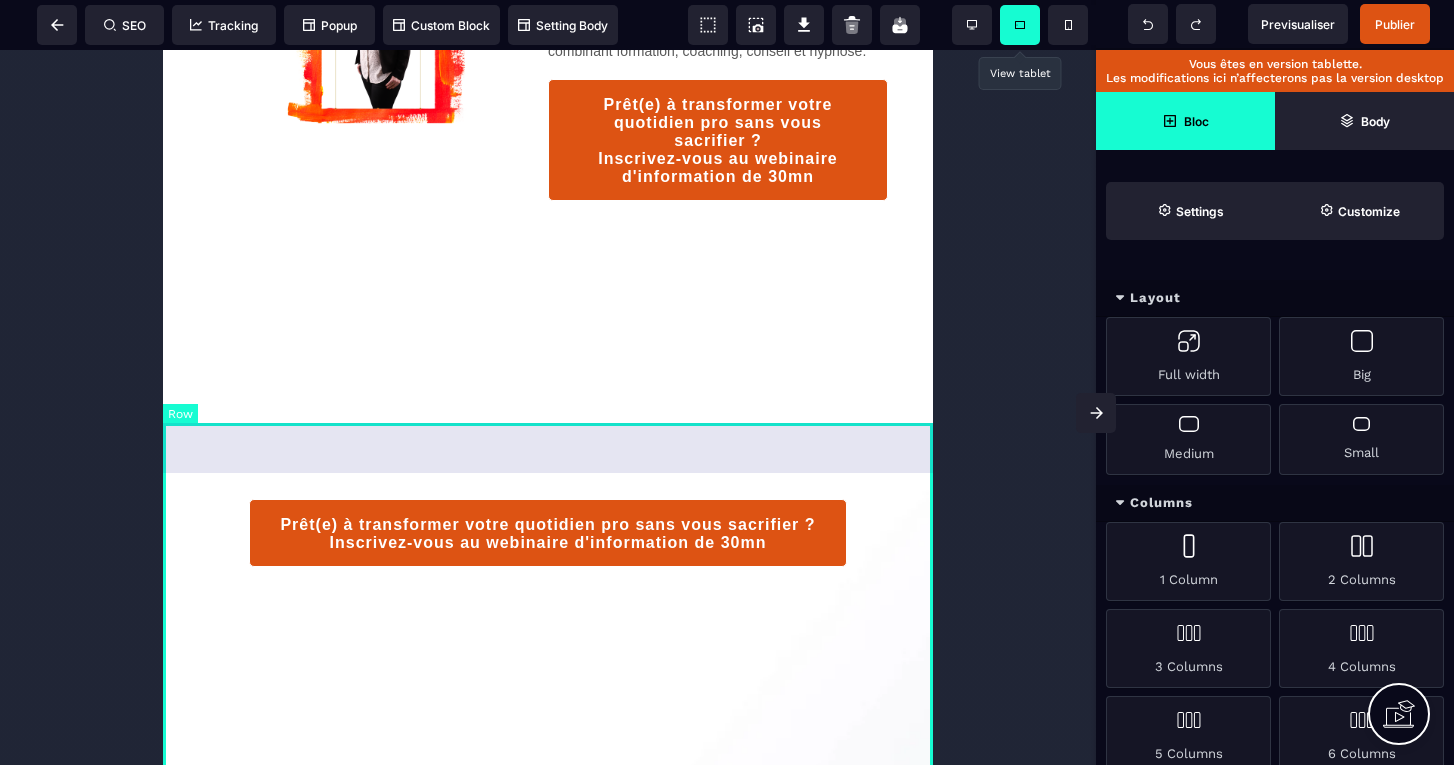 scroll, scrollTop: 1986, scrollLeft: 0, axis: vertical 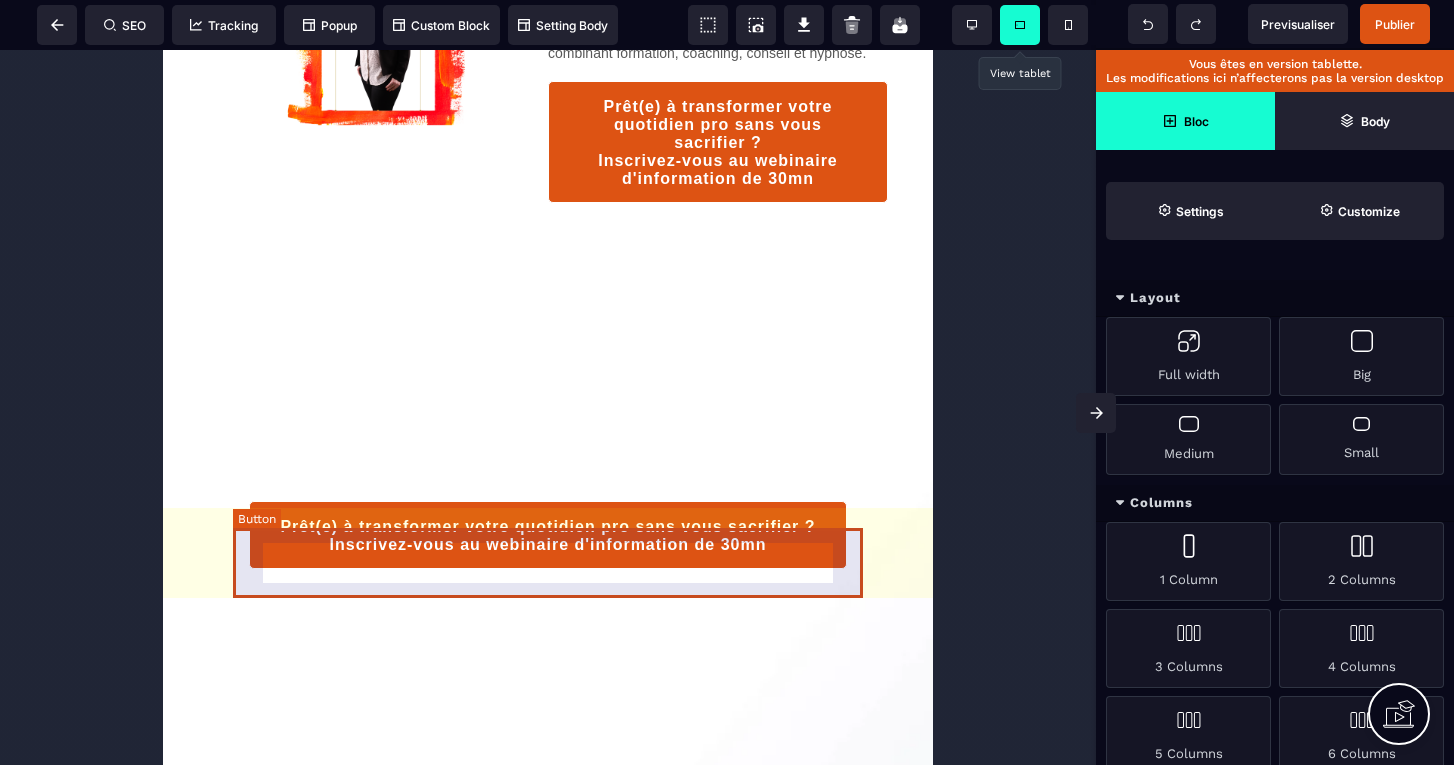 click on "Prêt(e) à transformer votre quotidien pro sans vous sacrifier ?  Inscrivez-vous au webinaire d'information de 30mn" at bounding box center [547, 535] 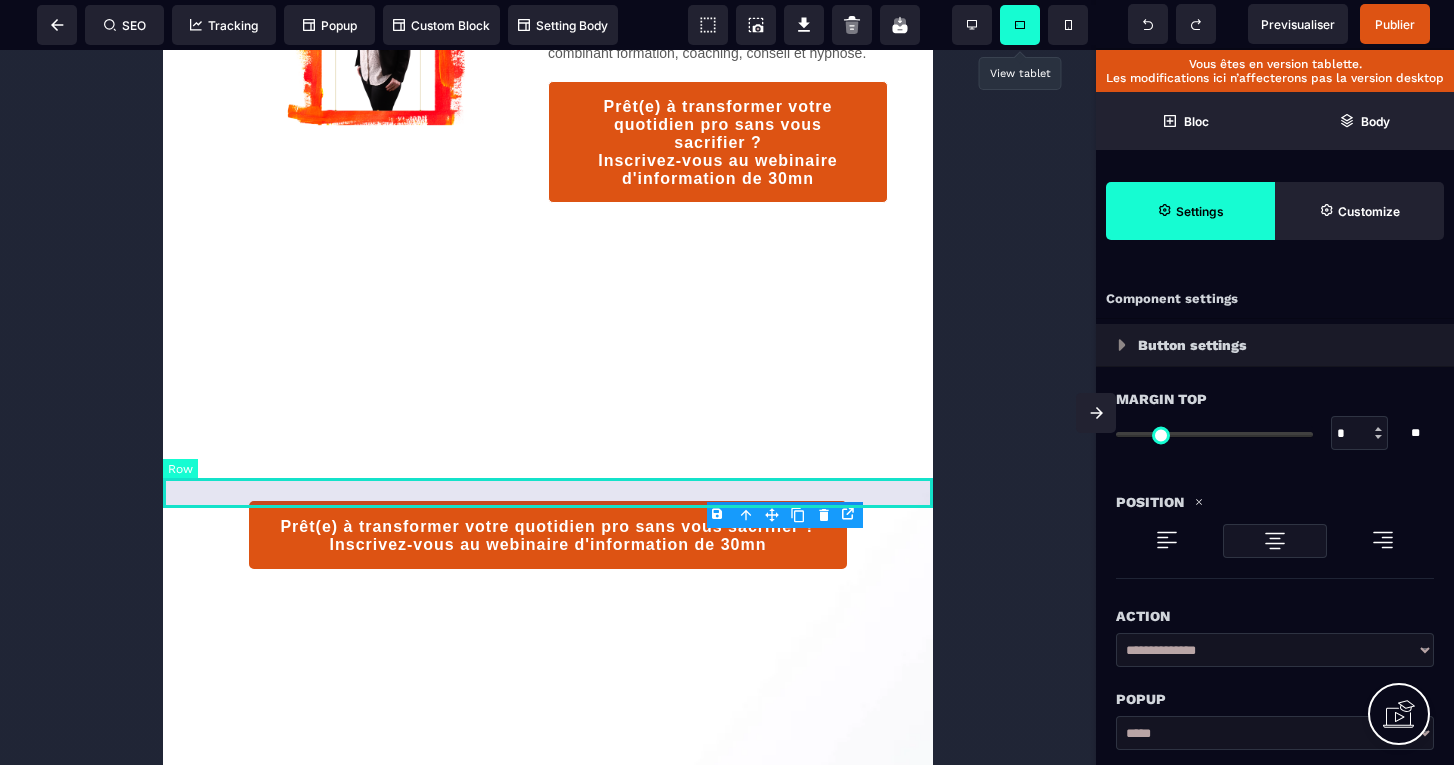 click on "B I U S
A *******
Row
[KEYWORD]
[KEYWORD]
Popup" at bounding box center [727, 382] 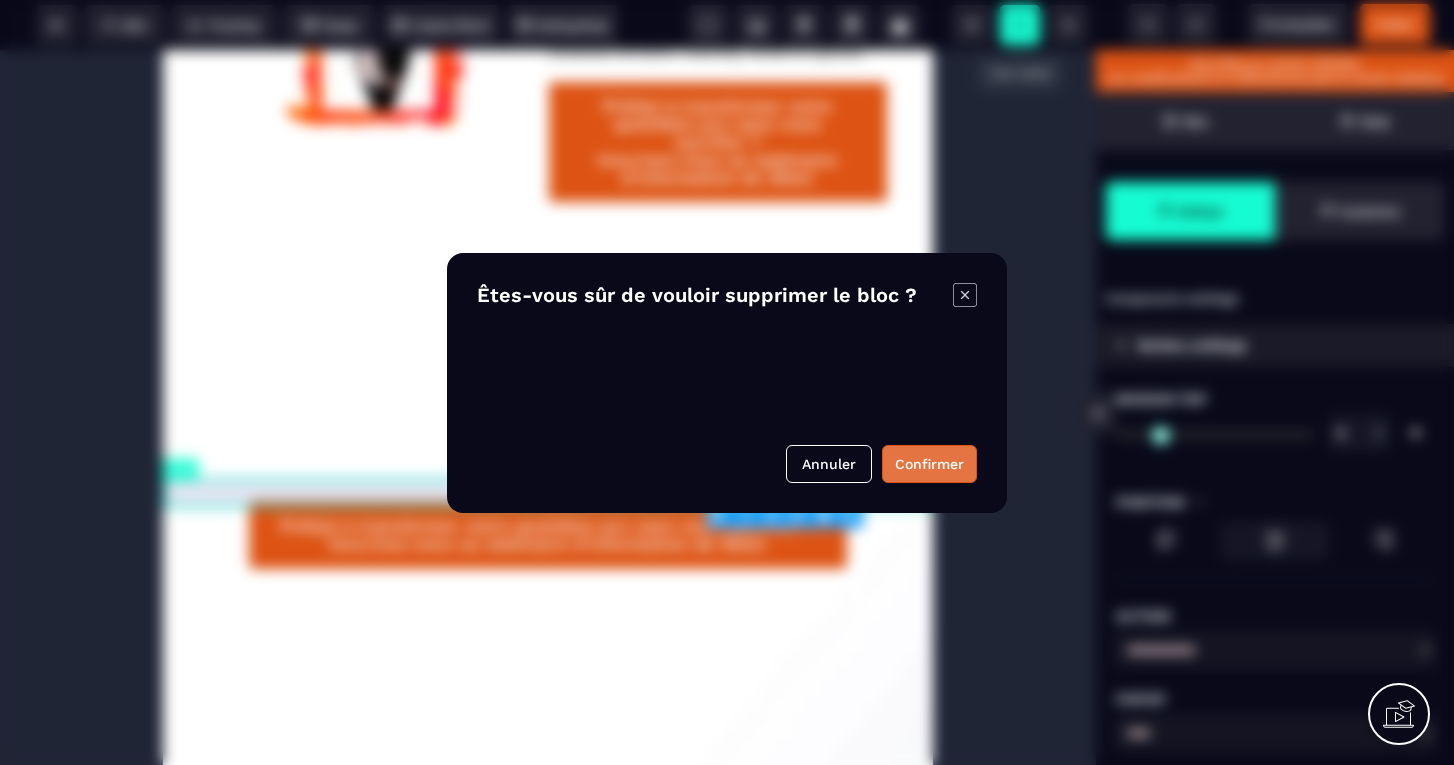 click on "Confirmer" at bounding box center (929, 464) 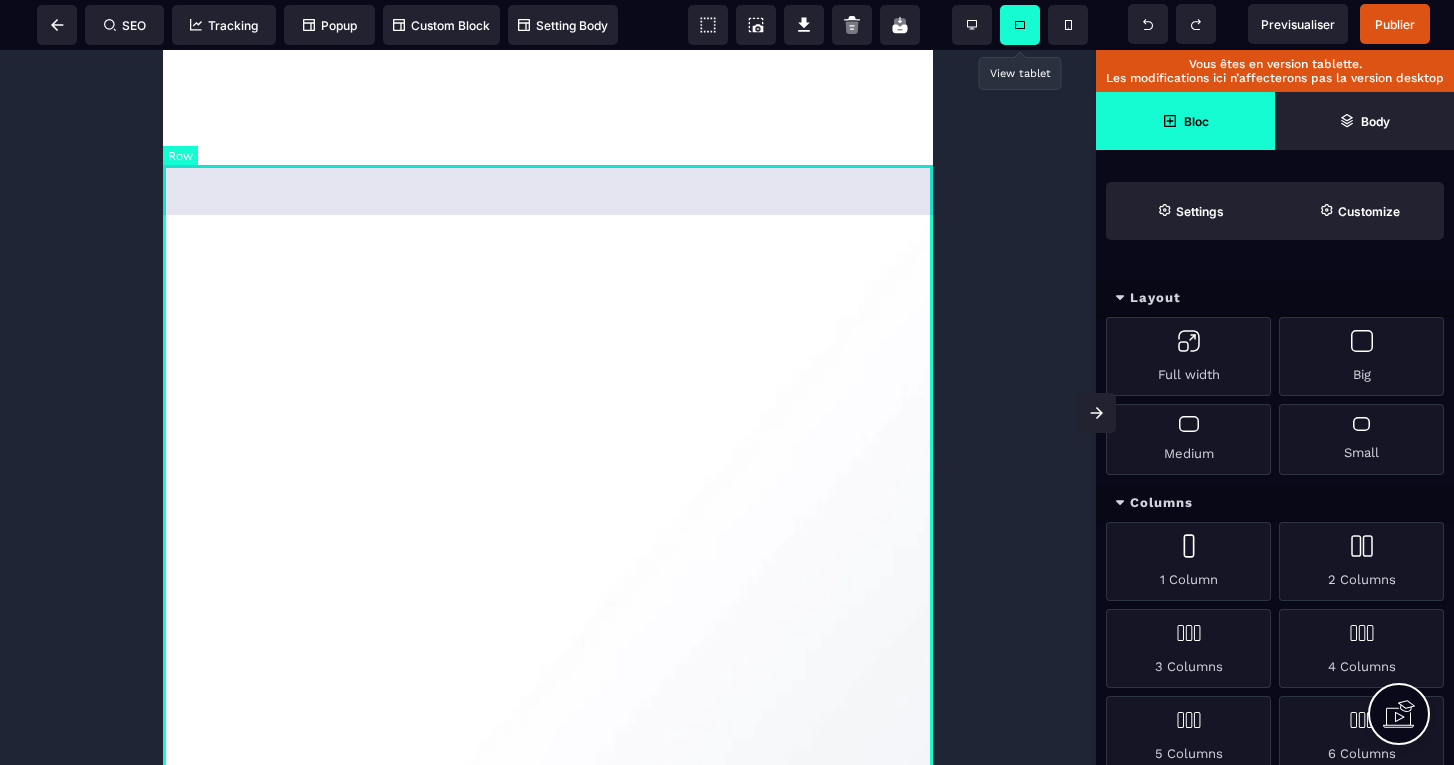 scroll, scrollTop: 2245, scrollLeft: 0, axis: vertical 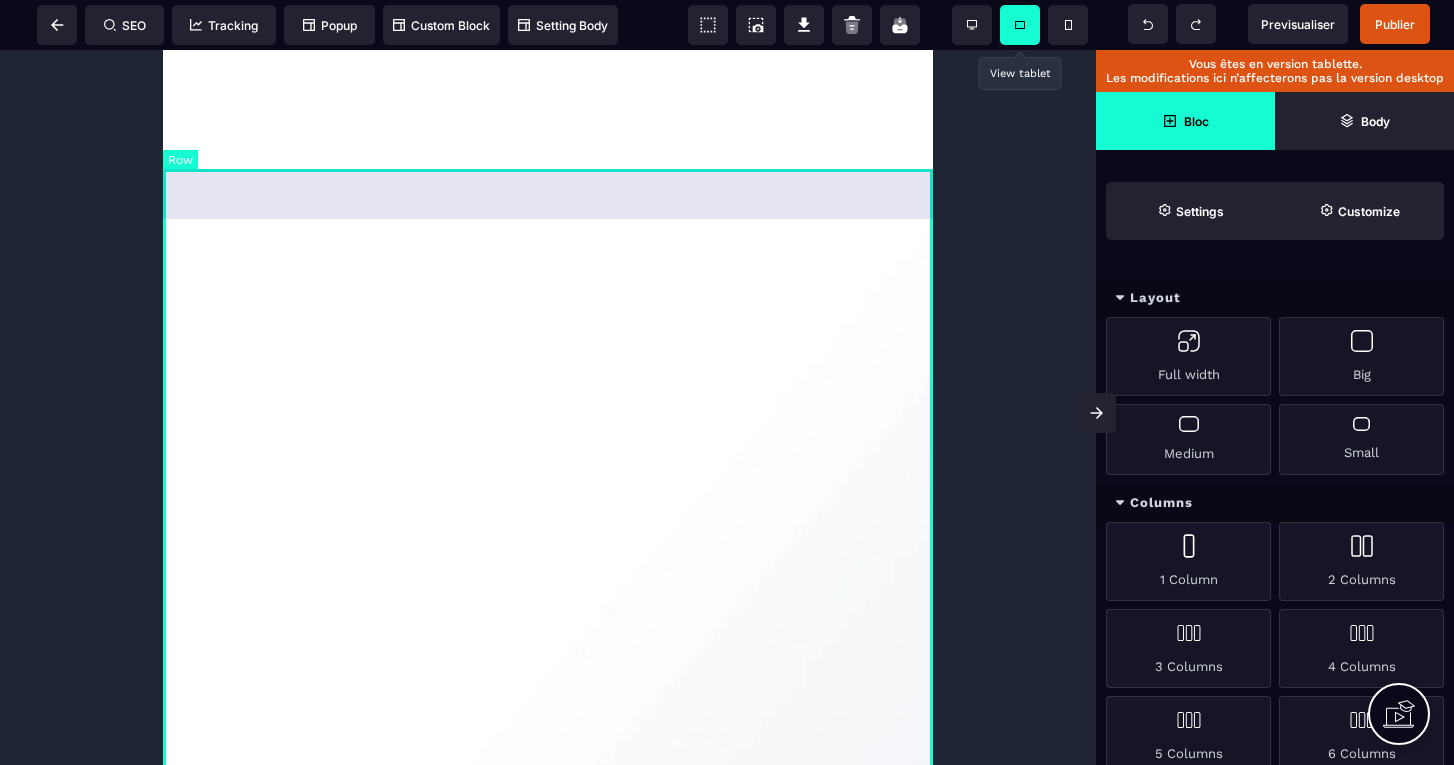 click at bounding box center (548, 499) 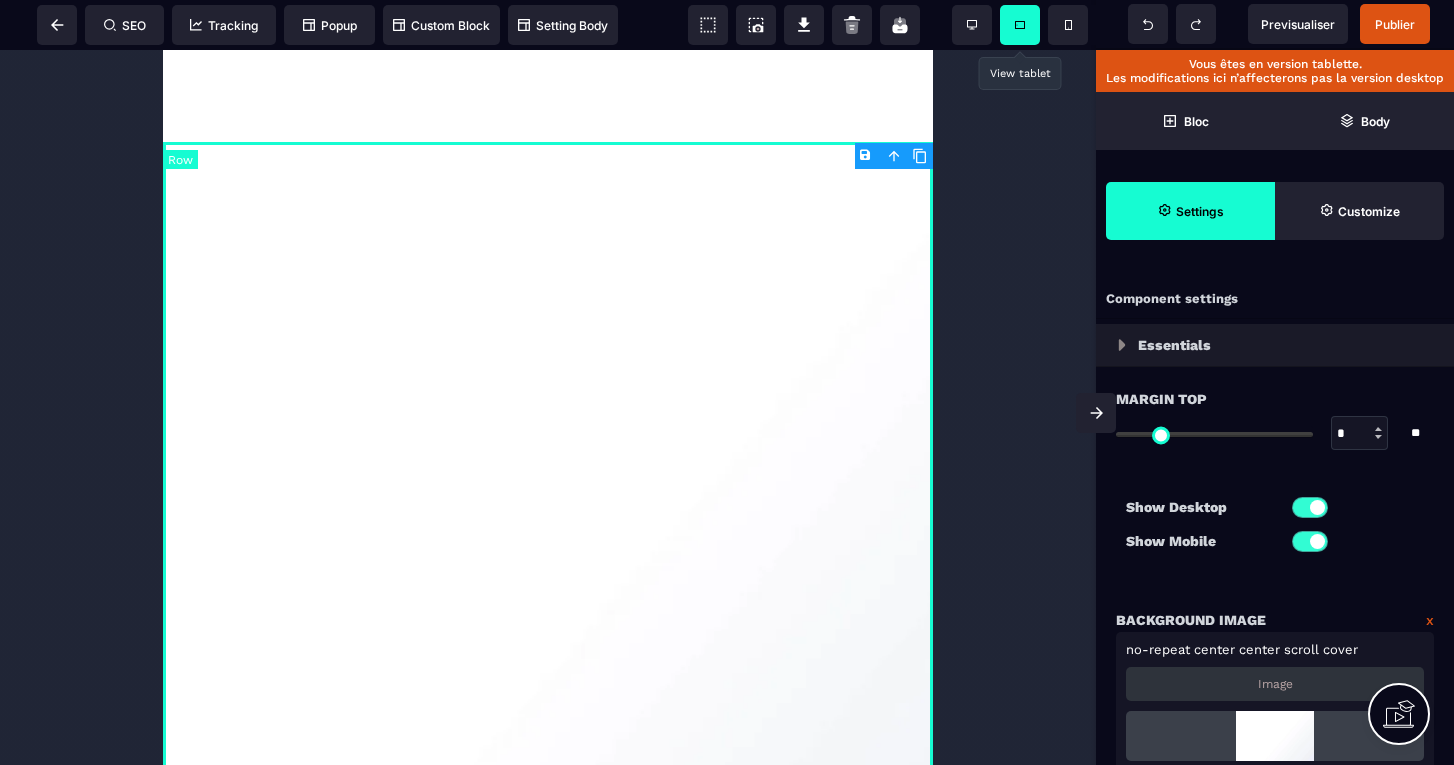 click on "B I U S
A *******
plus
Row
SEO
Big" at bounding box center (727, 382) 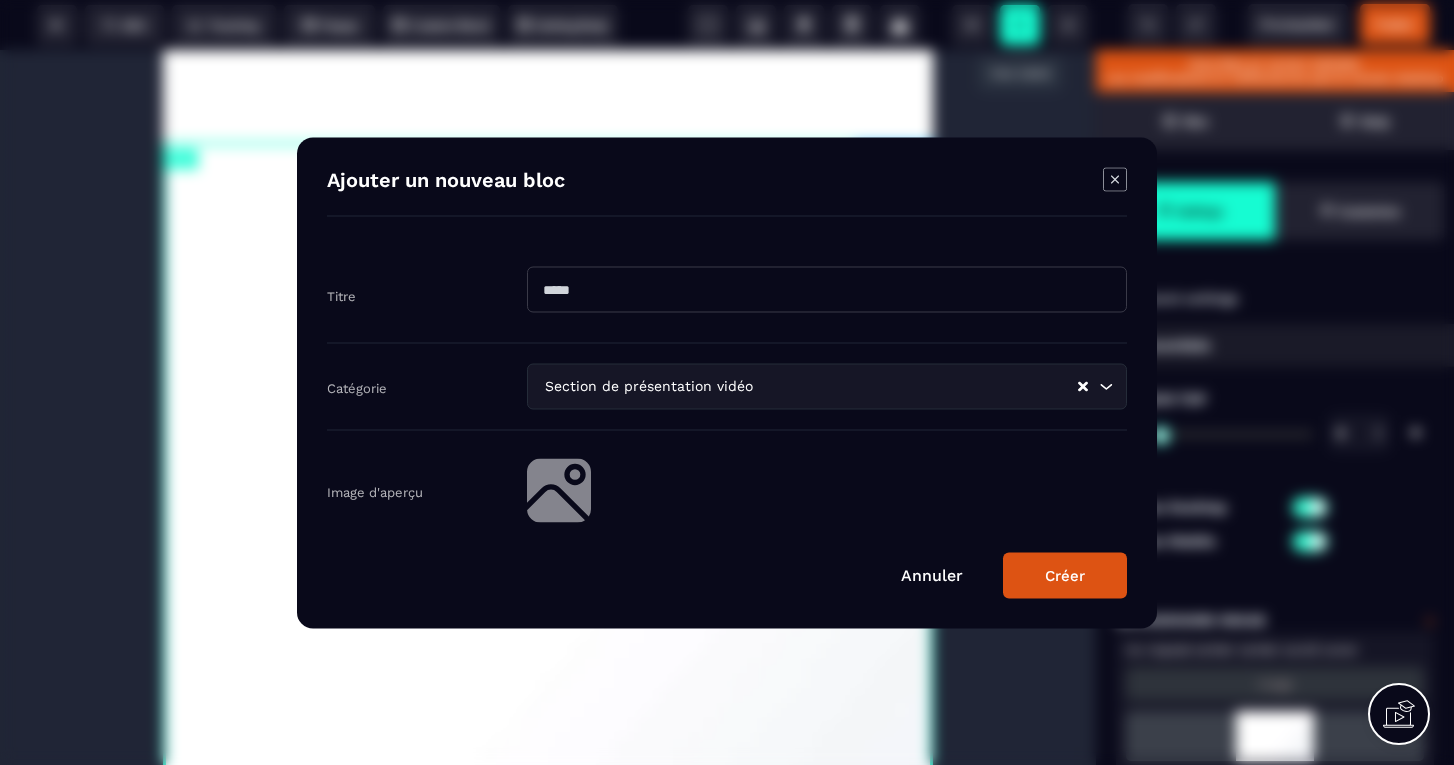 click on "Annuler" at bounding box center [932, 574] 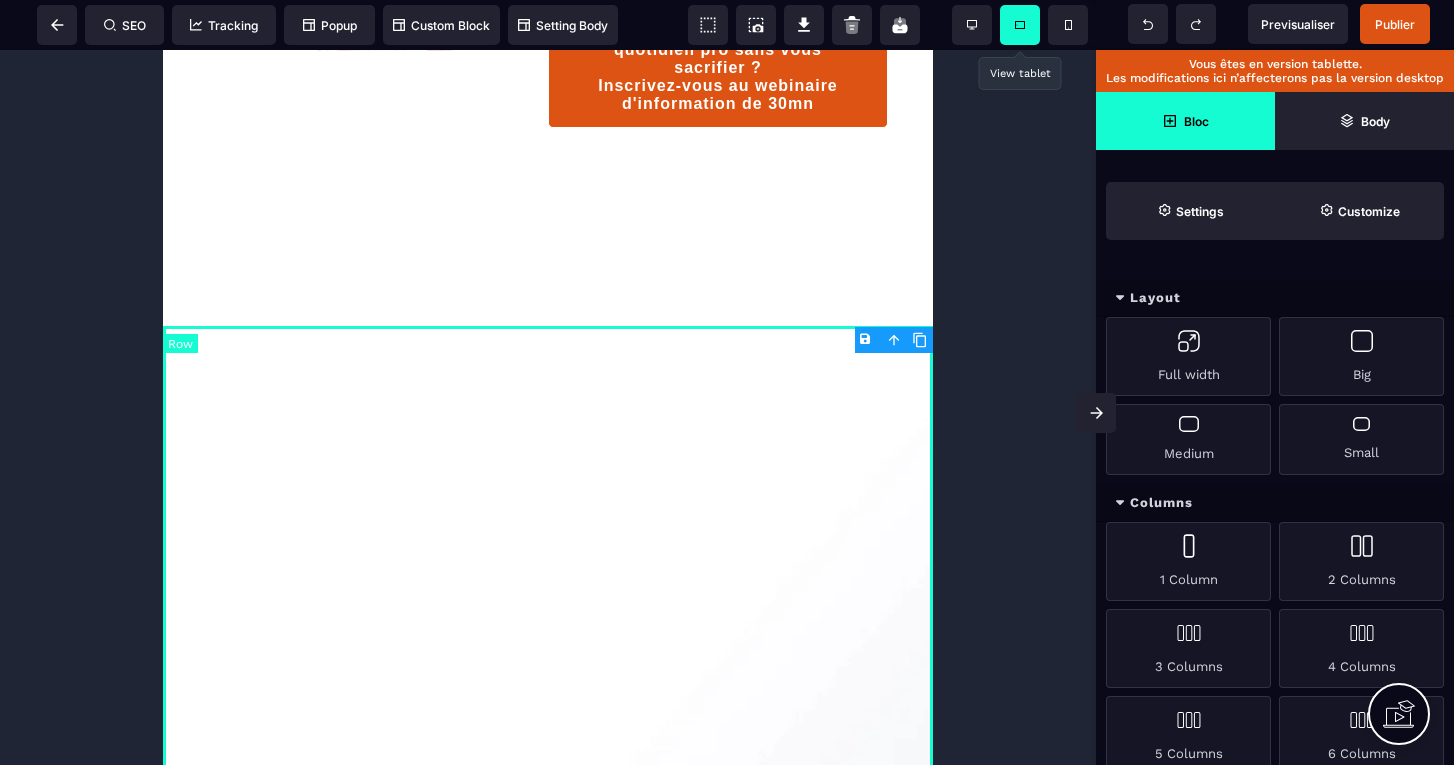 scroll, scrollTop: 2046, scrollLeft: 0, axis: vertical 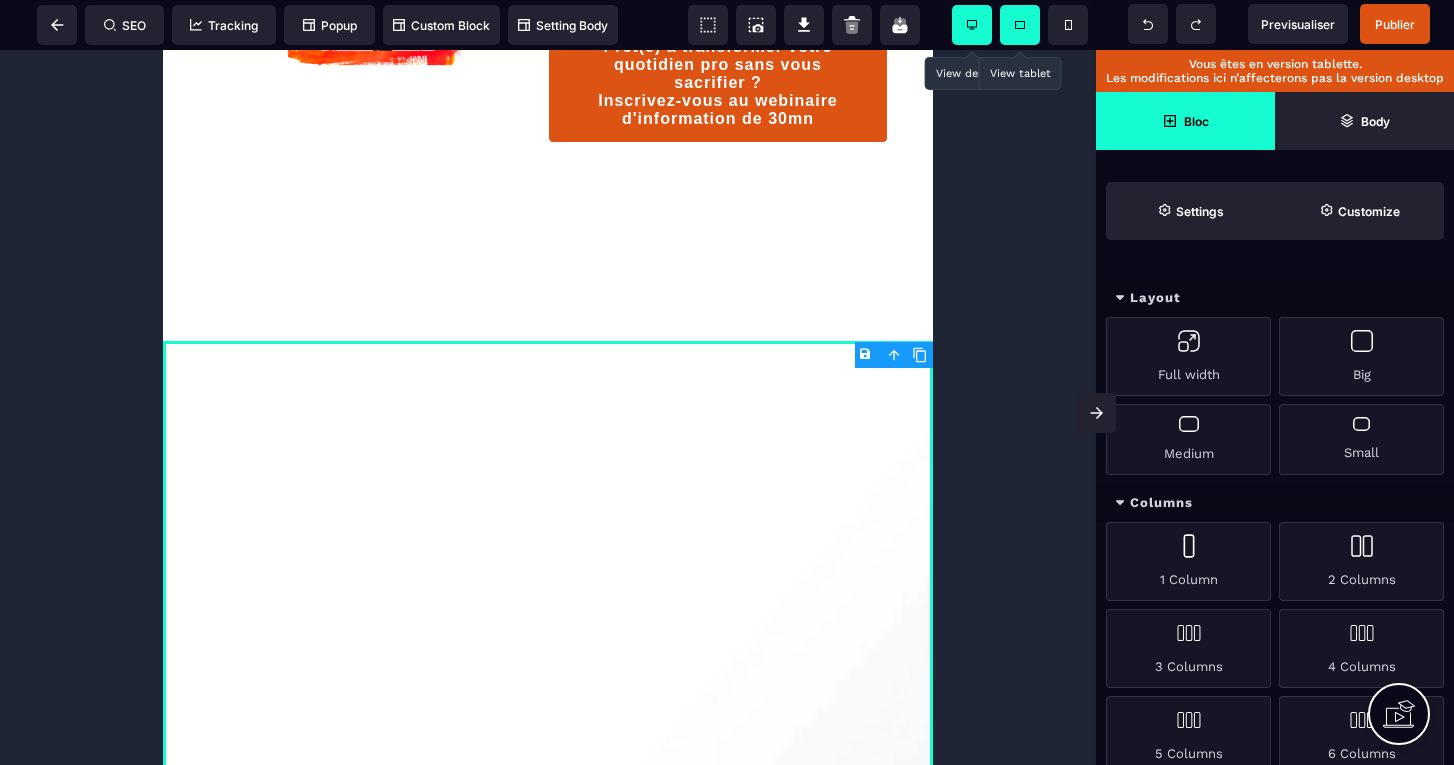 click at bounding box center (972, 25) 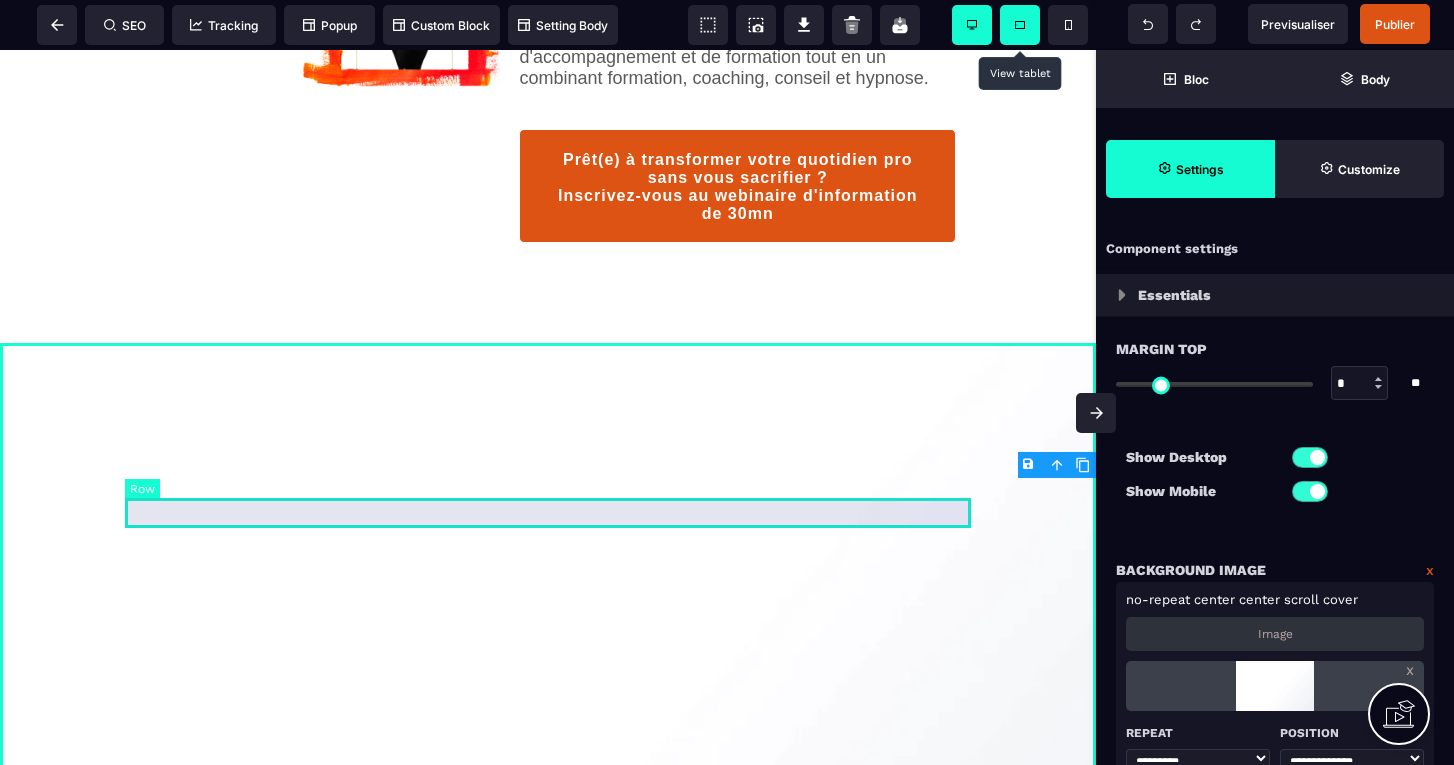 click at bounding box center [548, 378] 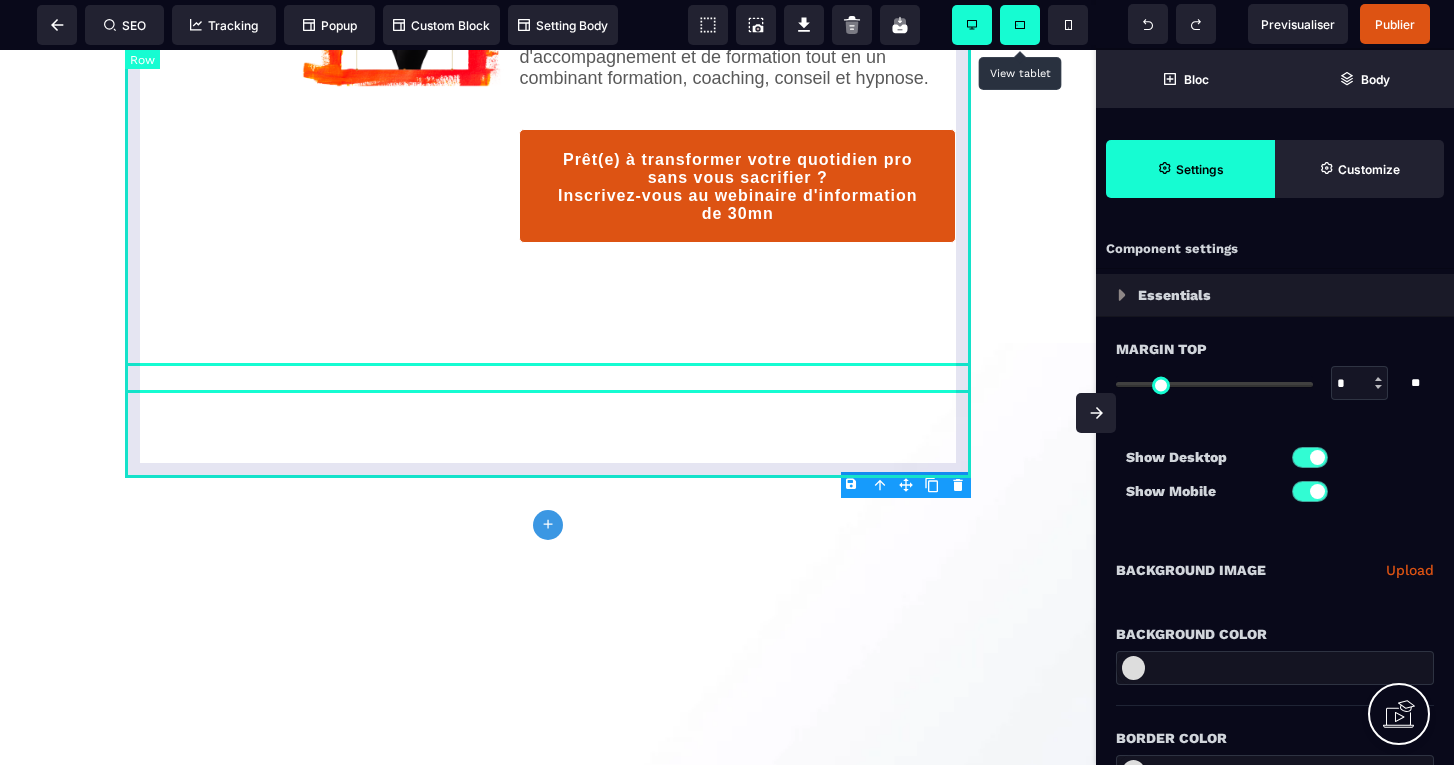 scroll, scrollTop: 0, scrollLeft: 0, axis: both 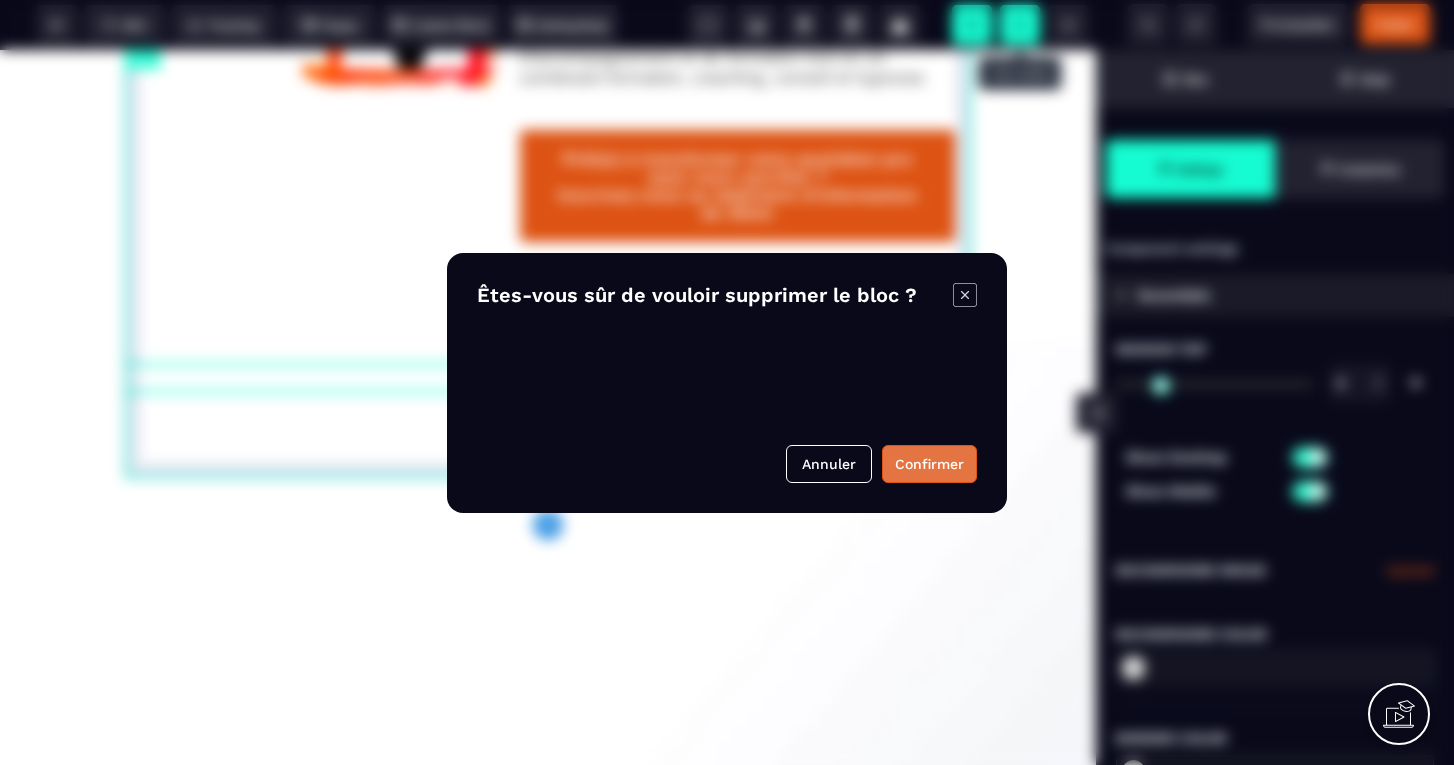 click on "Confirmer" at bounding box center [929, 464] 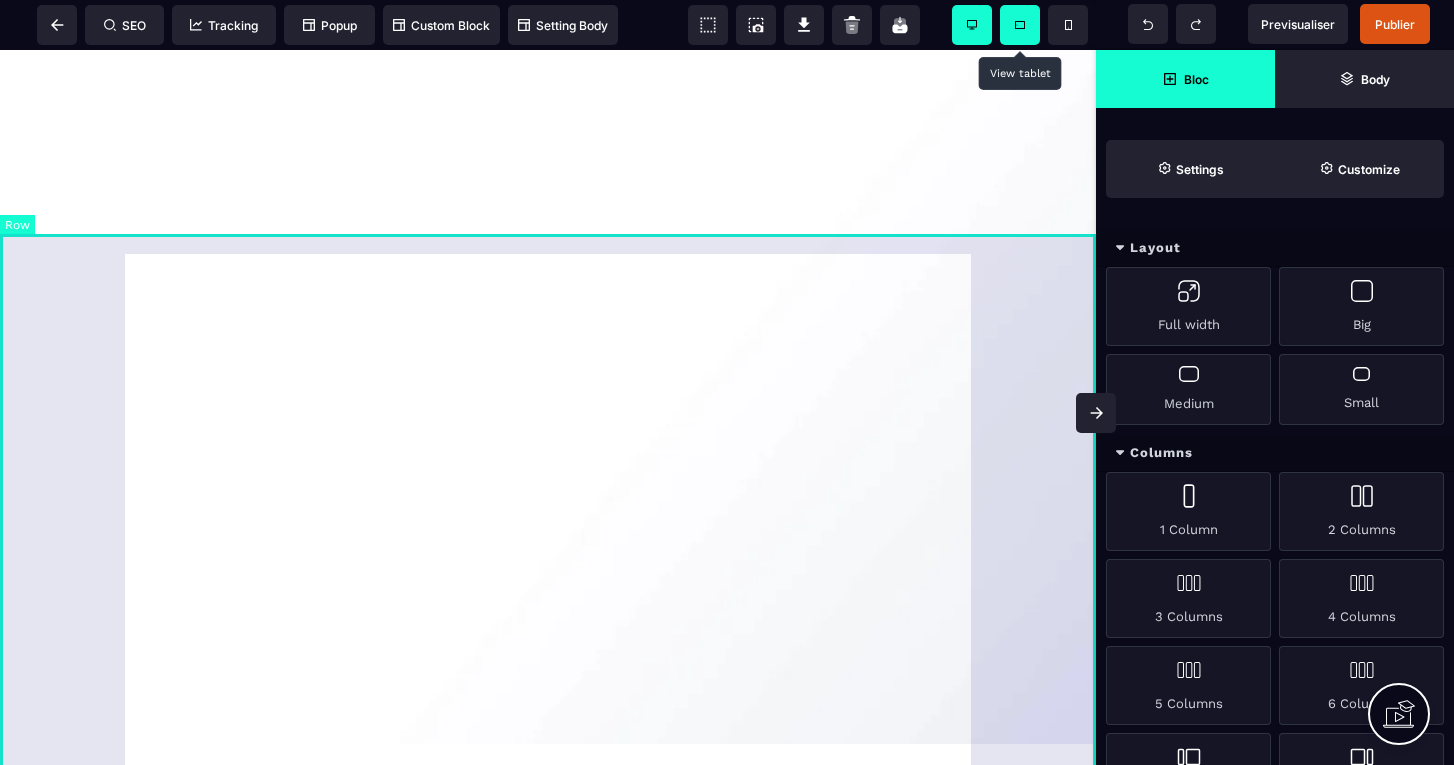 scroll, scrollTop: 2272, scrollLeft: 0, axis: vertical 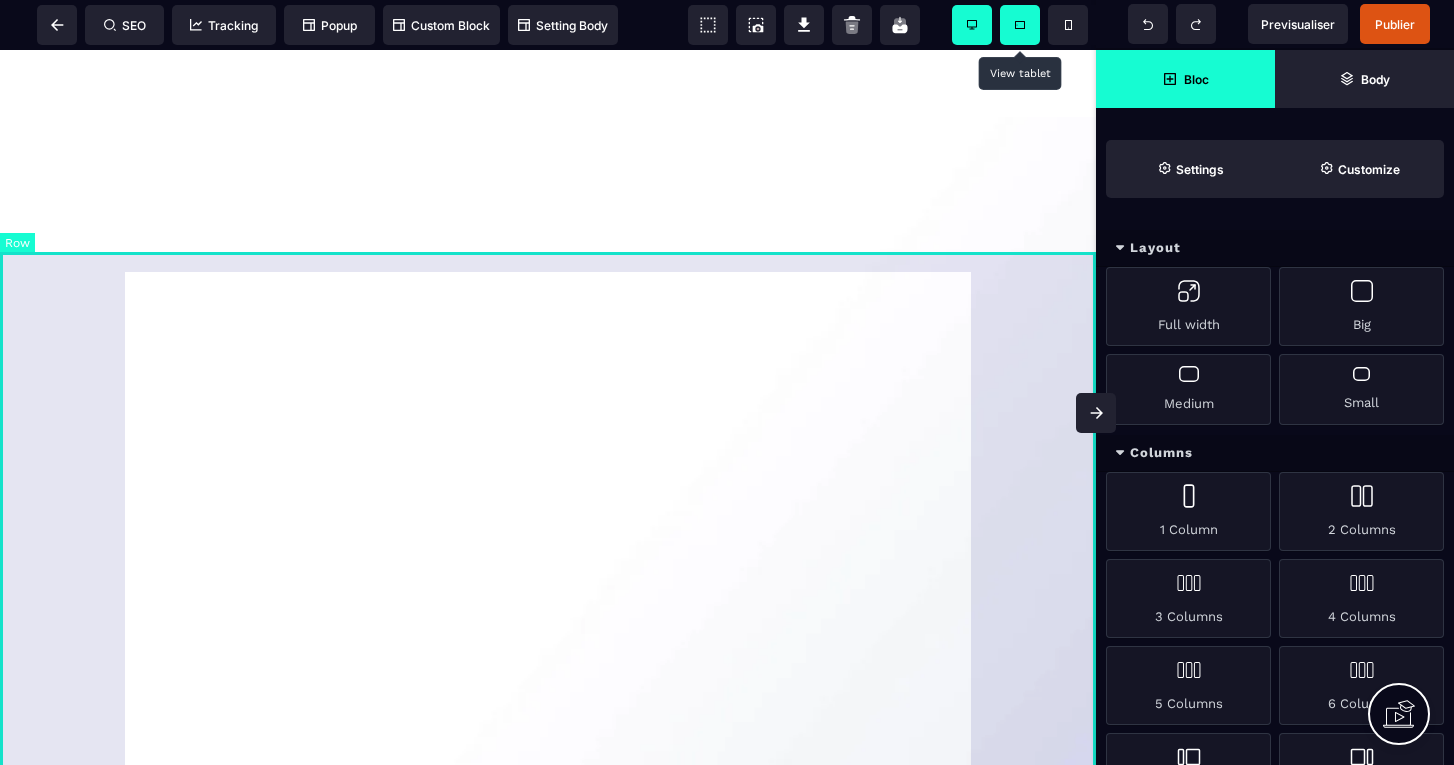 click at bounding box center [548, 474] 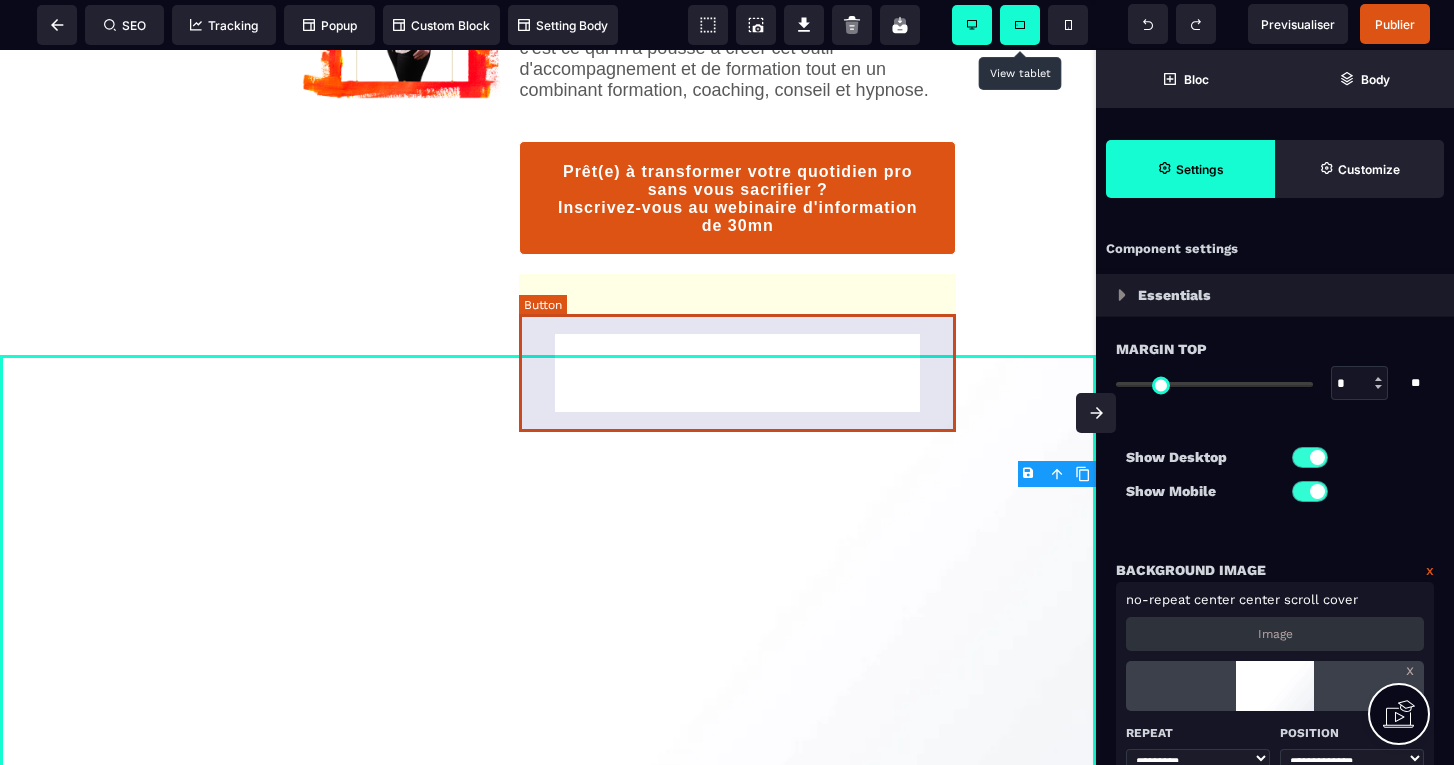 scroll, scrollTop: 2032, scrollLeft: 0, axis: vertical 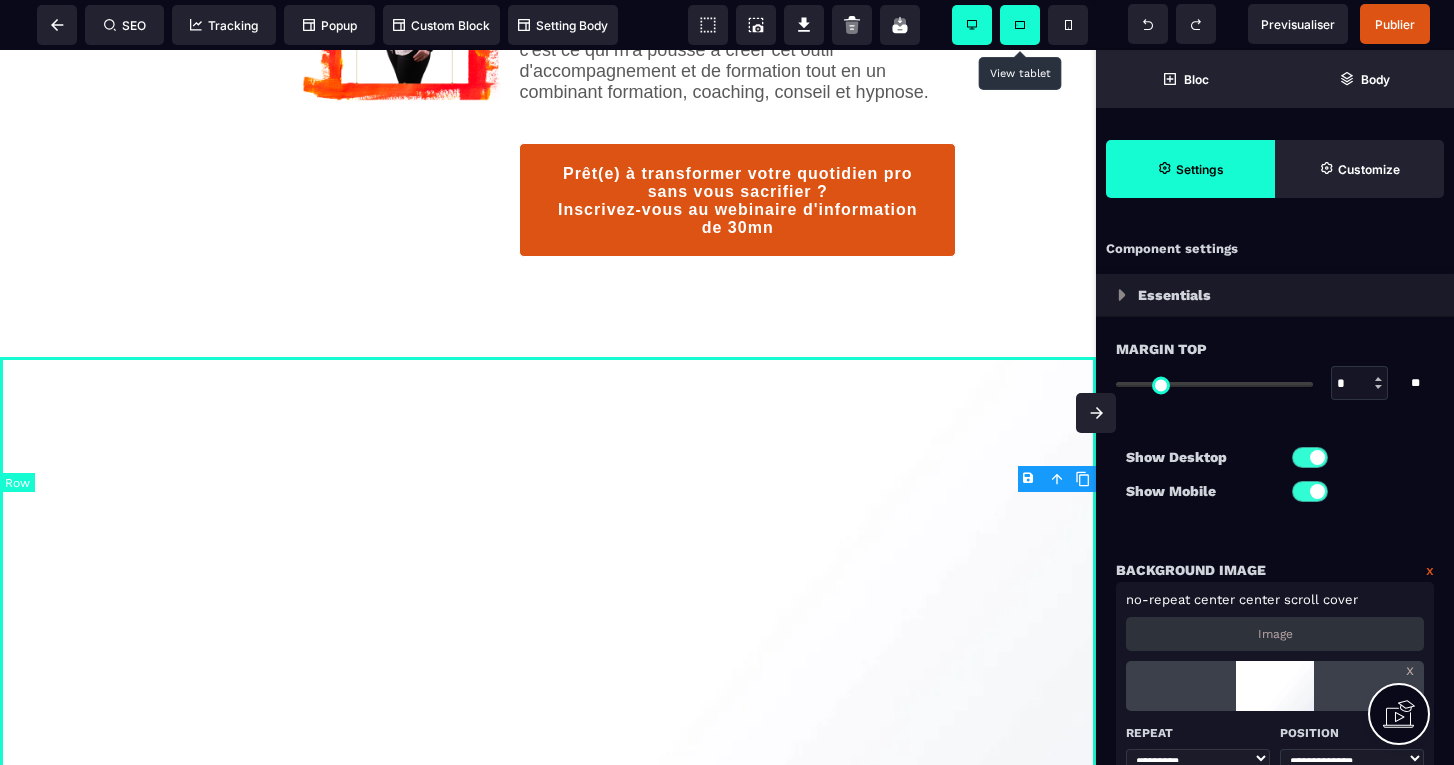 click at bounding box center (548, 714) 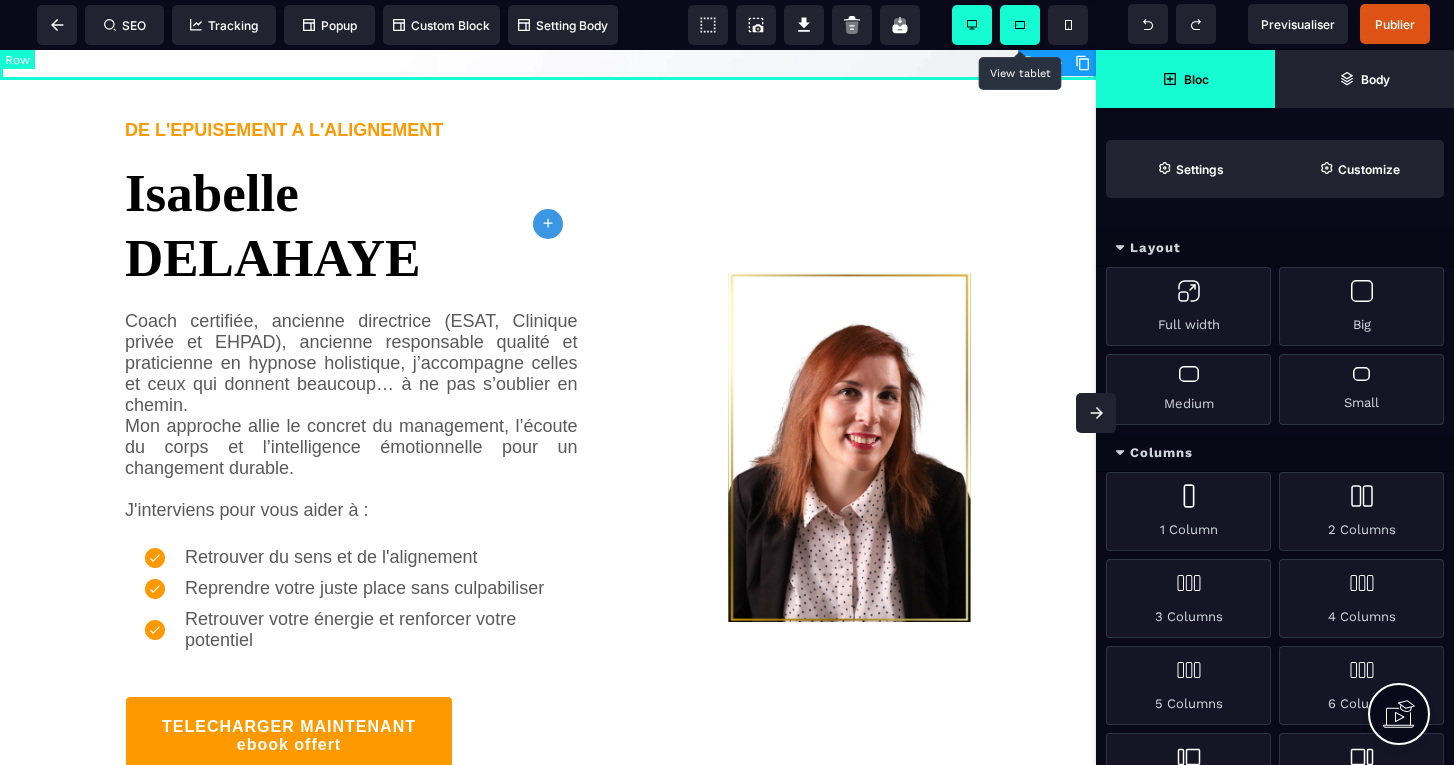 scroll, scrollTop: 3010, scrollLeft: 0, axis: vertical 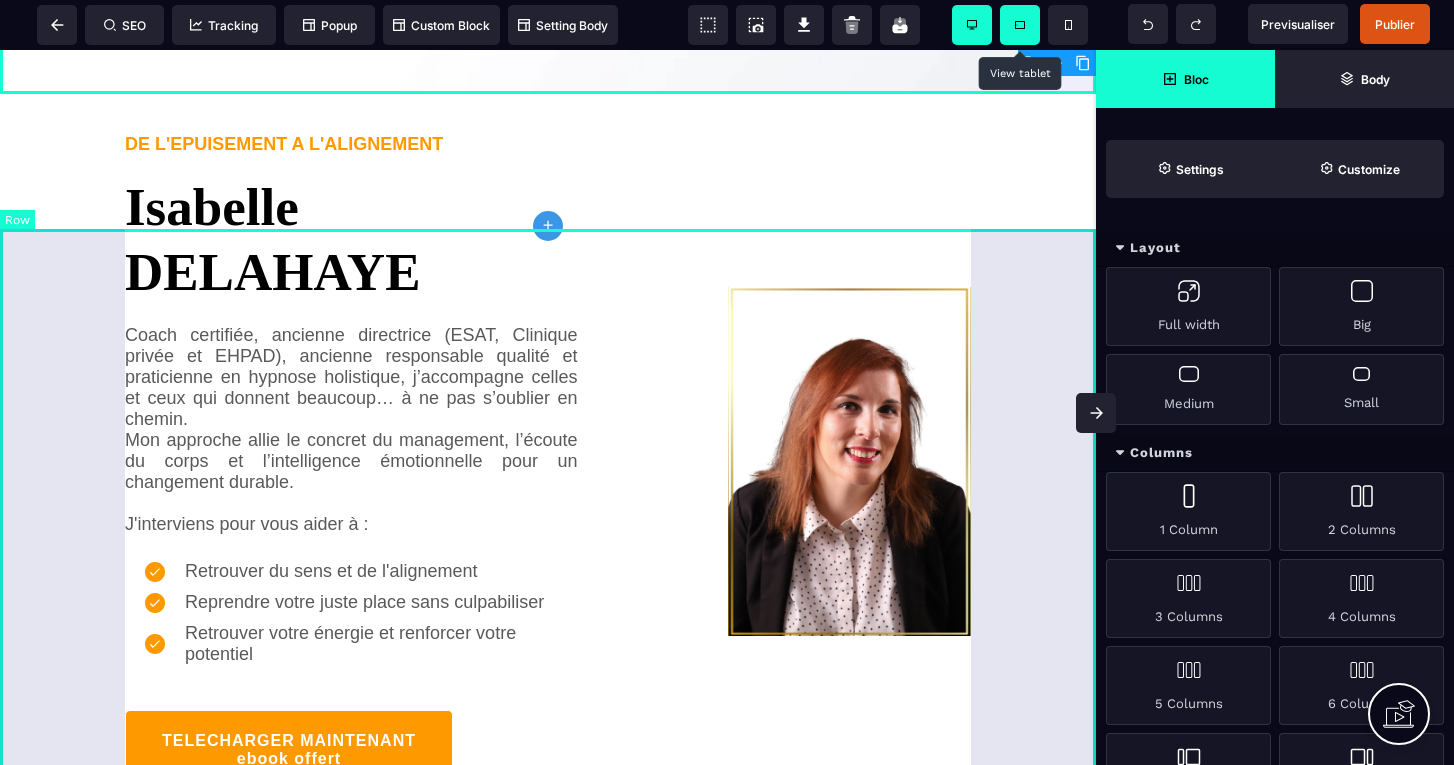 click on "DE L'EPUISEMENT A L'ALIGNEMENT [NAME] Coach certifiée, ancienne directrice (ESAT, Clinique privée et EHPAD), ancienne responsable qualité et praticienne en hypnose holistique, j’accompagne celles et ceux qui donnent beaucoup… à ne pas s’oublier en chemin.
Mon approche allie le concret du management, l’écoute du corps et l’intelligence émotionnelle pour un changement durable.
J'interviens pour vous aider à : Retrouver du sens et de l'alignement Reprendre votre juste place sans culpabiliser Retrouver votre énergie et renforcer votre potentiel TELECHARGER MAINTENANT ebook offert" at bounding box center [548, 461] 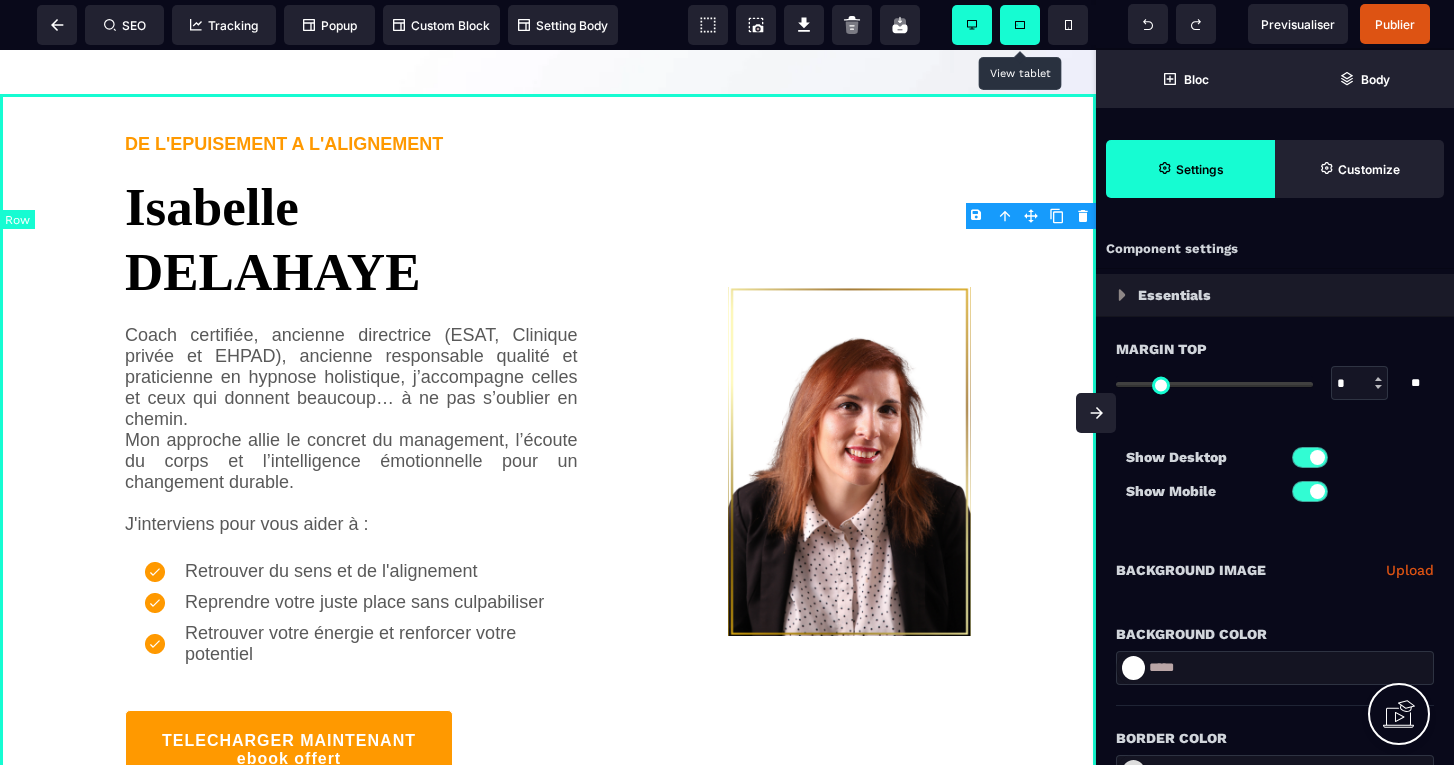 click 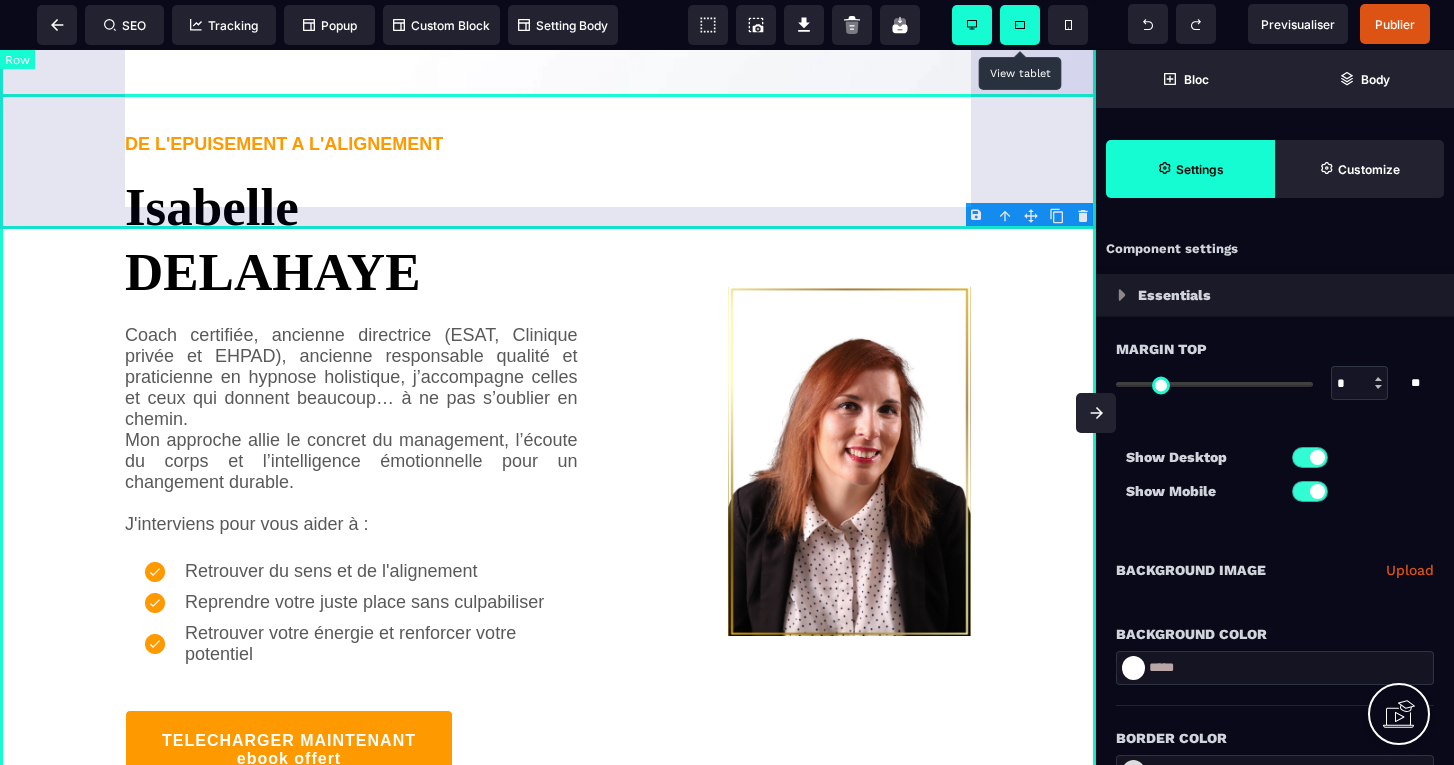 click 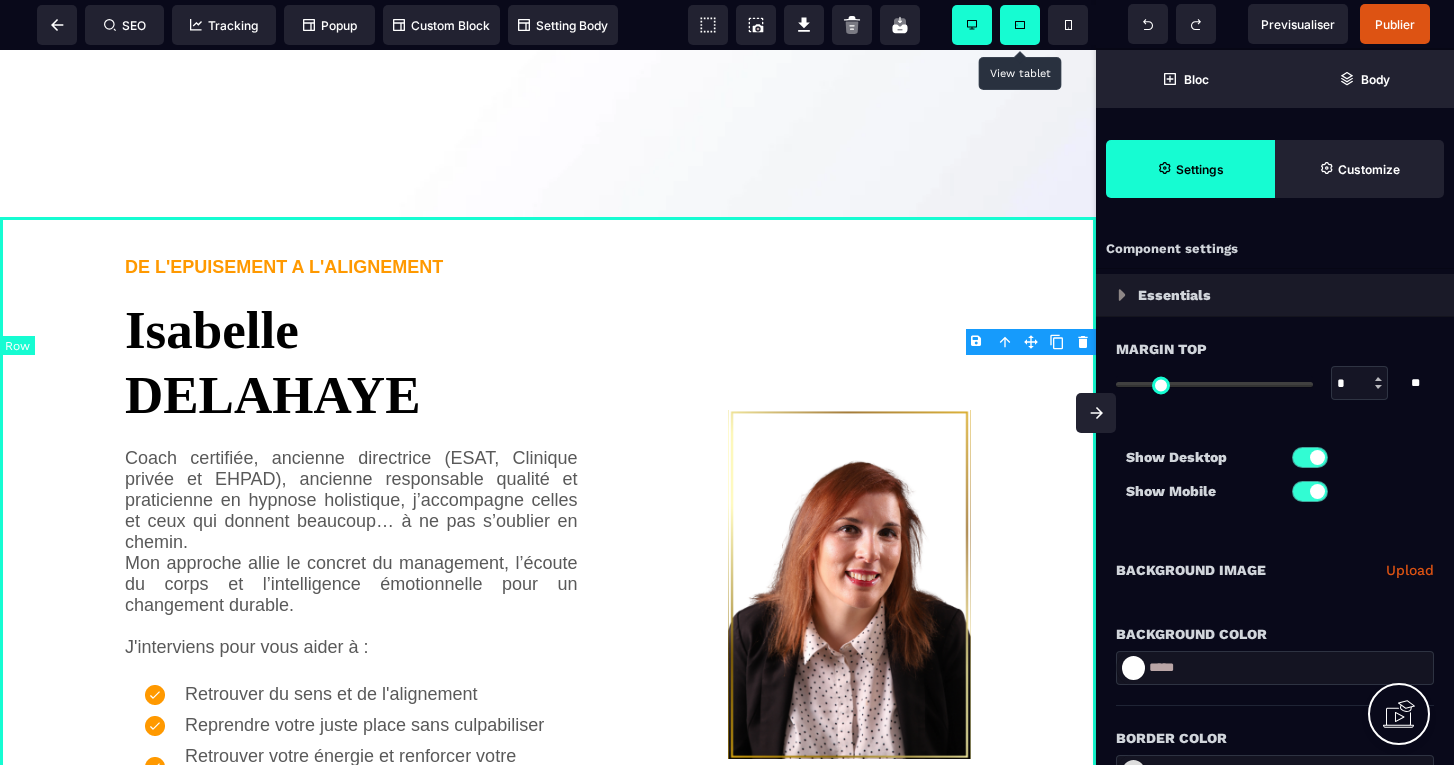 scroll, scrollTop: 2888, scrollLeft: 0, axis: vertical 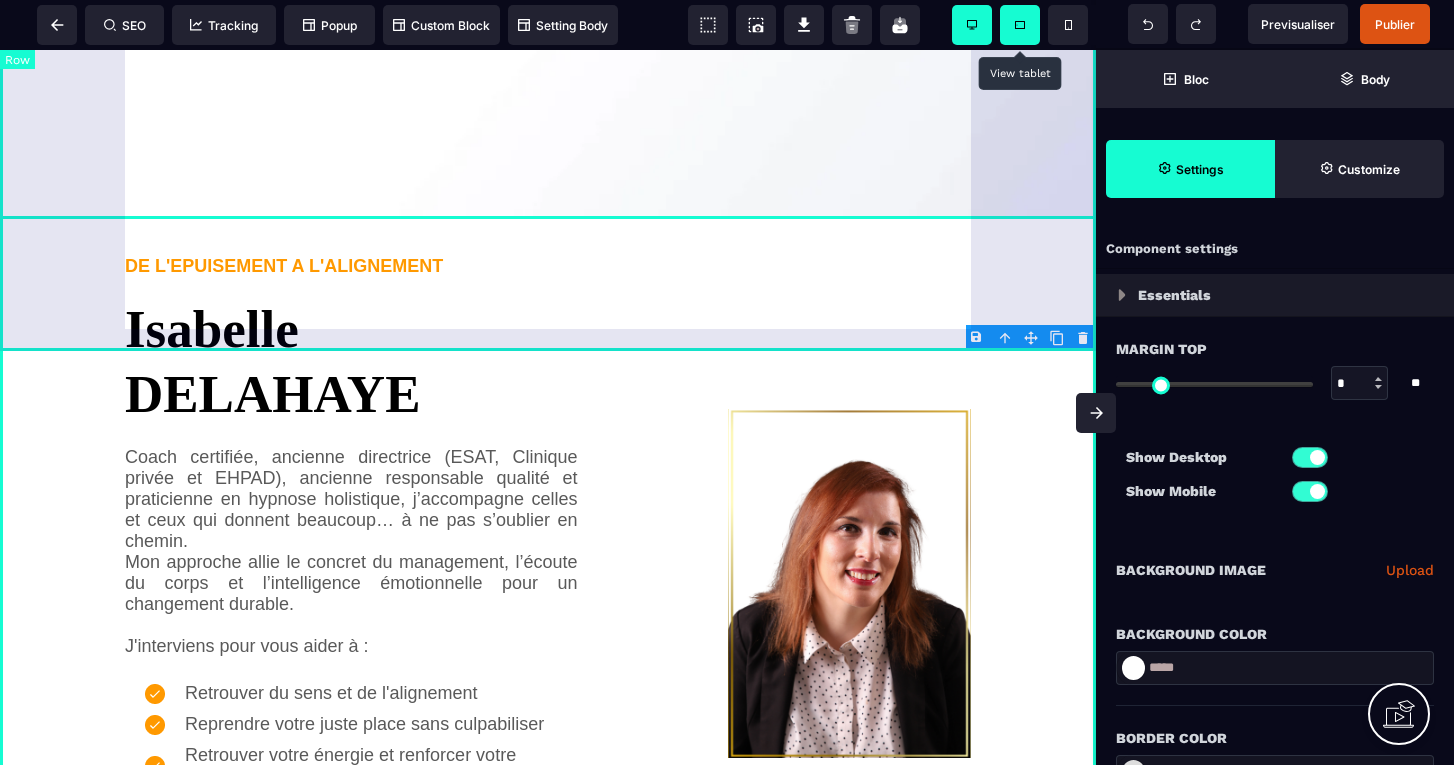 click at bounding box center (548, -142) 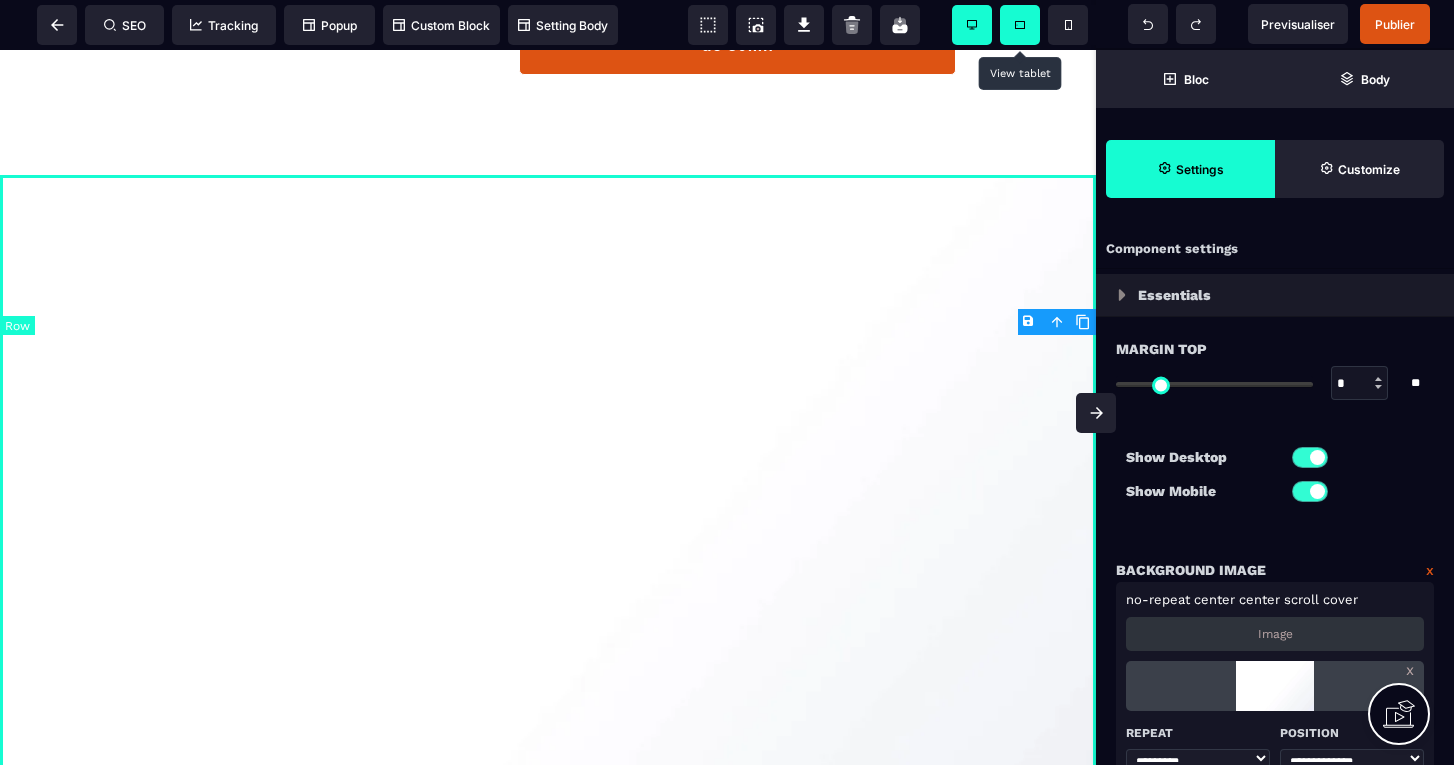 scroll, scrollTop: 2174, scrollLeft: 0, axis: vertical 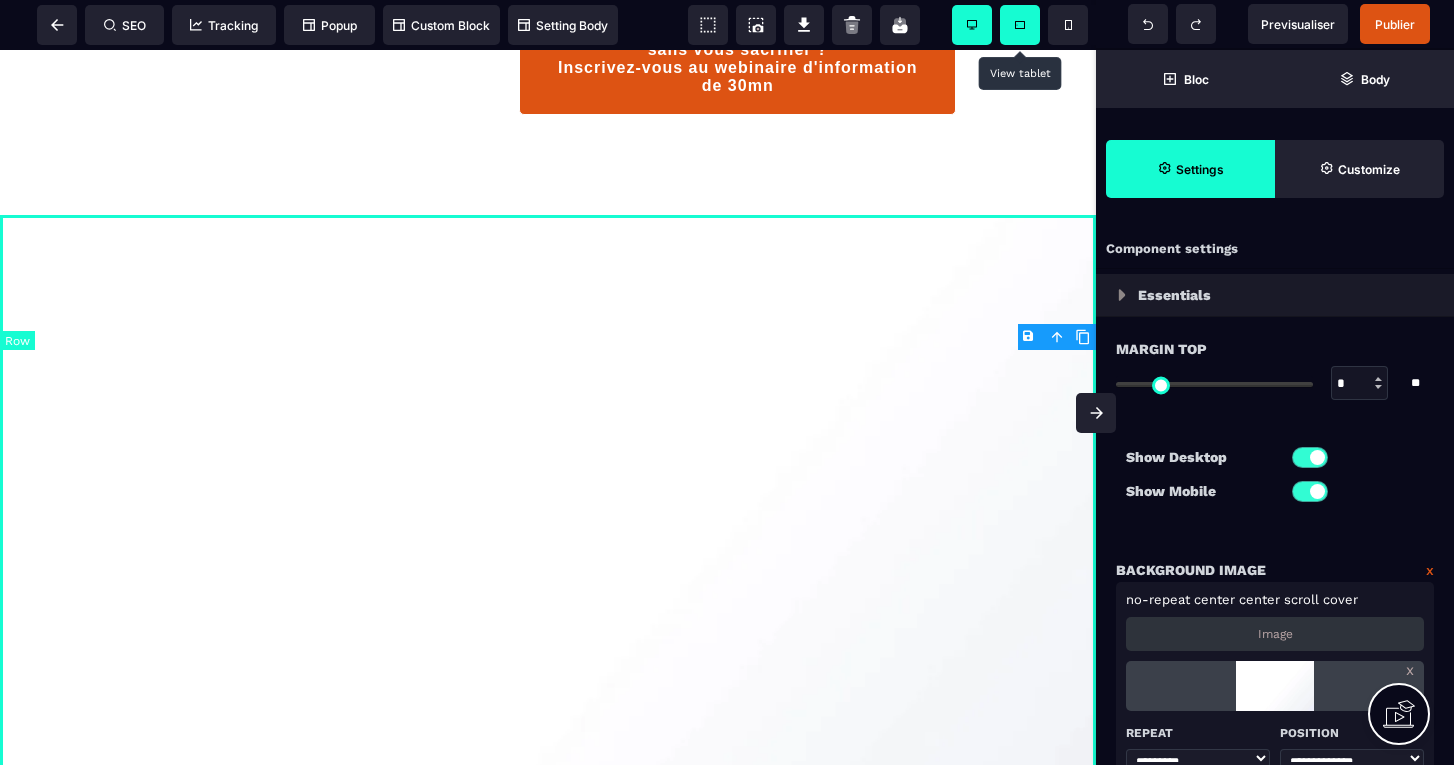 click at bounding box center [548, 572] 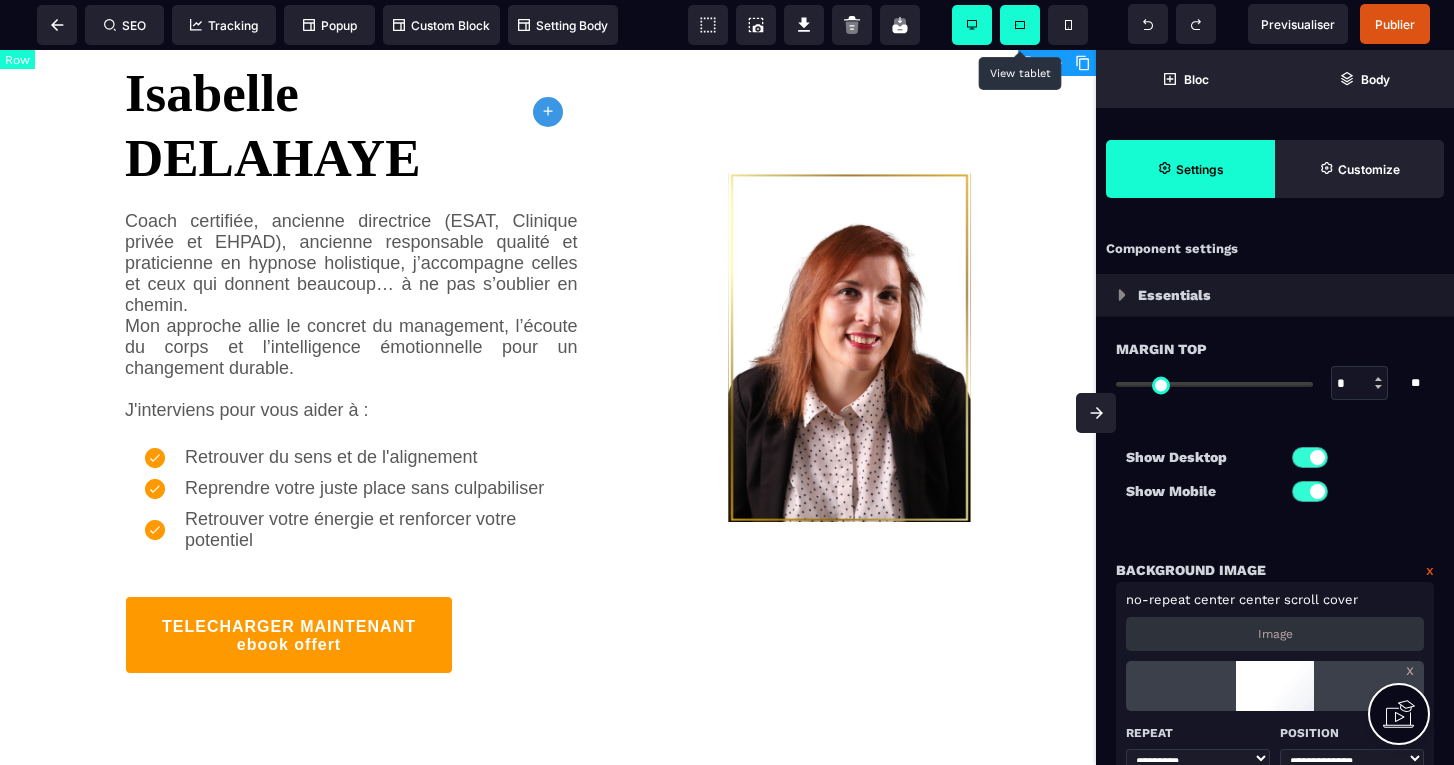scroll, scrollTop: 3127, scrollLeft: 0, axis: vertical 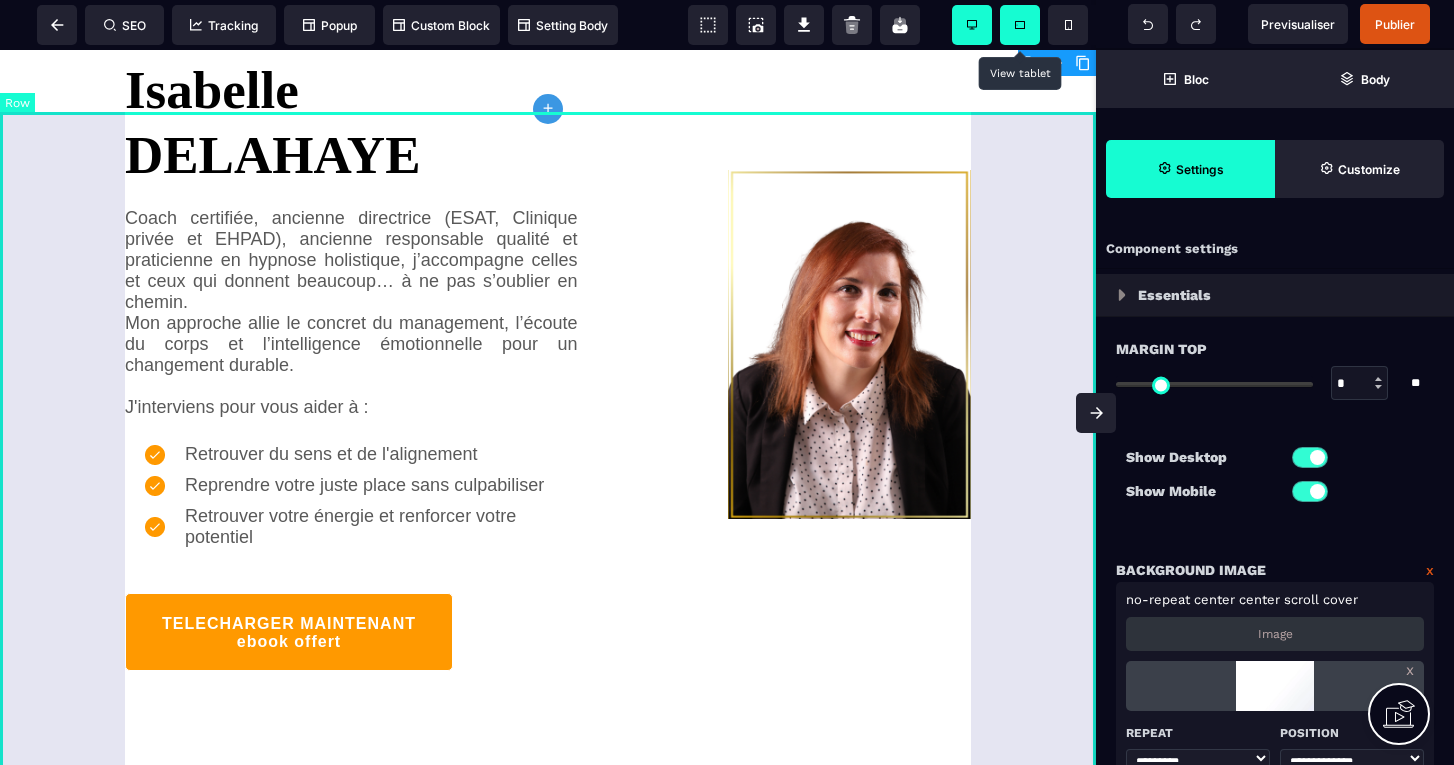 click on "DE L'EPUISEMENT A L'ALIGNEMENT [NAME] Coach certifiée, ancienne directrice (ESAT, Clinique privée et EHPAD), ancienne responsable qualité et praticienne en hypnose holistique, j’accompagne celles et ceux qui donnent beaucoup… à ne pas s’oublier en chemin.
Mon approche allie le concret du management, l’écoute du corps et l’intelligence émotionnelle pour un changement durable.
J'interviens pour vous aider à : Retrouver du sens et de l'alignement Reprendre votre juste place sans culpabiliser Retrouver votre énergie et renforcer votre potentiel TELECHARGER MAINTENANT ebook offert" at bounding box center [548, 344] 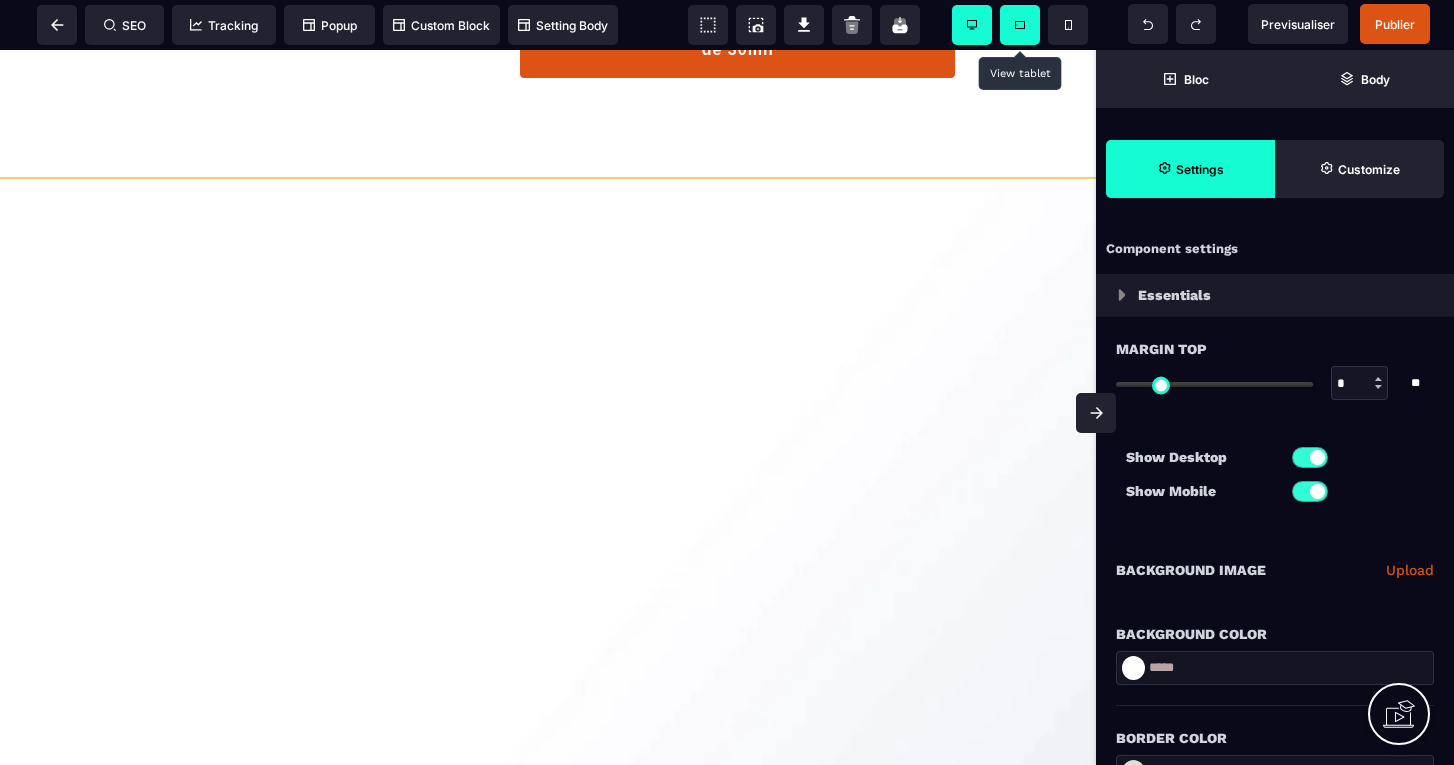 scroll, scrollTop: 2192, scrollLeft: 0, axis: vertical 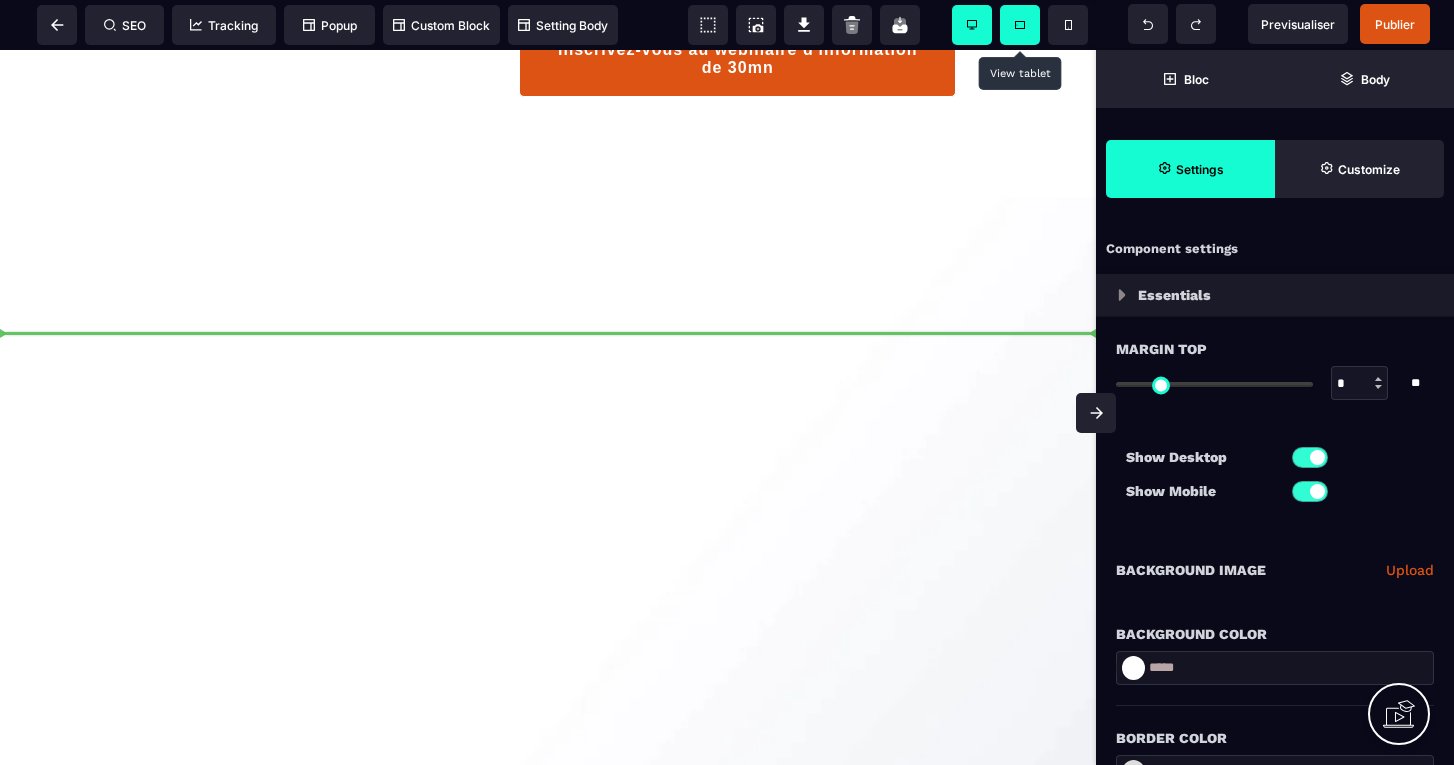 drag, startPoint x: 1030, startPoint y: 145, endPoint x: 918, endPoint y: 338, distance: 223.14345 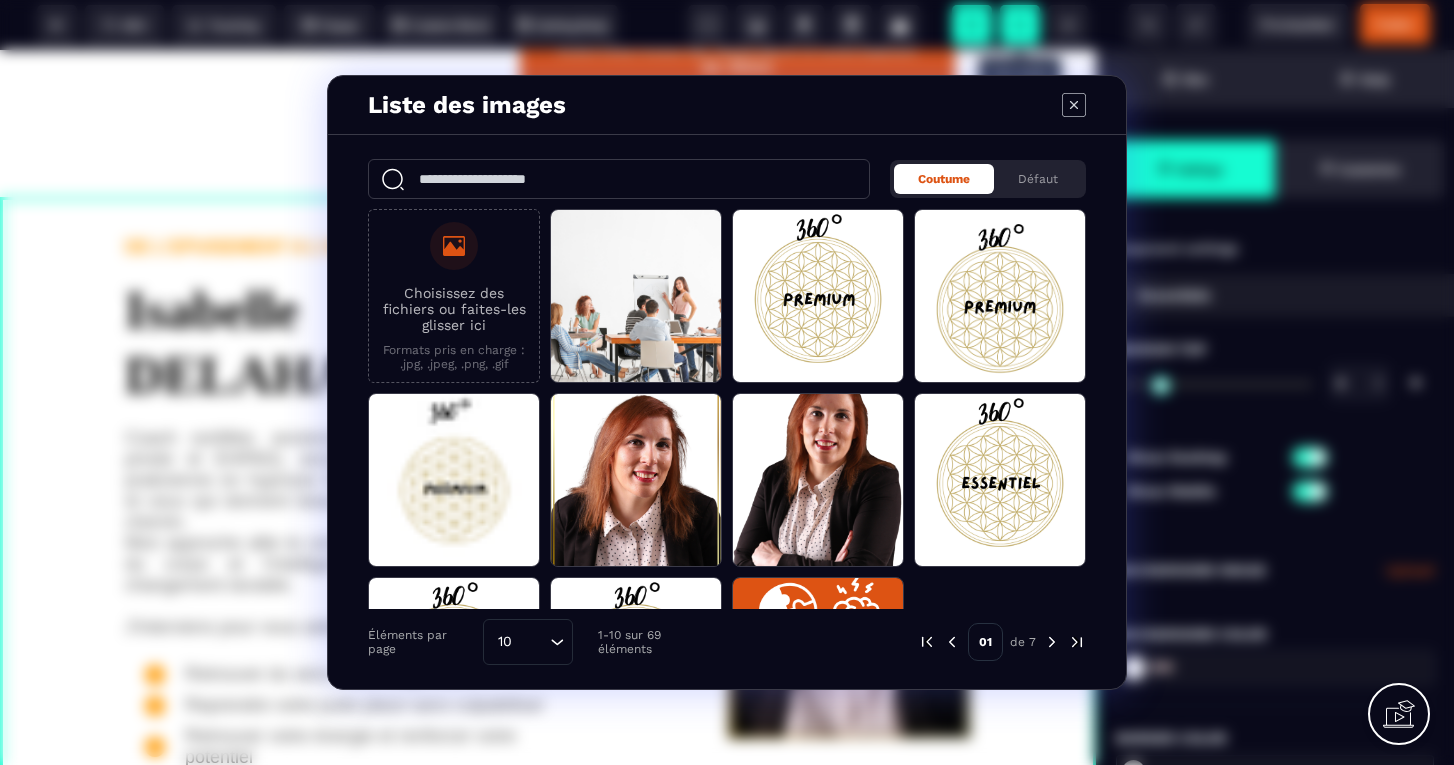 click 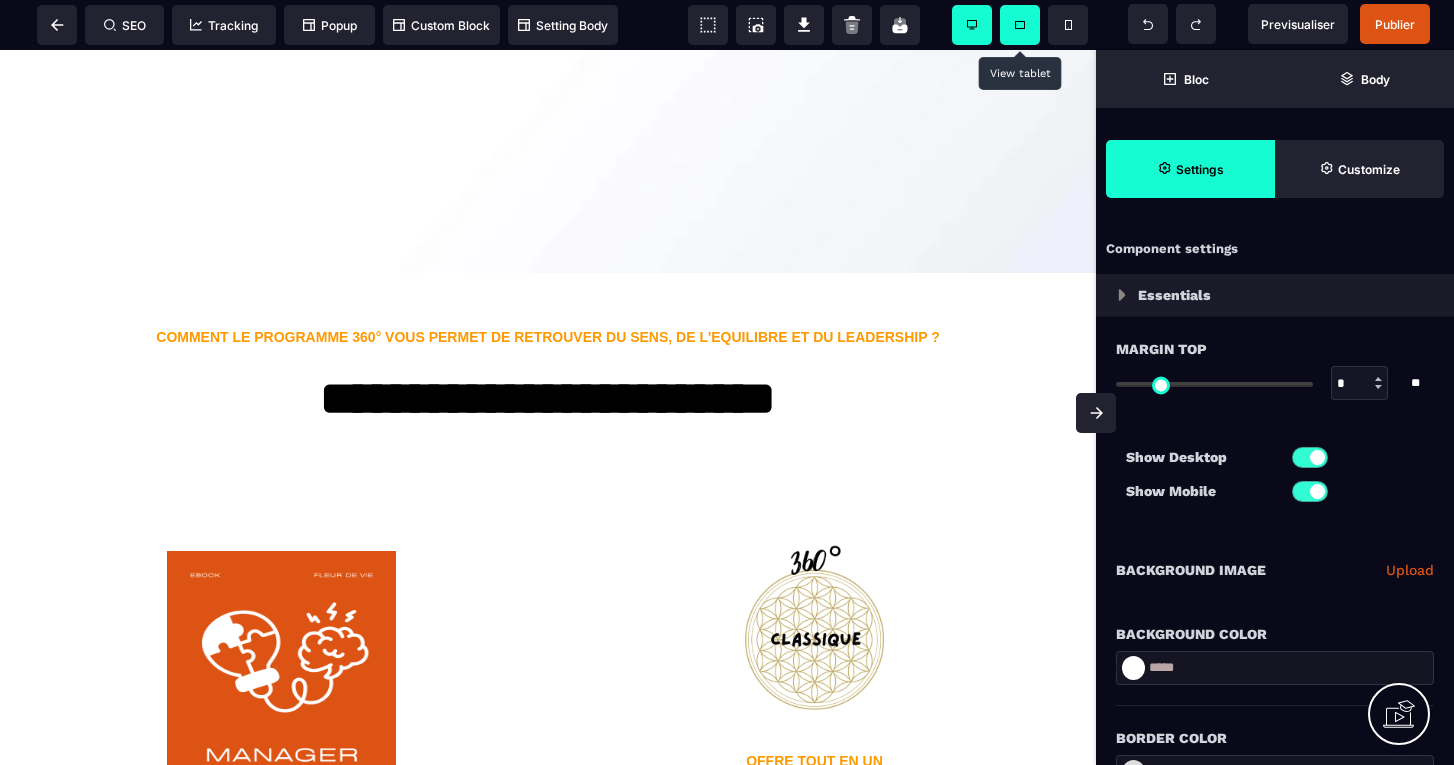 scroll, scrollTop: 3566, scrollLeft: 0, axis: vertical 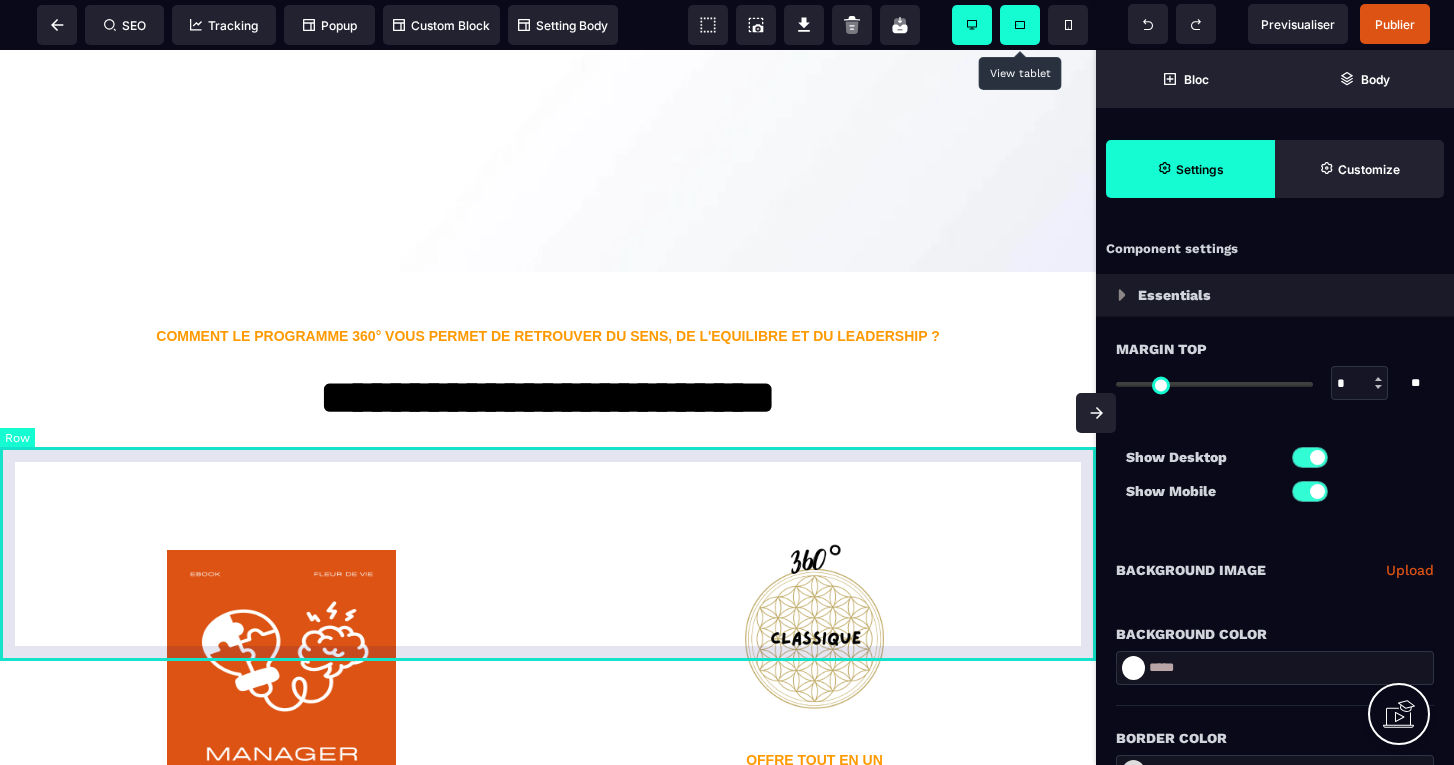 click on "**********" at bounding box center [548, 378] 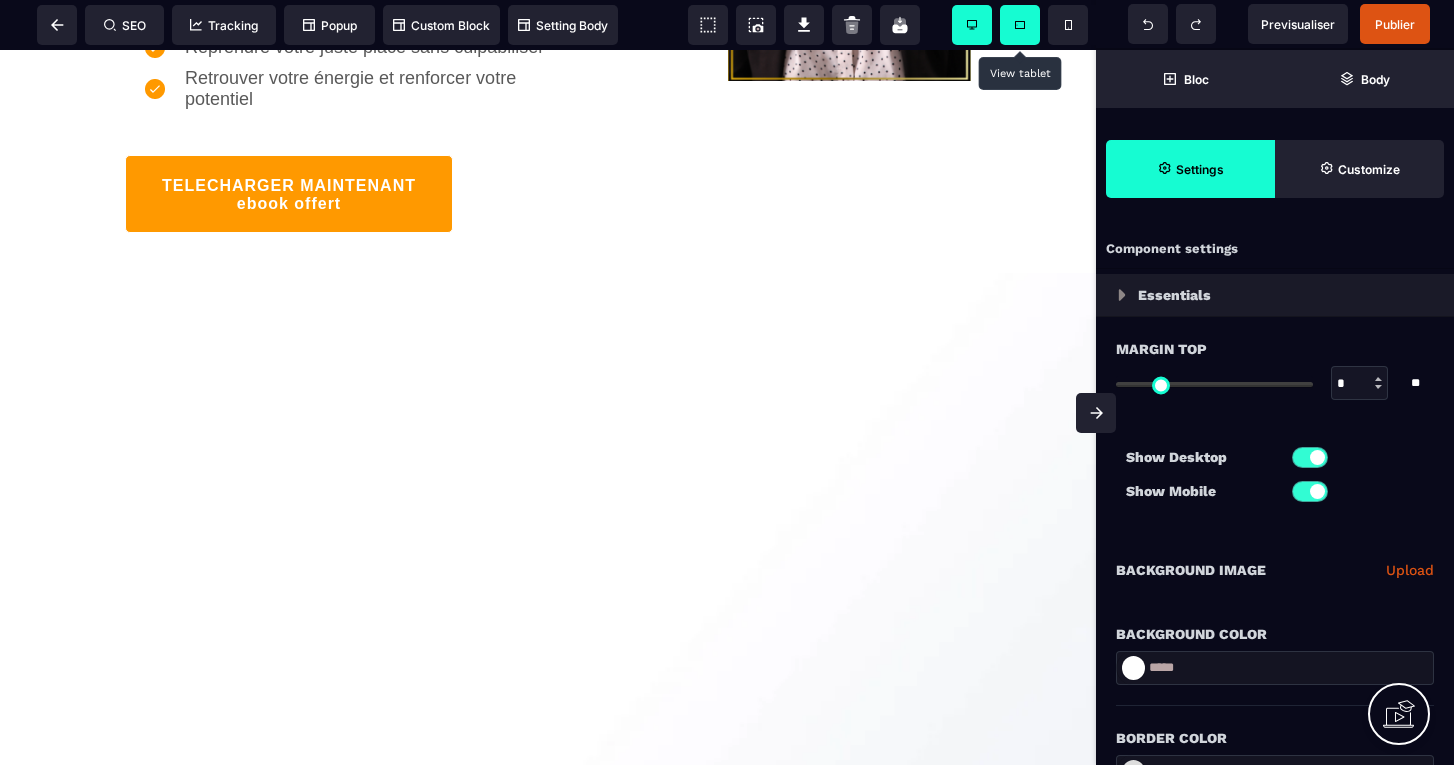 scroll, scrollTop: 2742, scrollLeft: 0, axis: vertical 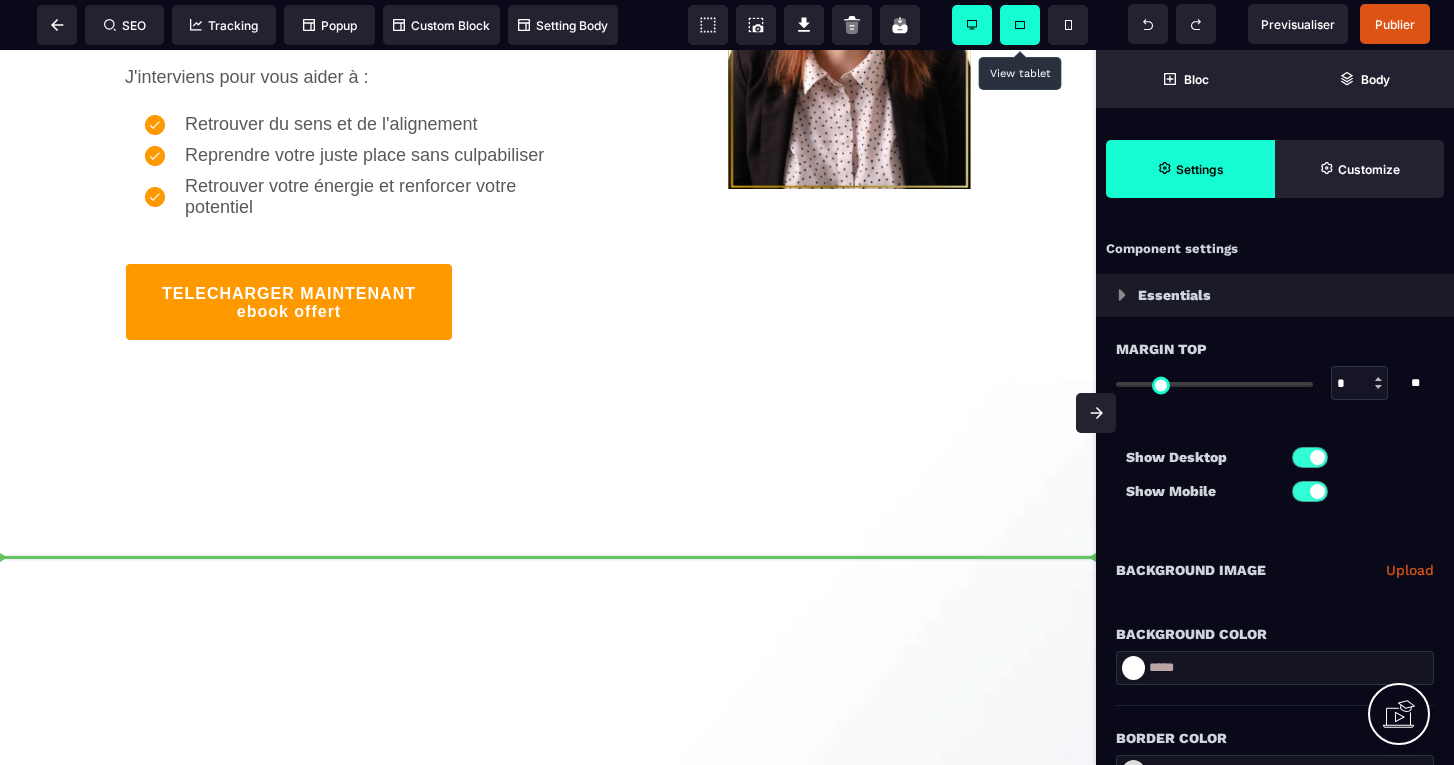 drag, startPoint x: 1028, startPoint y: 485, endPoint x: 839, endPoint y: 474, distance: 189.31984 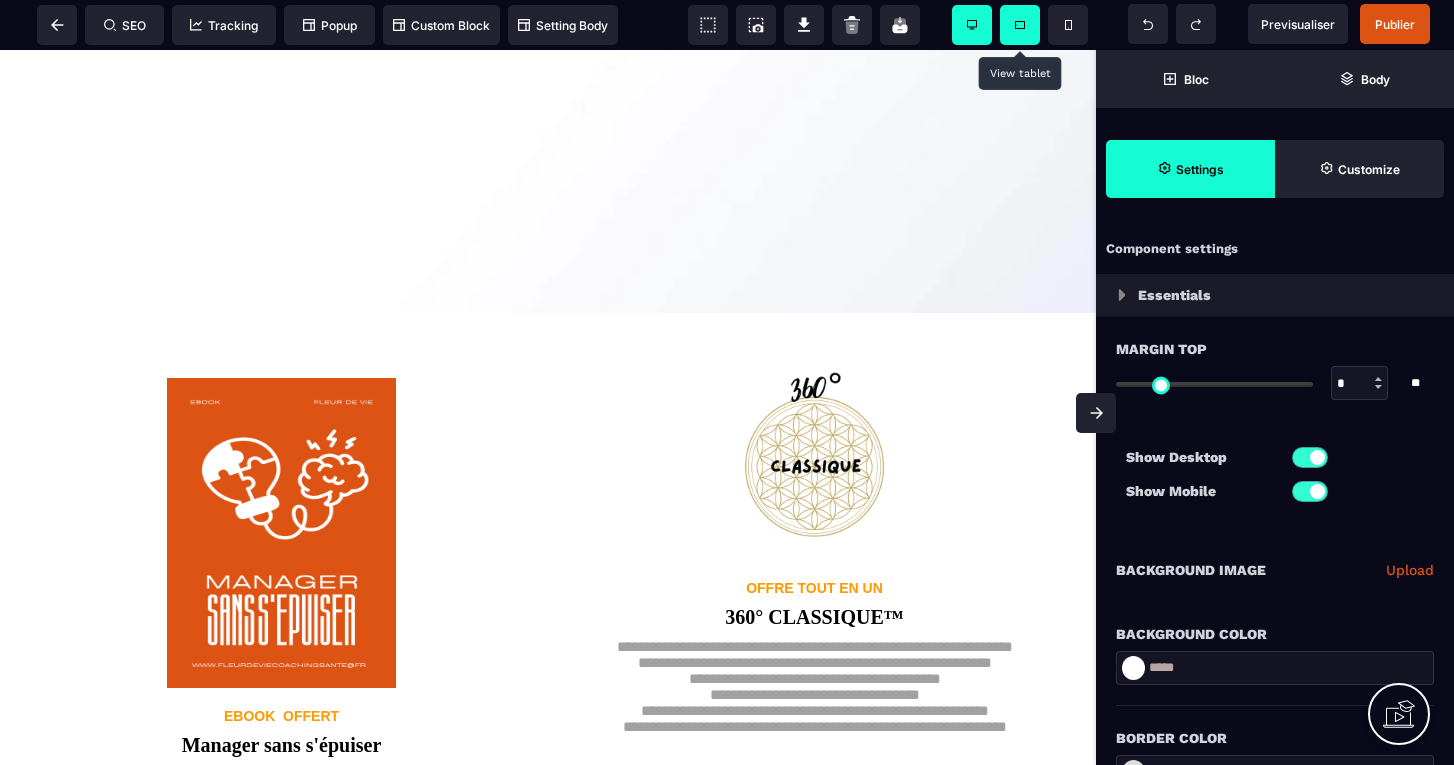 scroll, scrollTop: 3784, scrollLeft: 0, axis: vertical 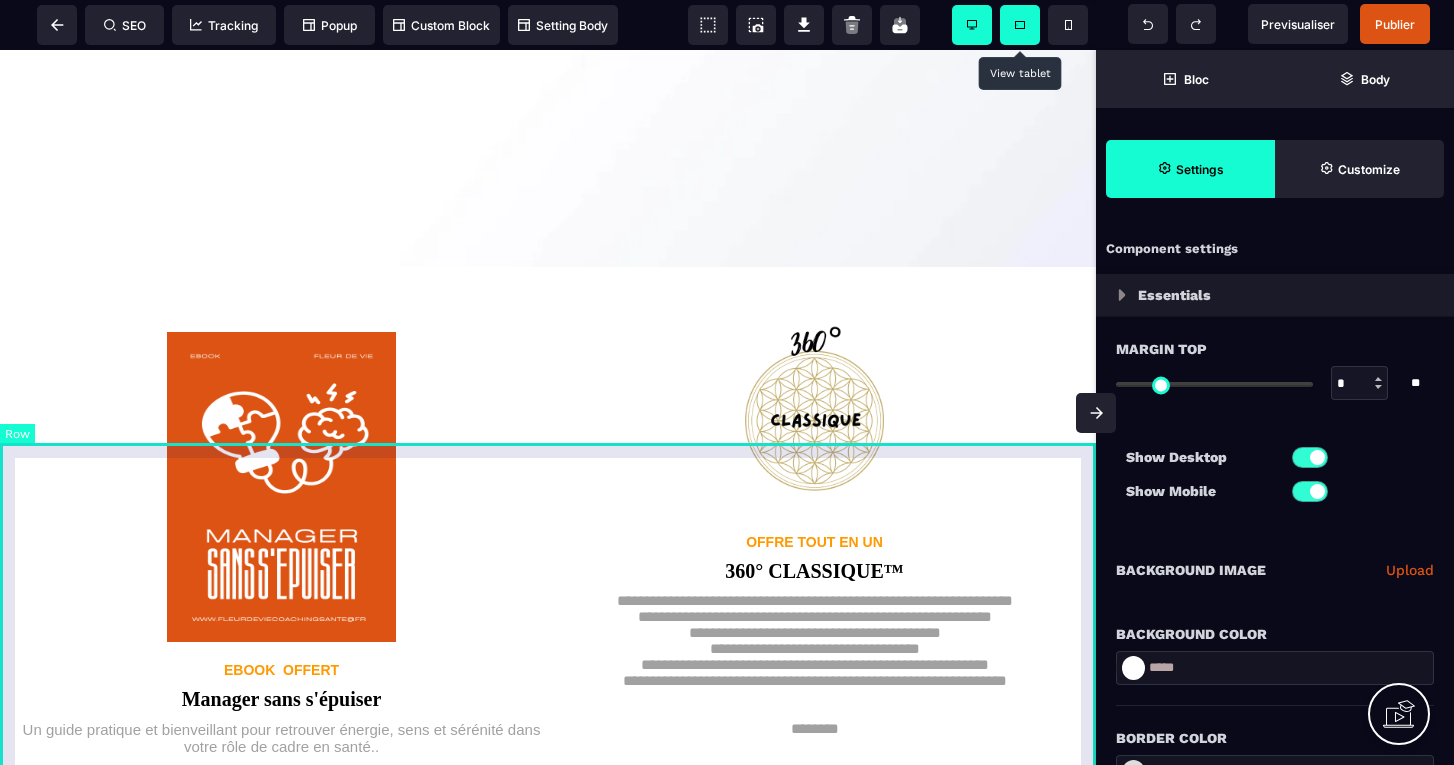 click on "**********" at bounding box center (548, 601) 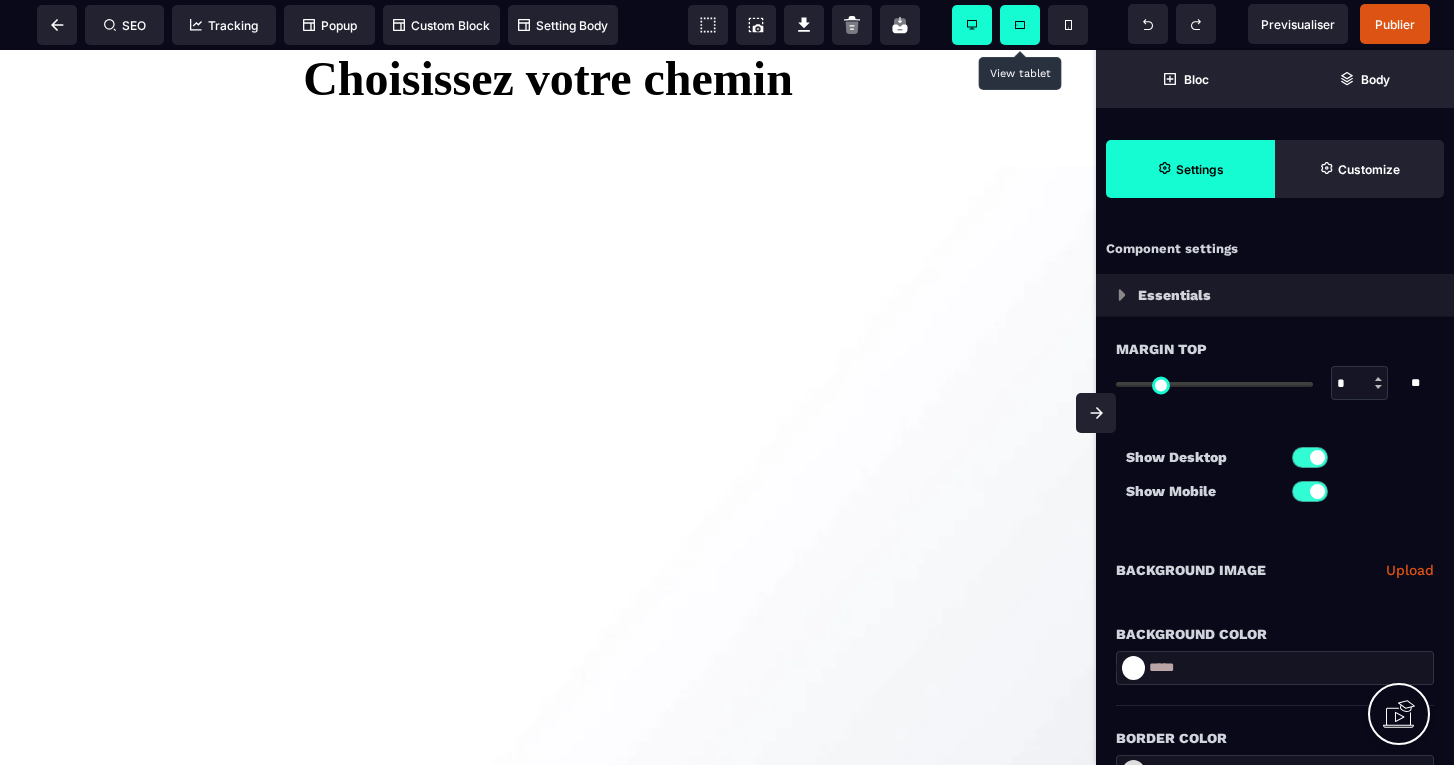 scroll, scrollTop: 3333, scrollLeft: 0, axis: vertical 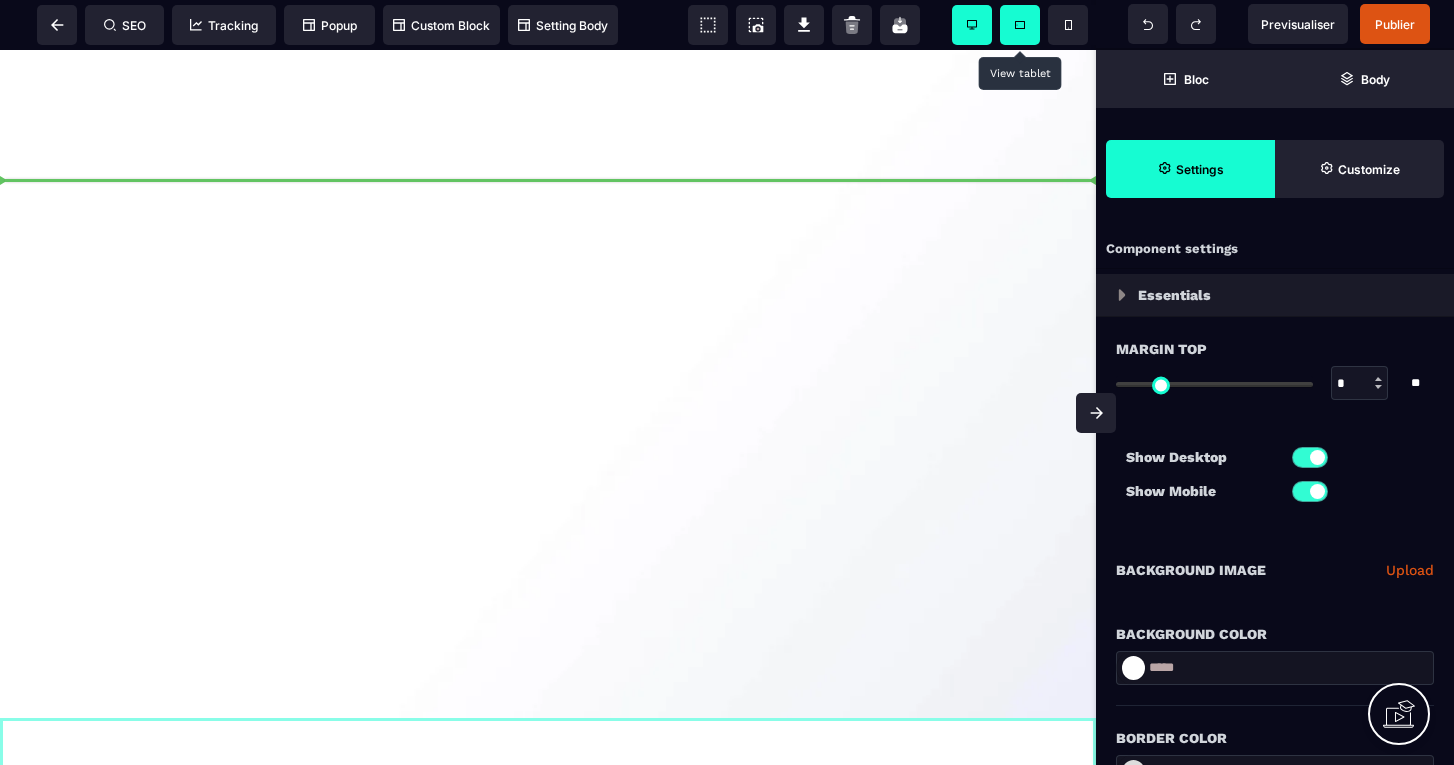 drag, startPoint x: 1030, startPoint y: 479, endPoint x: 872, endPoint y: 170, distance: 347.05188 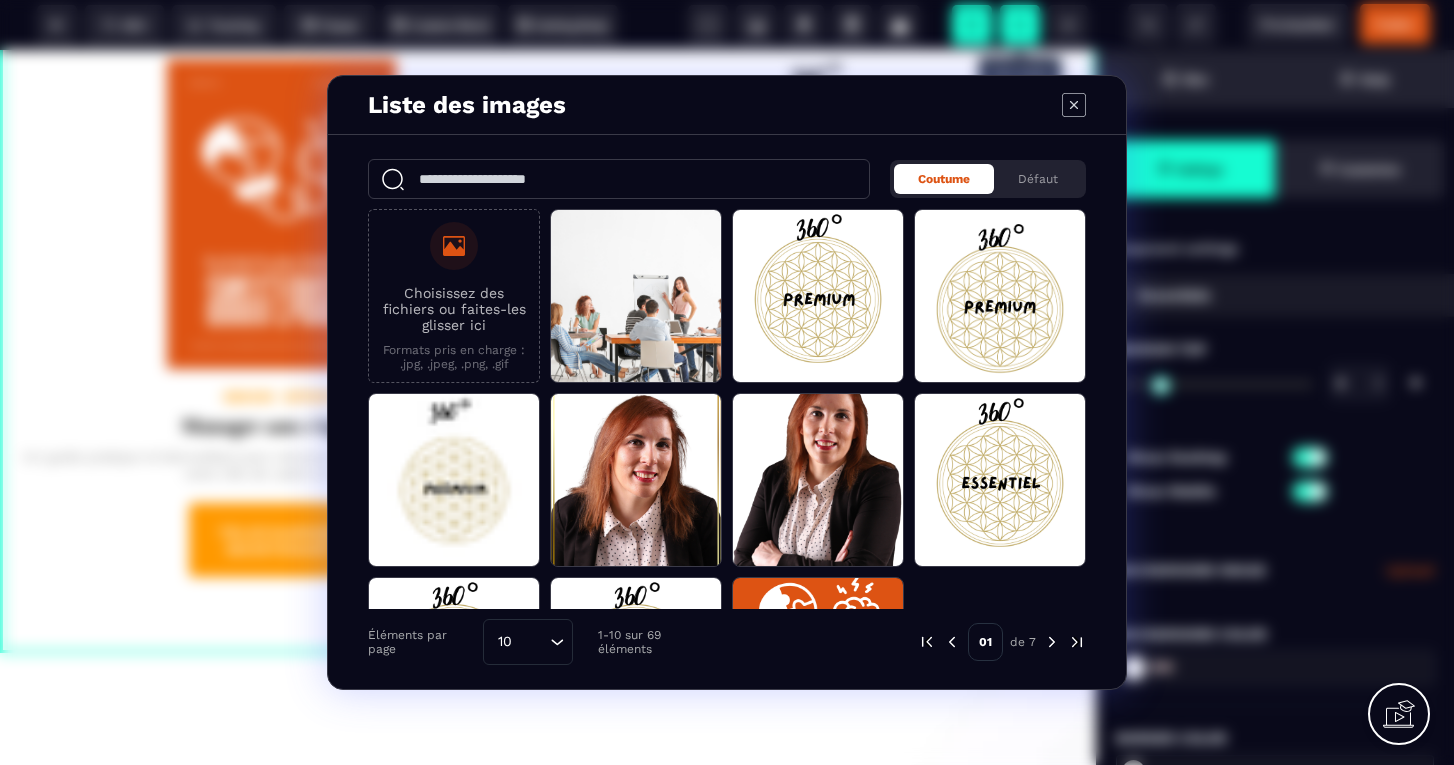 click 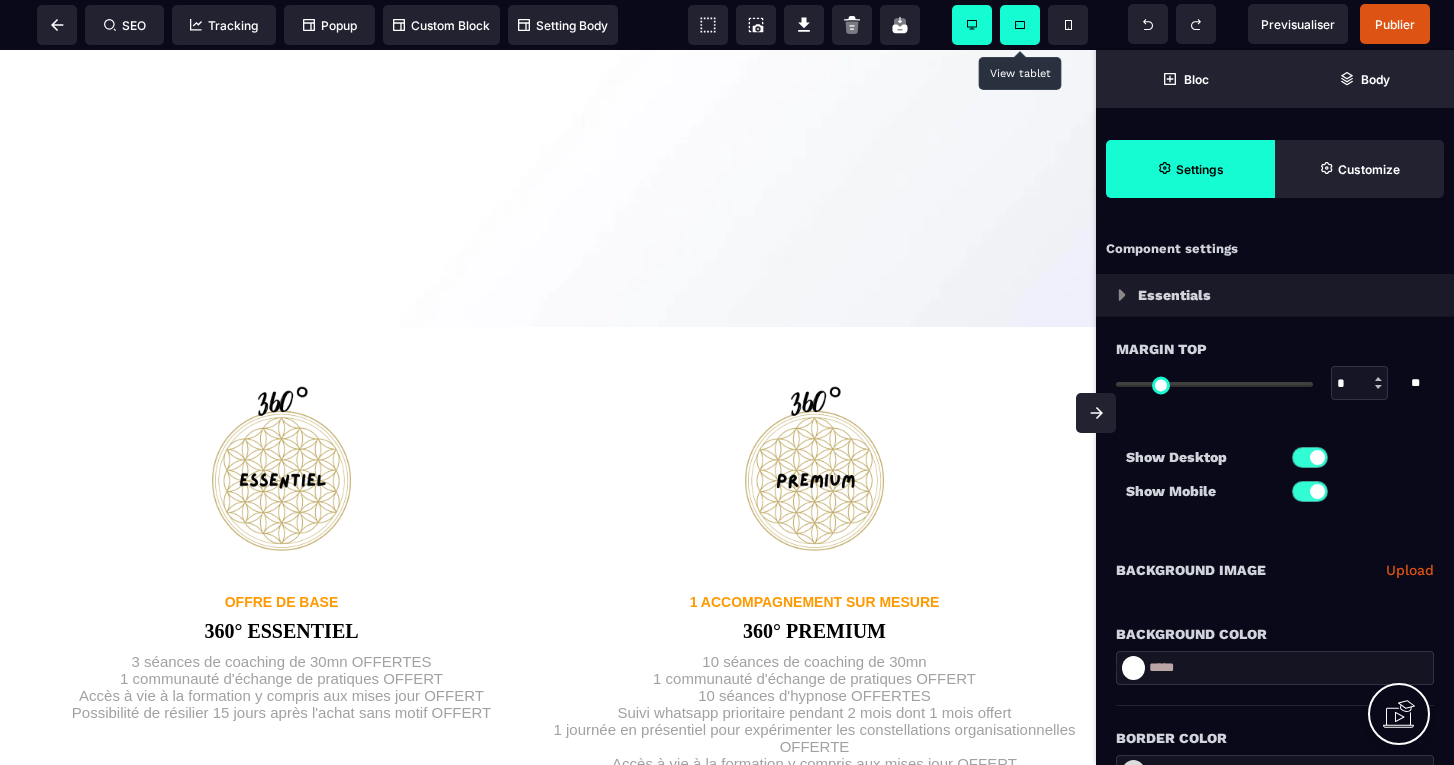 scroll, scrollTop: 4376, scrollLeft: 0, axis: vertical 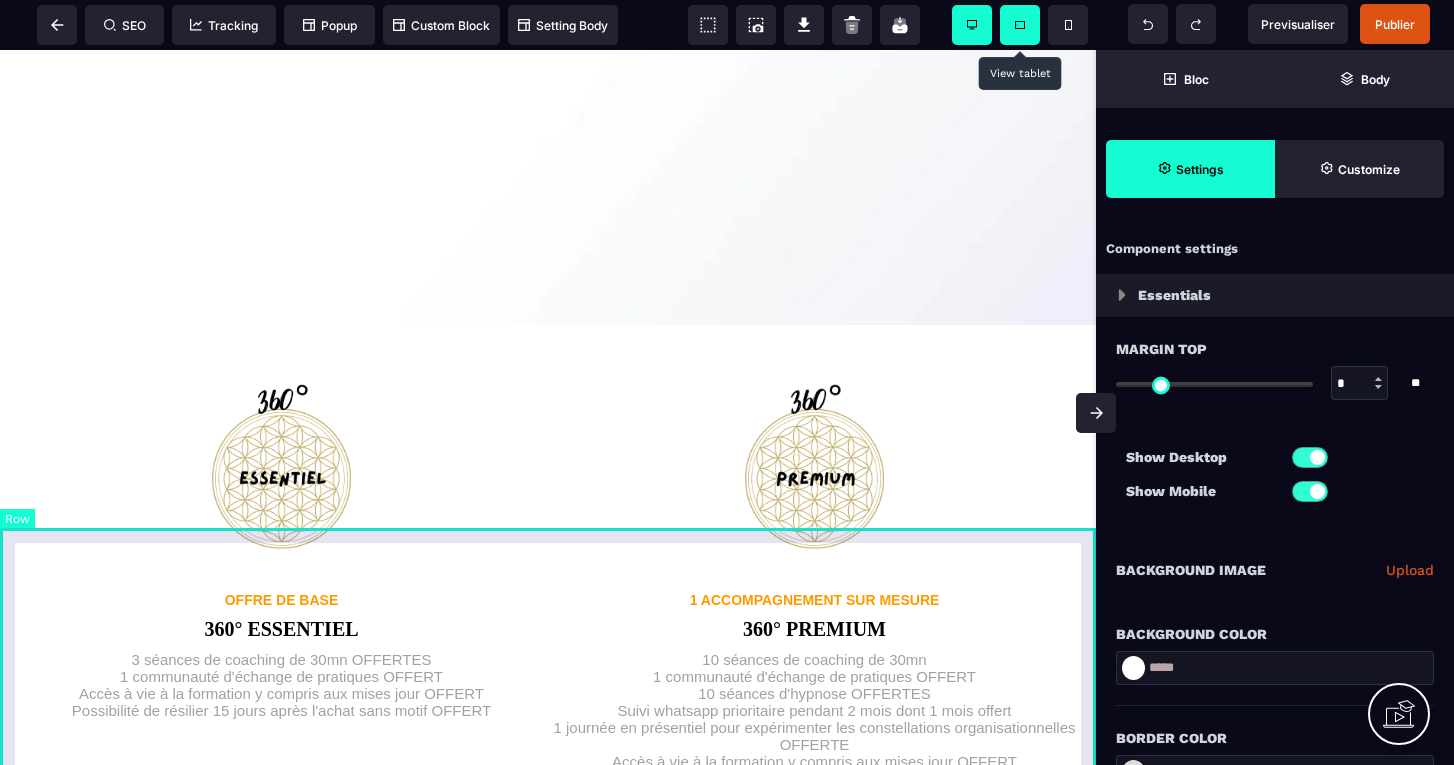 click on "1 ACCOMPAGNEMENT SUR MESURE  360° PREMIUM 10 séances de coaching de 30mn 1 communauté d'échange de pratiques OFFERT  10 séances d'hypnose OFFERTES Suivi whatsapp prioritaire pendant 2 mois dont 1 mois offert 1 journée en présentiel pour expérimenter les constellations organisationnelles OFFERTE Accès à vie à la formation y compris aux mises jour OFFERT Possibilité de résilier 15 jours après l'achat sans motif OFFERT
3000€ HT JE M'INSCRIS MAINTENANT OFFRE DE BASE 360° ESSENTIEL 3 séances de coaching de 30mn OFFERTES 1 communauté d'échange de pratiques OFFERT Accès à vie à la formation y compris aux mises jour OFFERT Possibilité de résilier 15 jours après l'achat sans motif OFFERT
1000€ HT JE M'INSCRIS MAINTENANT" at bounding box center [548, 658] 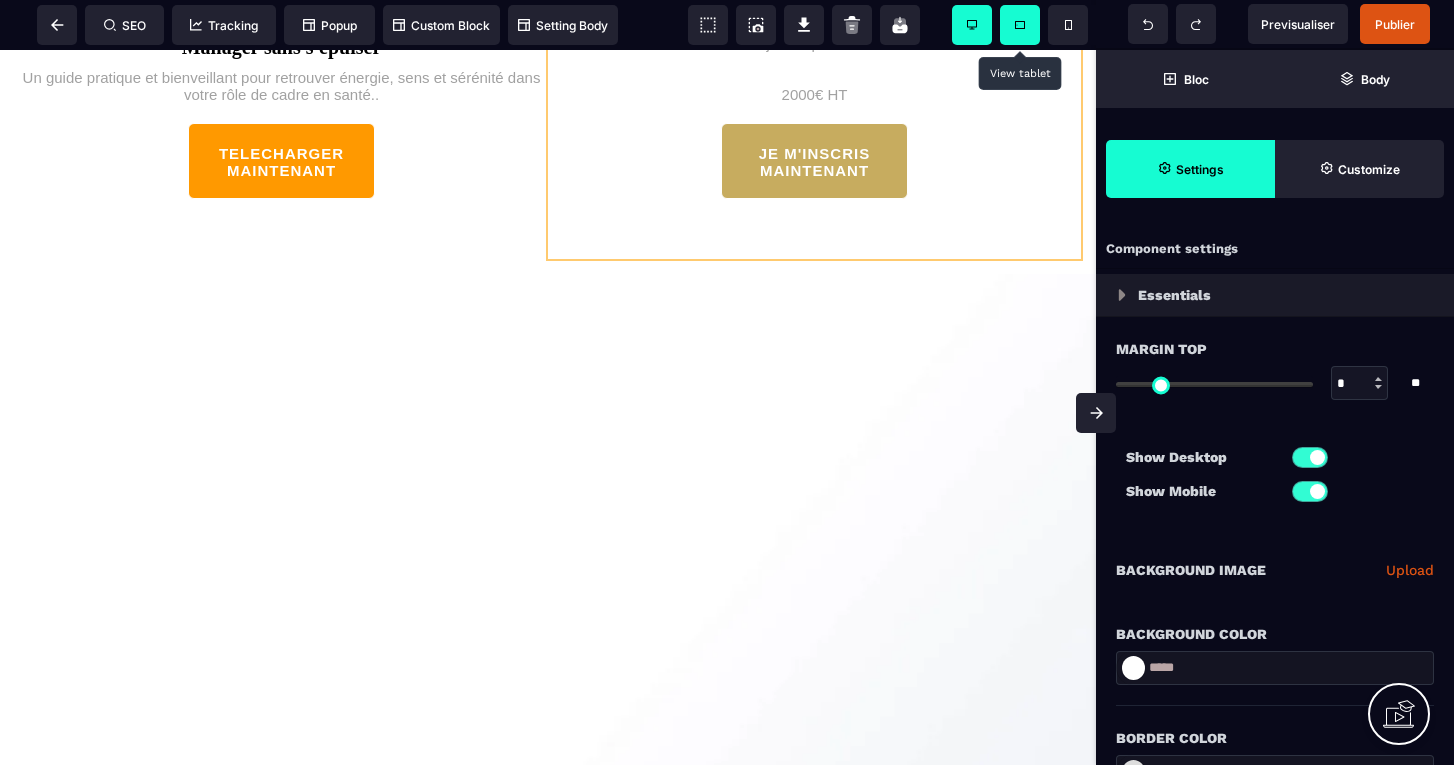 scroll, scrollTop: 3576, scrollLeft: 0, axis: vertical 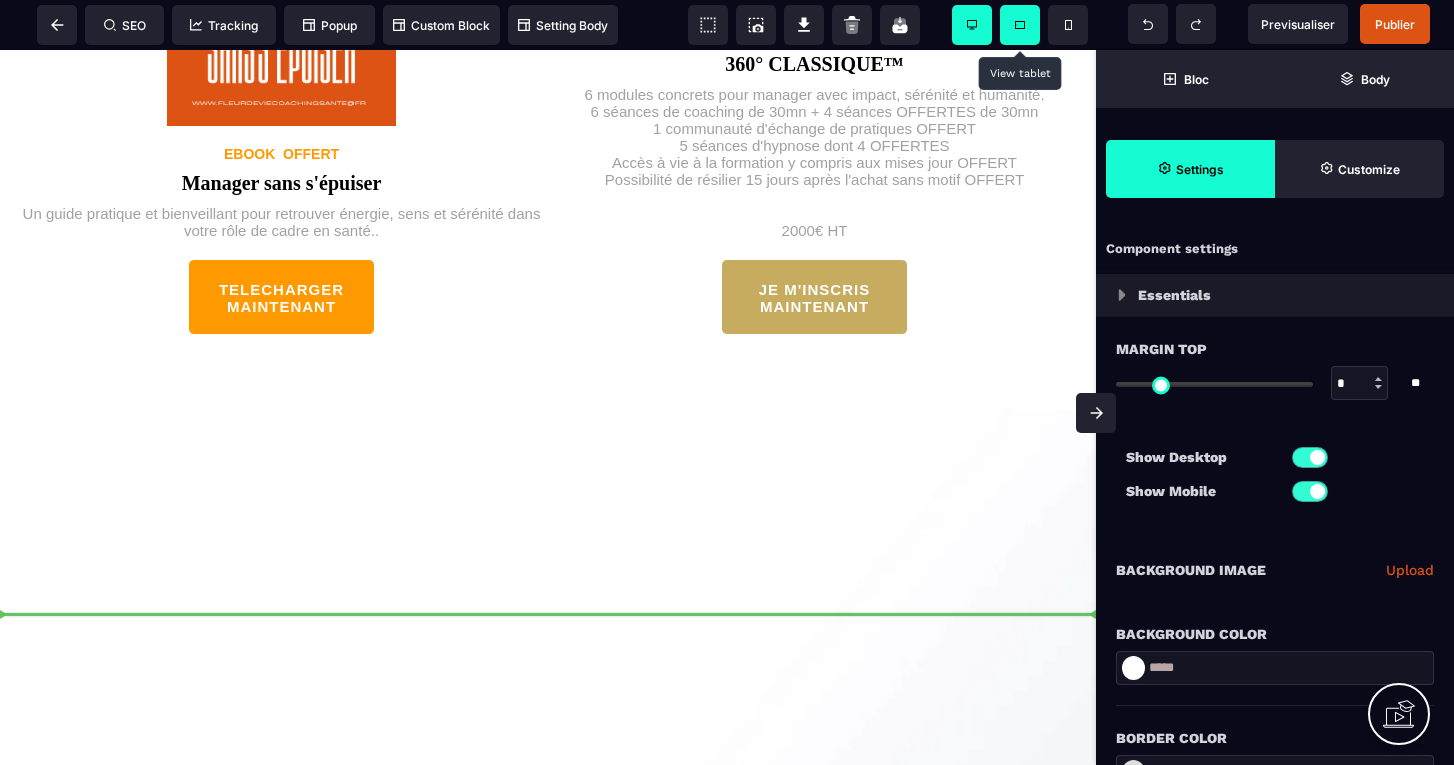 drag, startPoint x: 1034, startPoint y: 563, endPoint x: 864, endPoint y: 613, distance: 177.20045 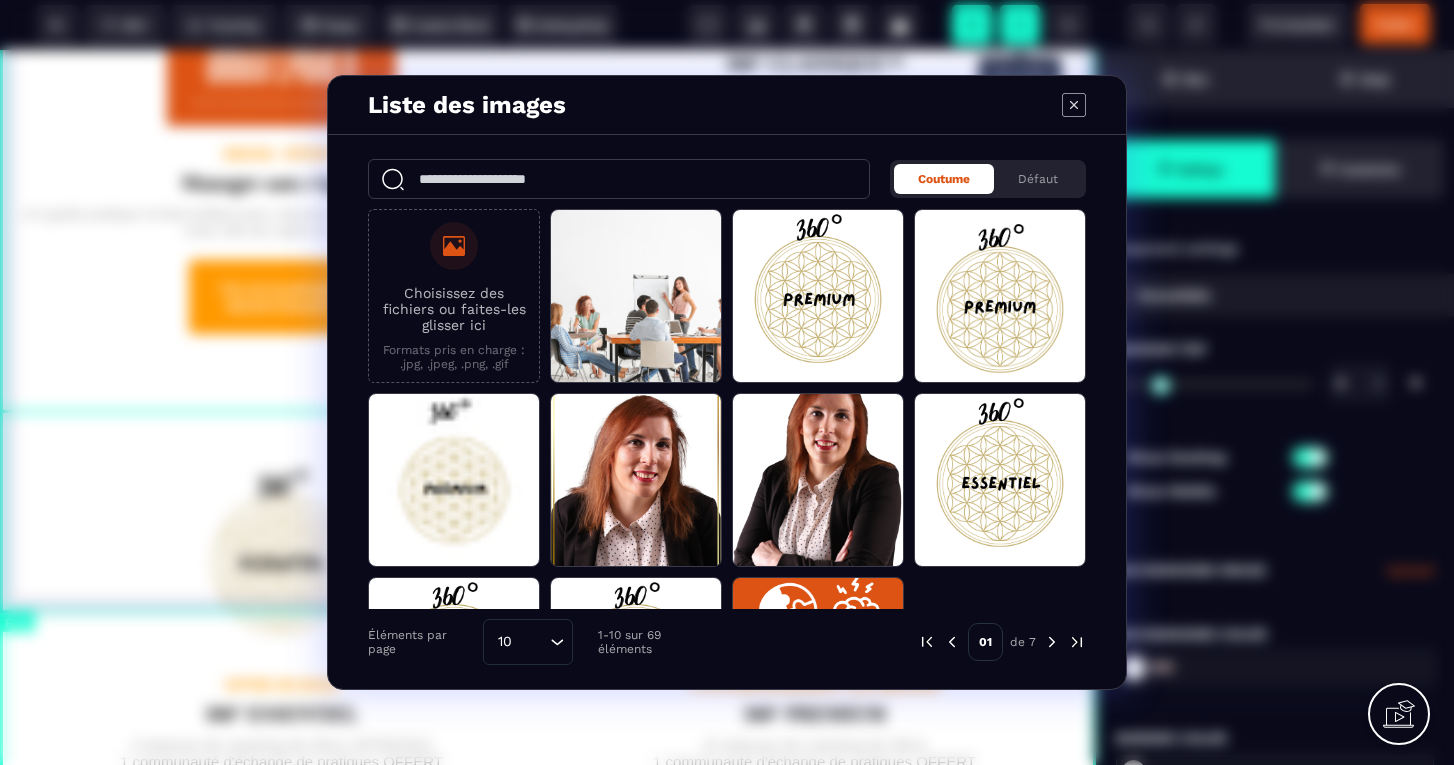 click 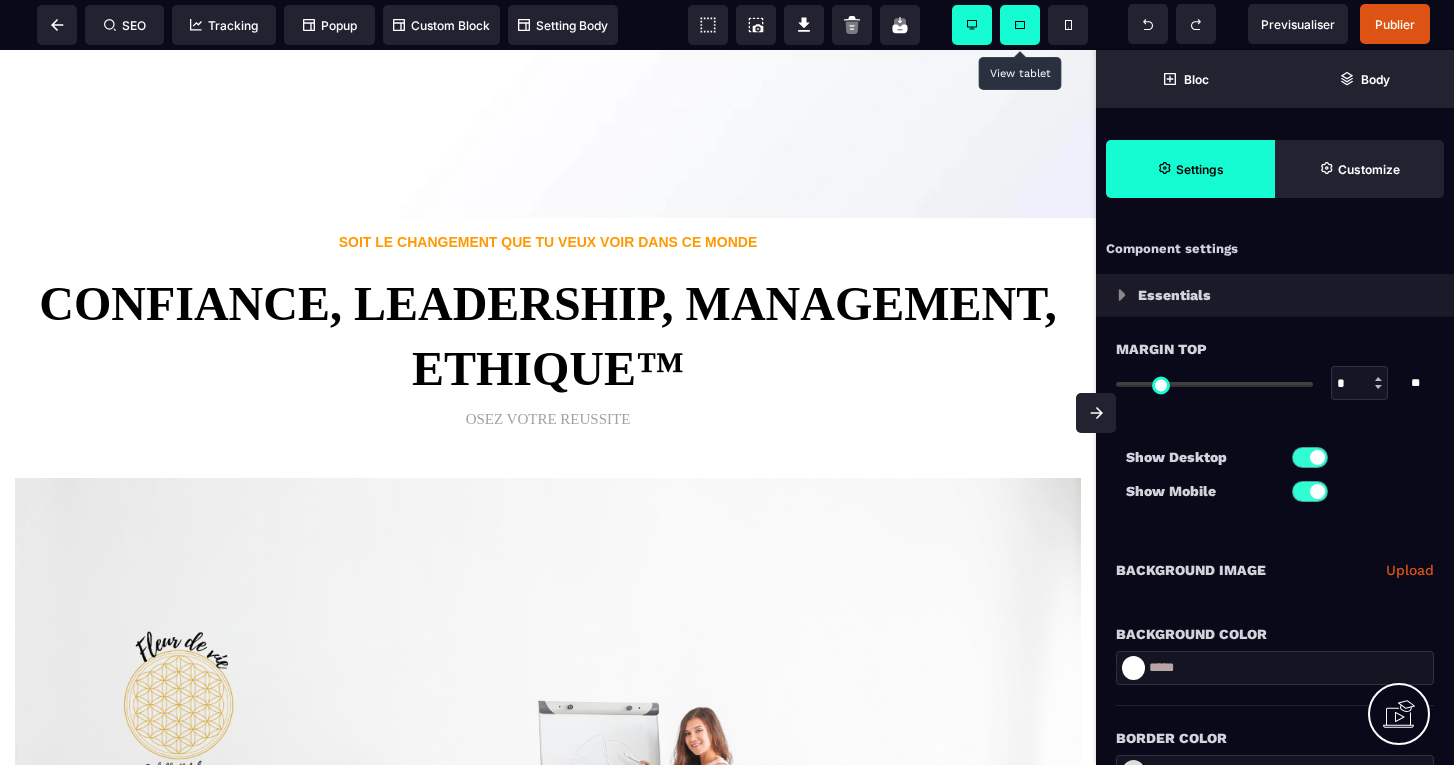 scroll, scrollTop: 5220, scrollLeft: 0, axis: vertical 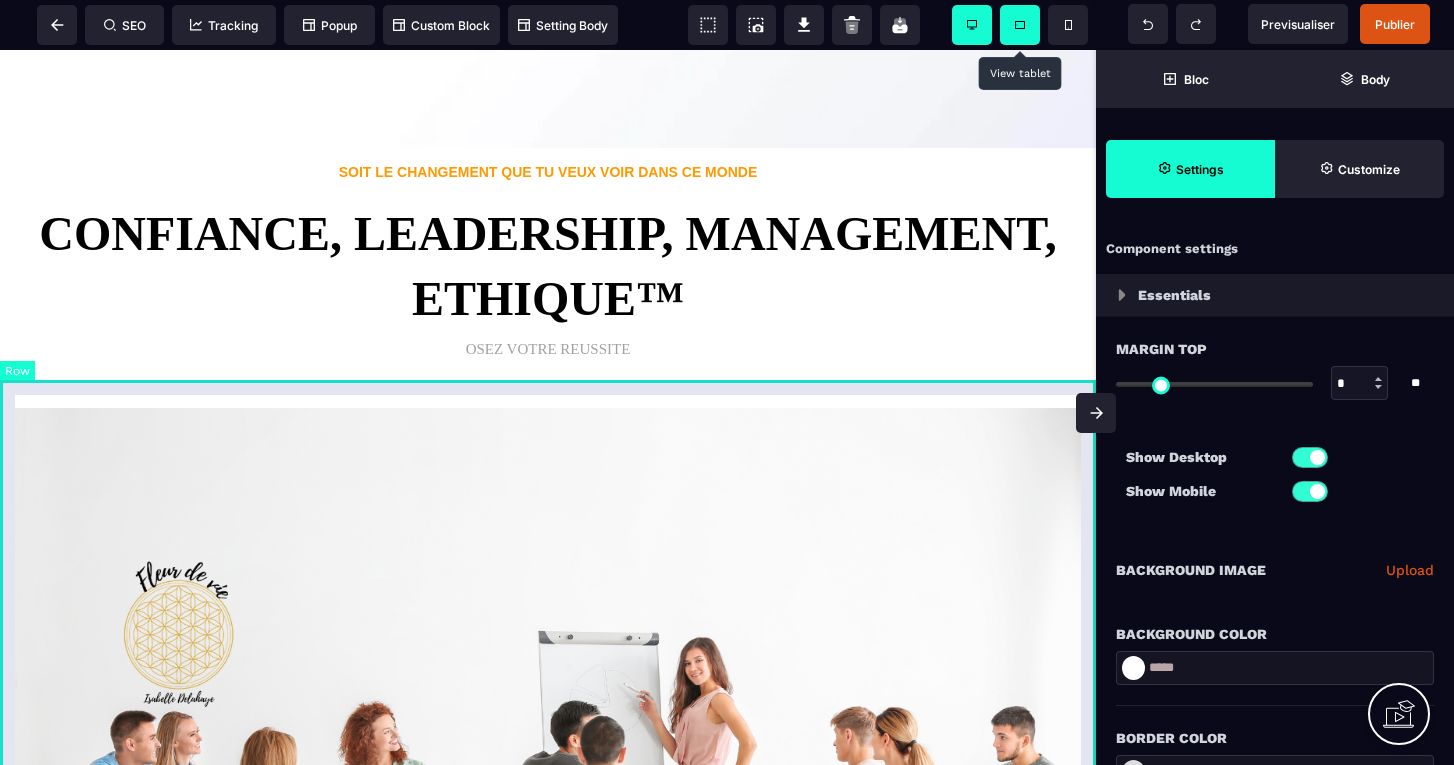 click on "SOIT LE CHANGEMENT QUE TU VEUX VOIR DANS CE MONDE CONFIANCE, LEADERSHIP, MANAGEMENT, ETHIQUE™ OSEZ VOTRE REUSSITE" at bounding box center (548, 607) 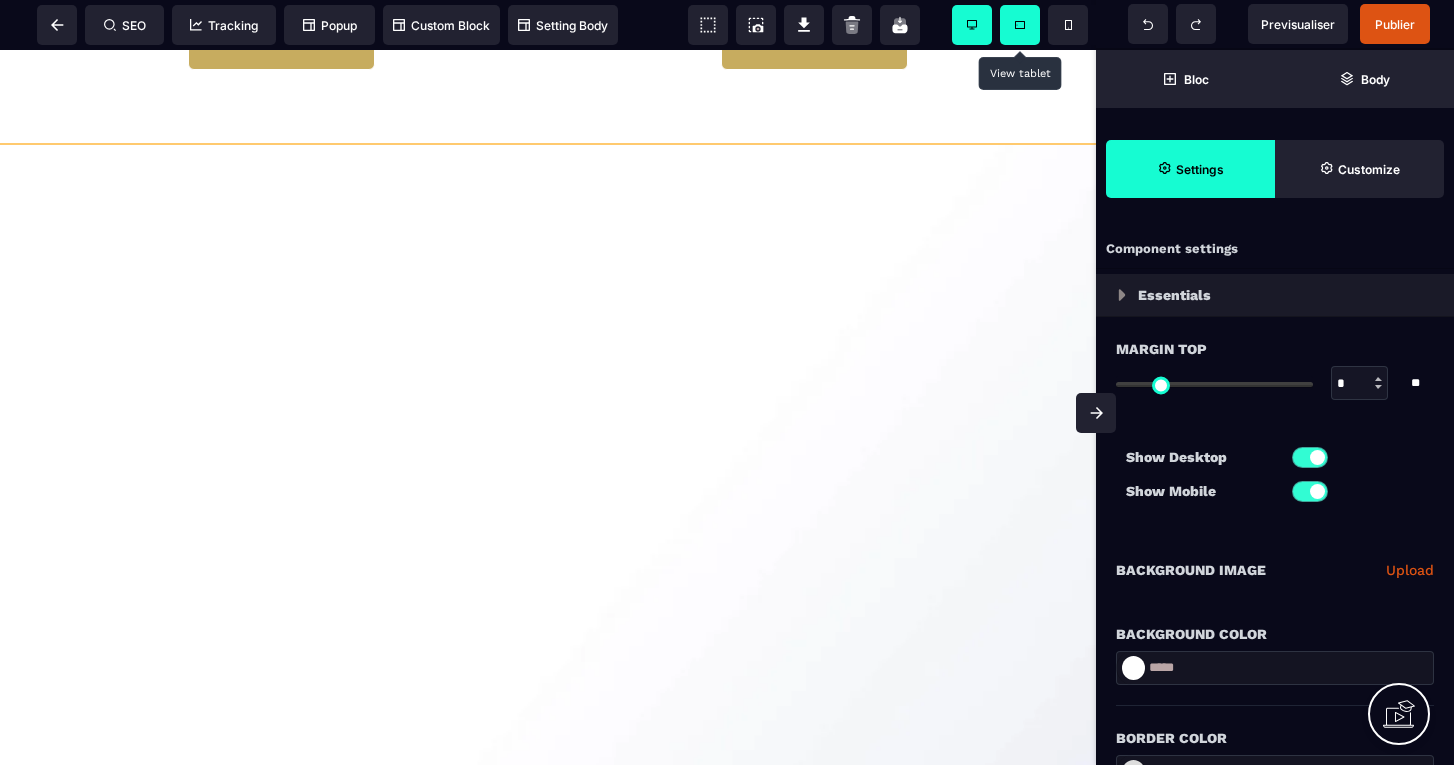scroll, scrollTop: 4301, scrollLeft: 0, axis: vertical 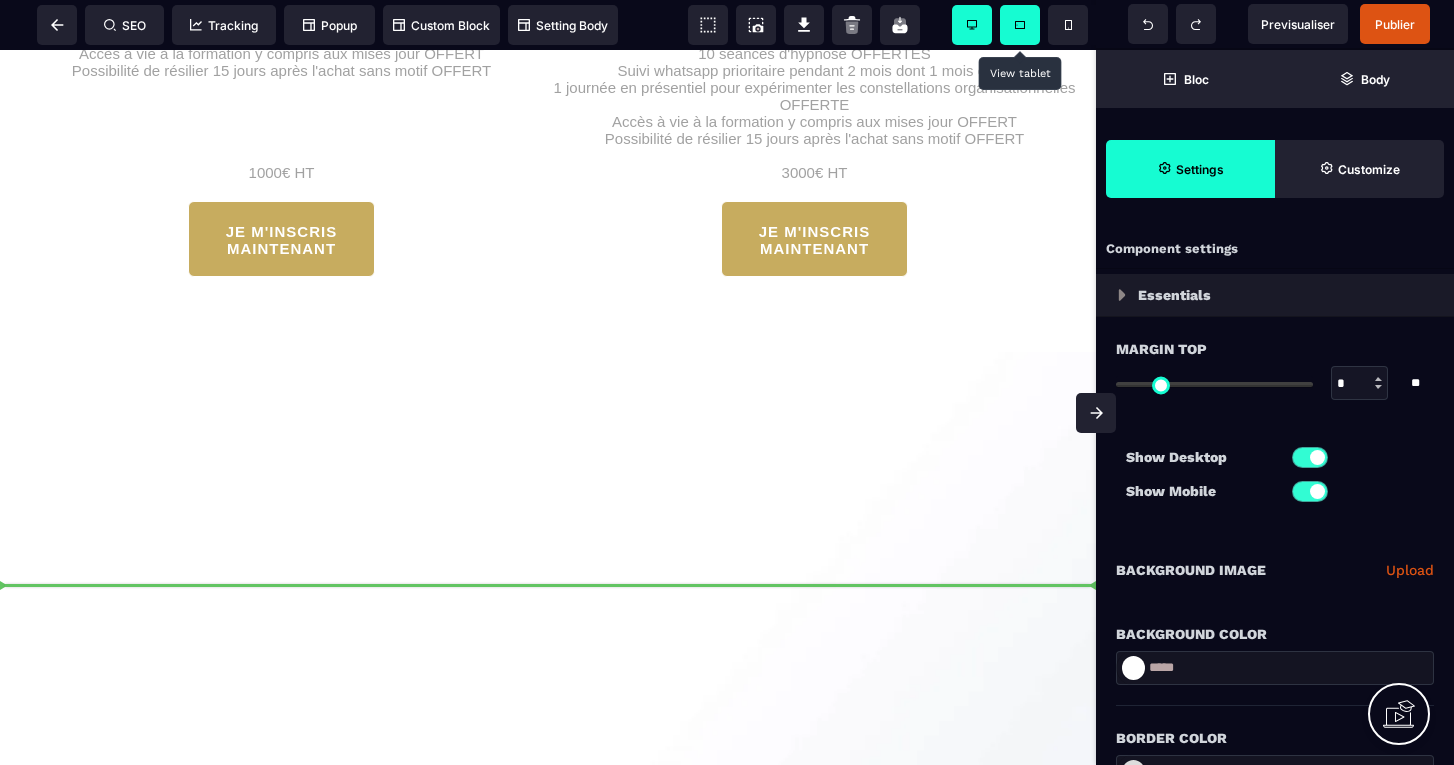 drag, startPoint x: 1031, startPoint y: 416, endPoint x: 931, endPoint y: 584, distance: 195.5096 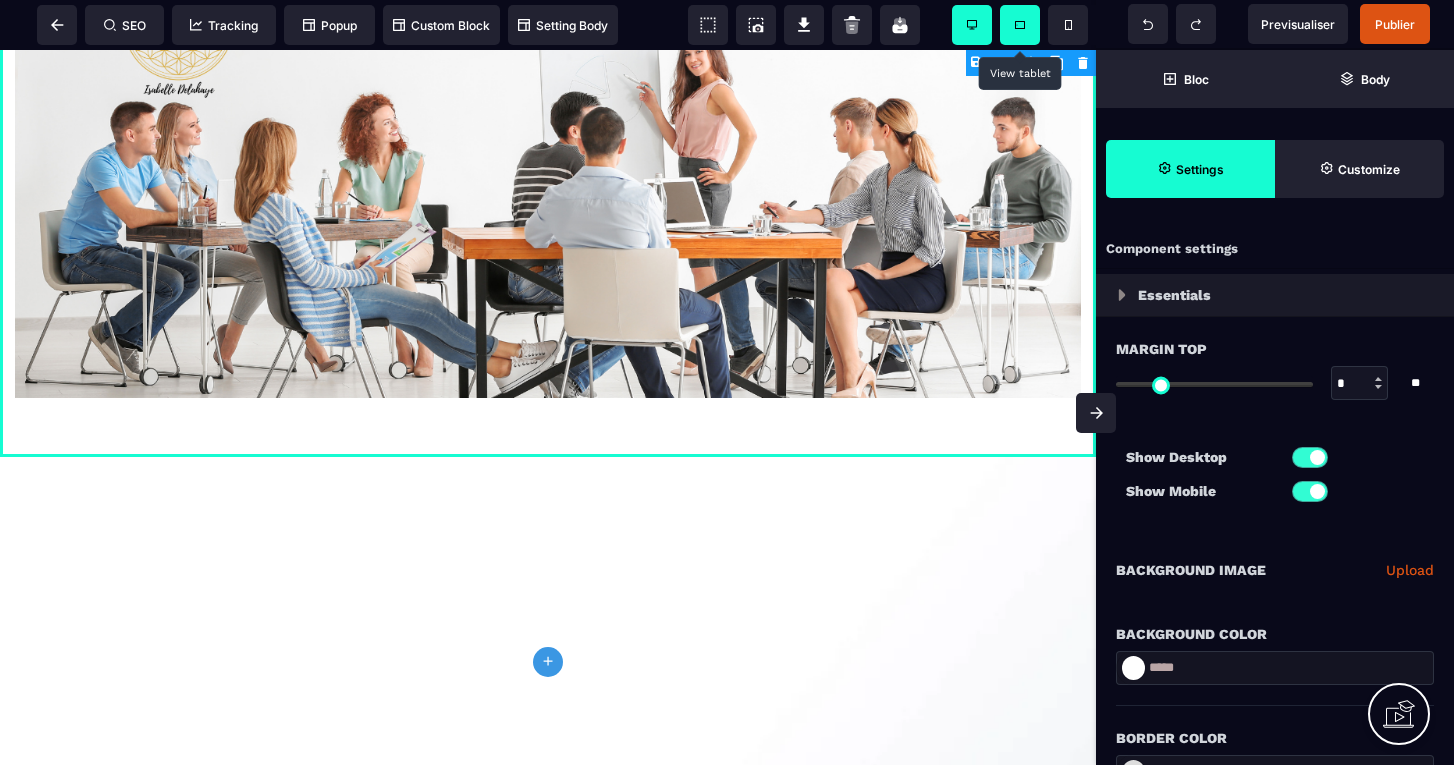 scroll, scrollTop: 4975, scrollLeft: 0, axis: vertical 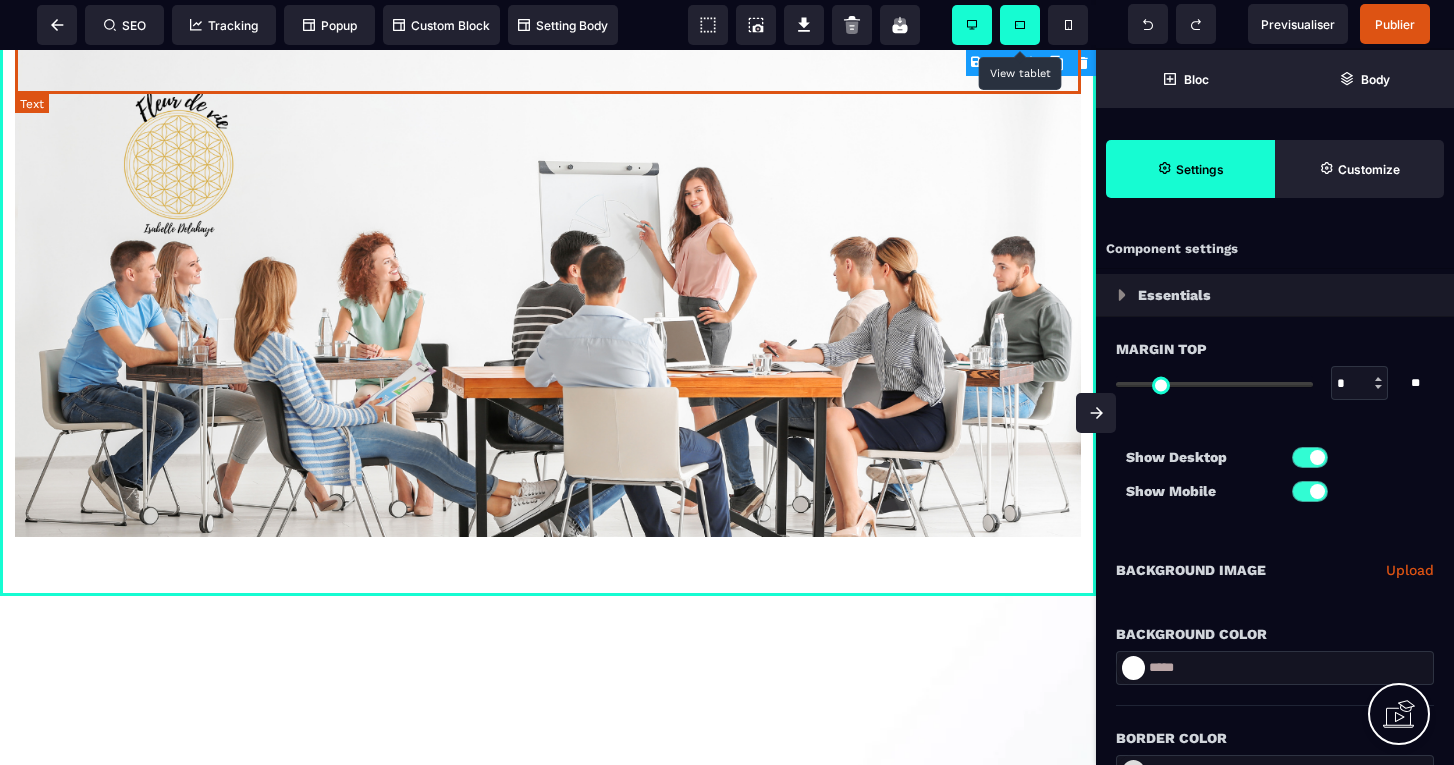 click at bounding box center [1020, 25] 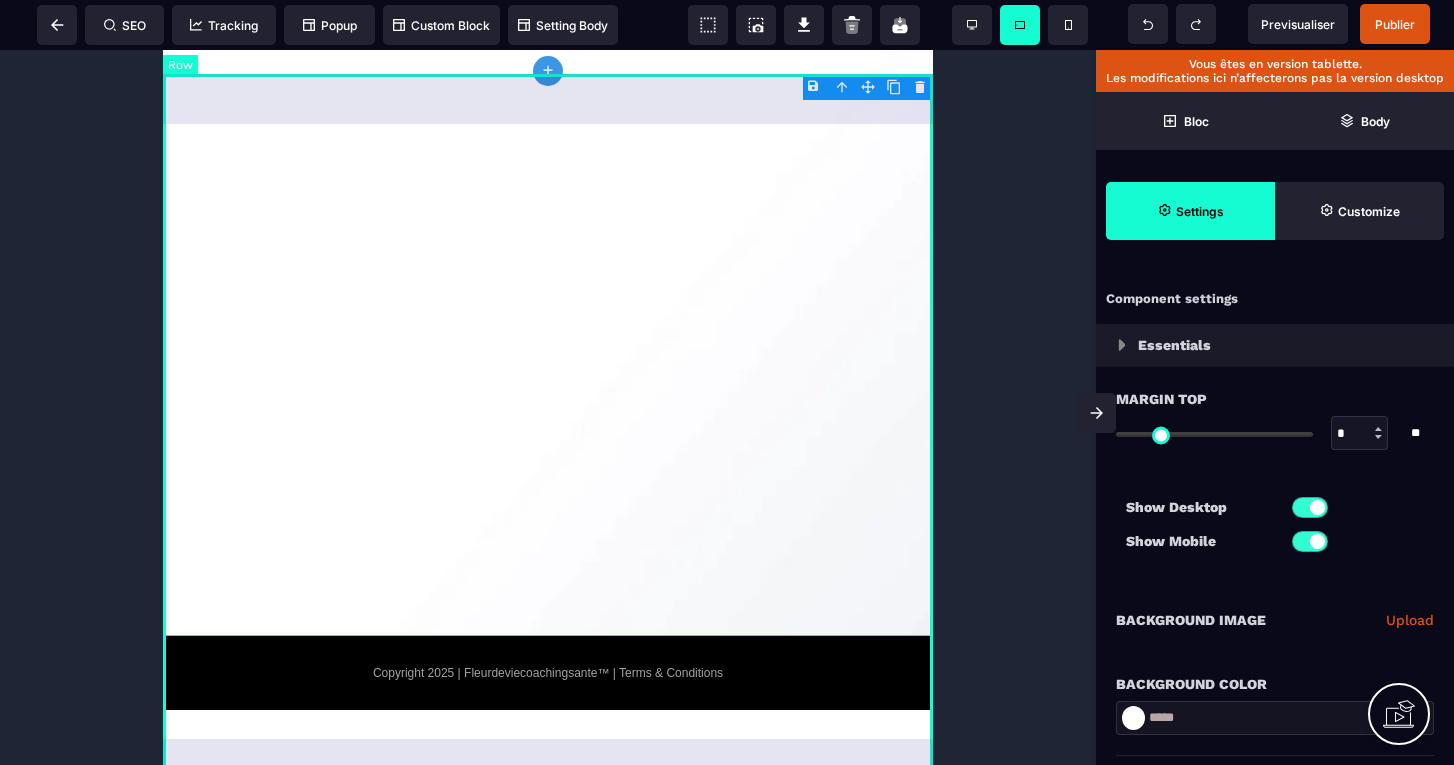 scroll, scrollTop: 5227, scrollLeft: 0, axis: vertical 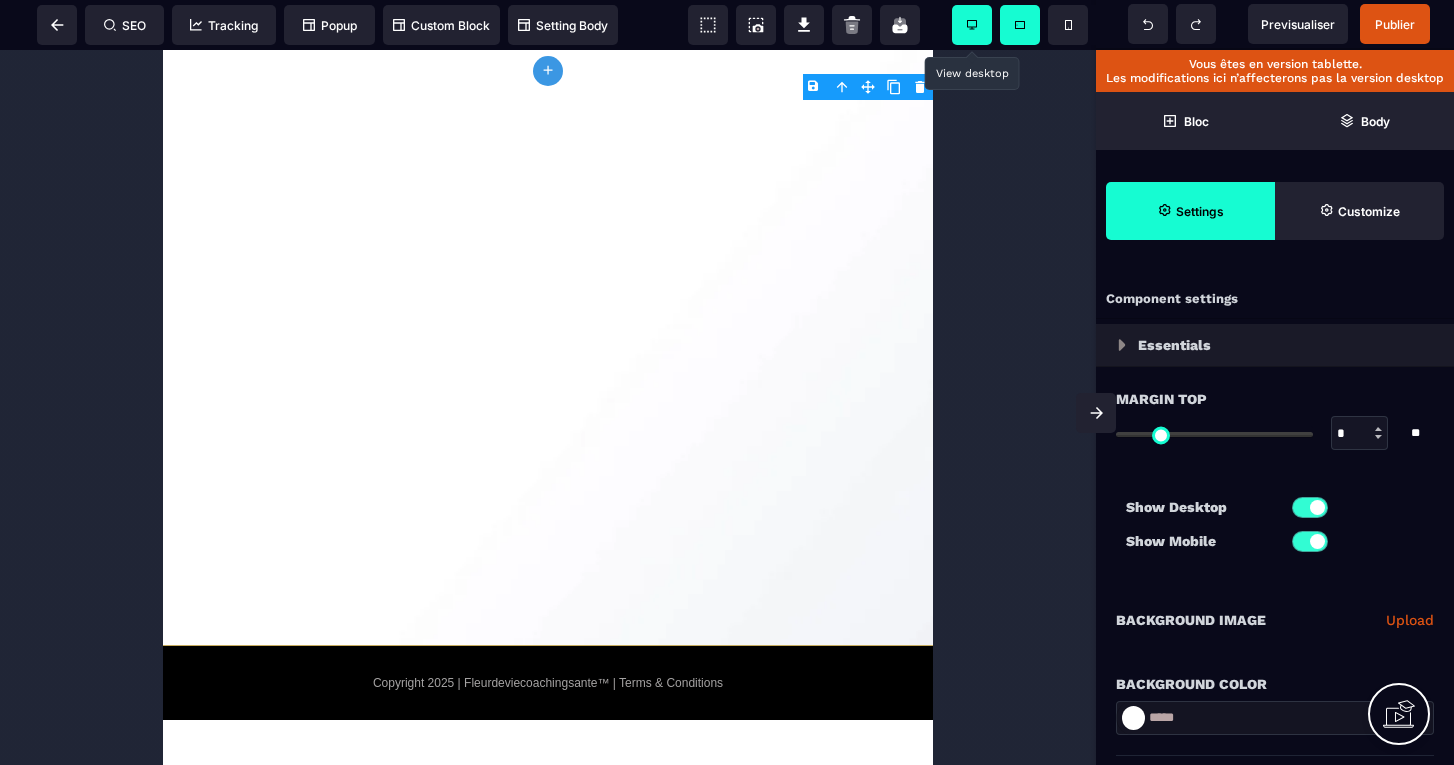 click 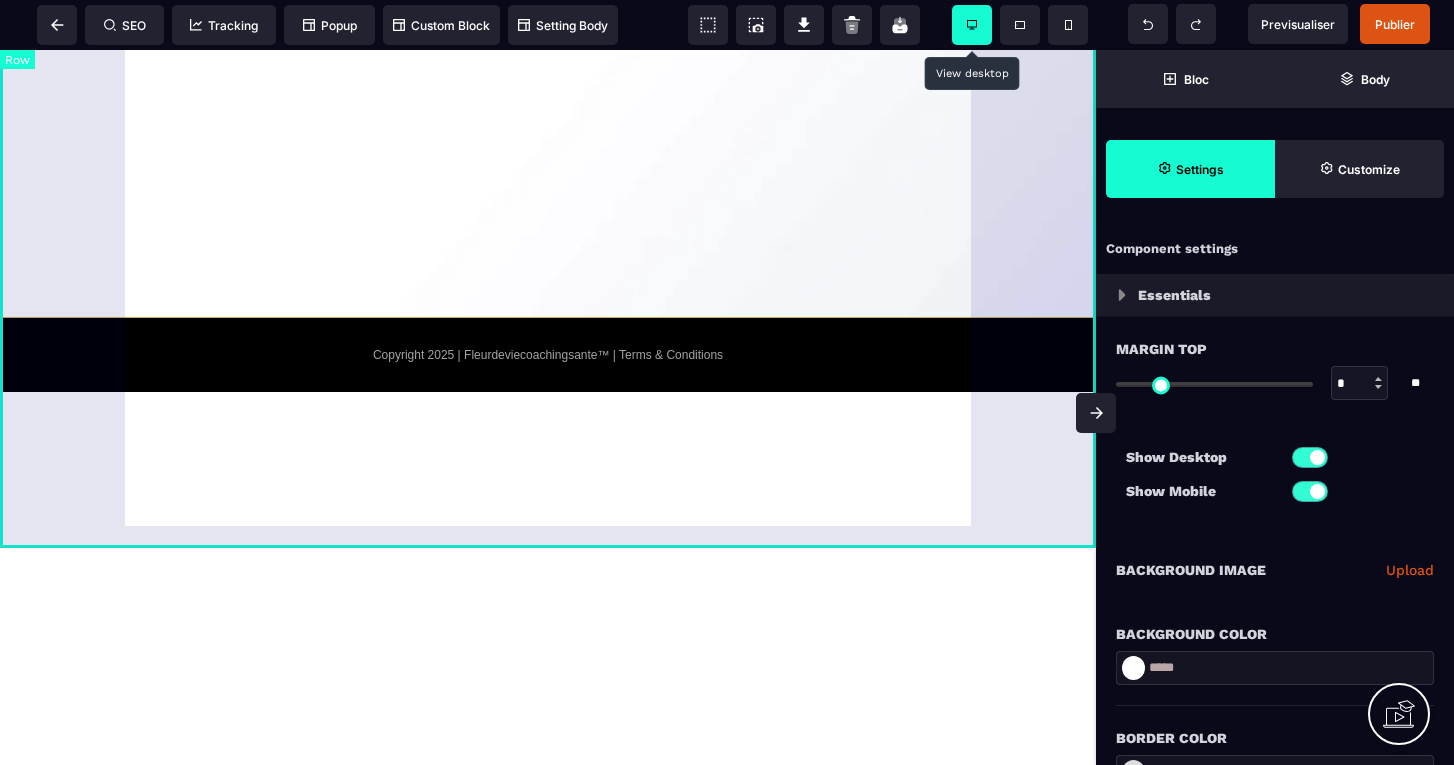 scroll, scrollTop: 5974, scrollLeft: 0, axis: vertical 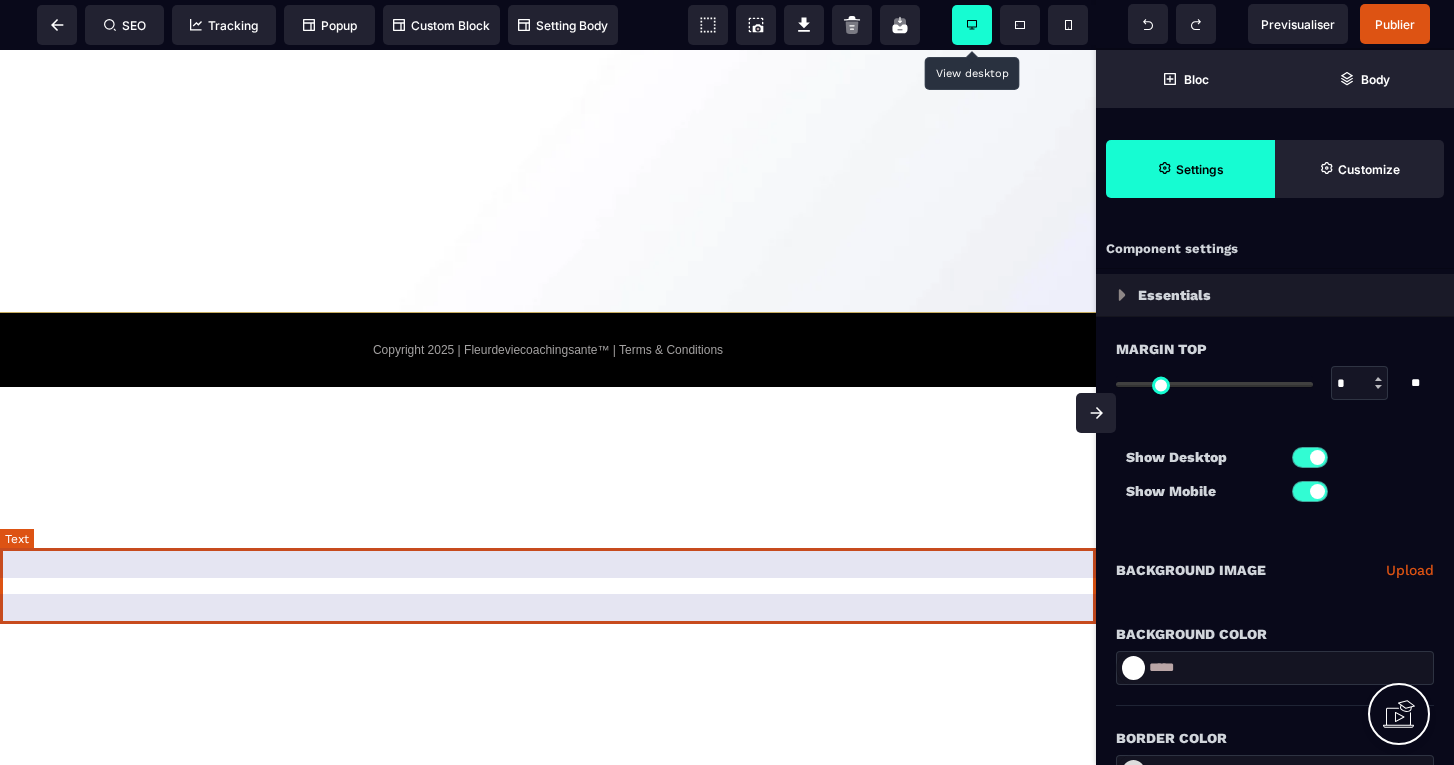 click on "Copyright 2025 | Fleurdeviecoachingsante™ | Terms & Conditions" at bounding box center (548, 349) 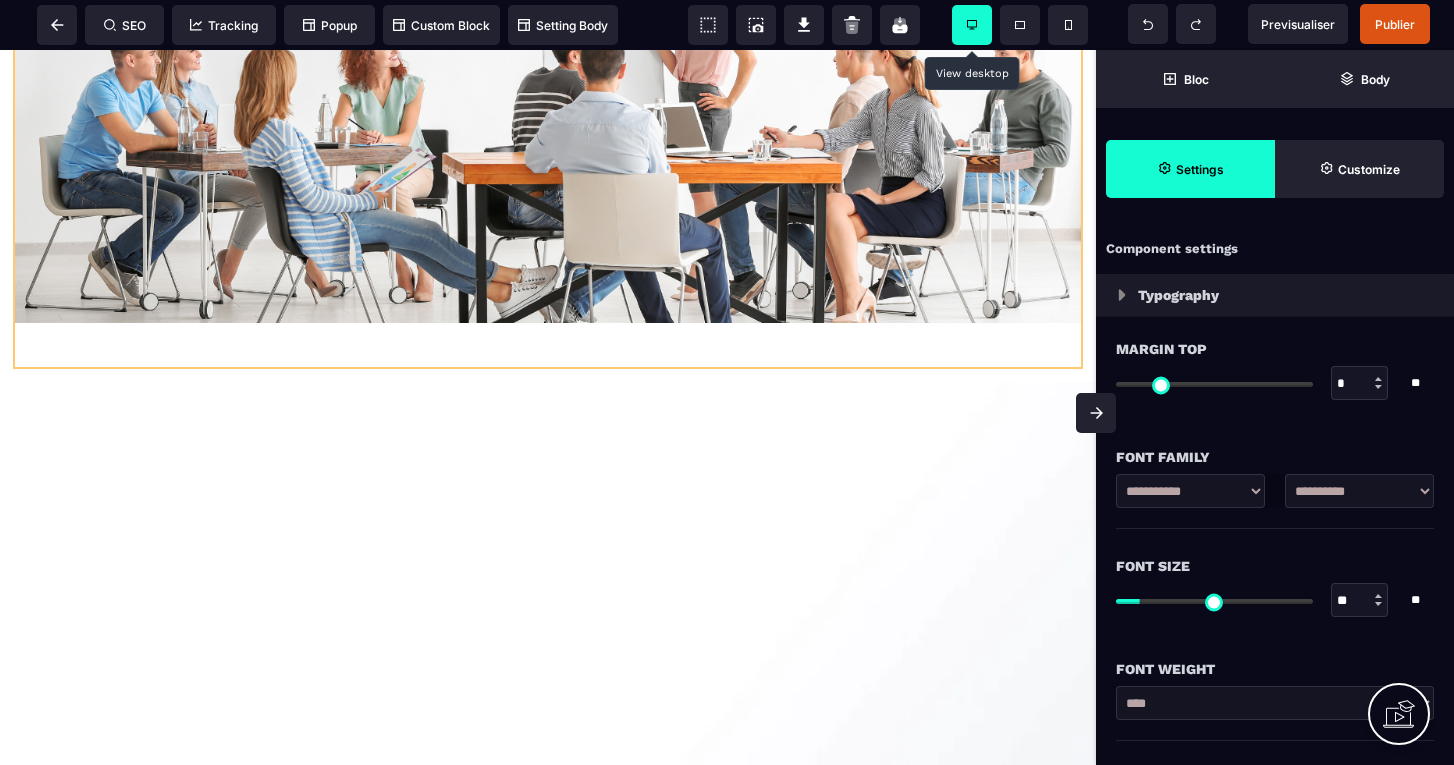 scroll, scrollTop: 5111, scrollLeft: 0, axis: vertical 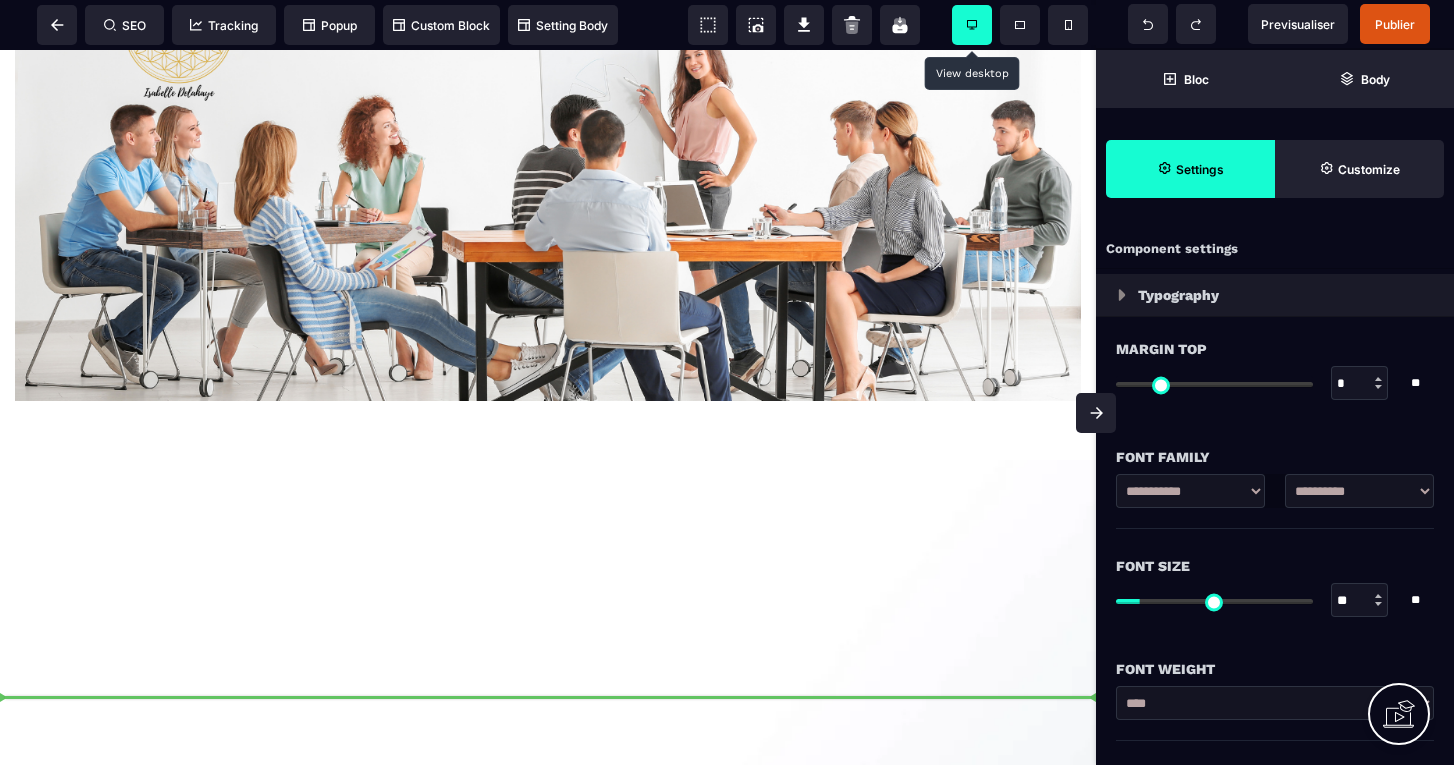 drag, startPoint x: 1030, startPoint y: 580, endPoint x: 972, endPoint y: 702, distance: 135.08516 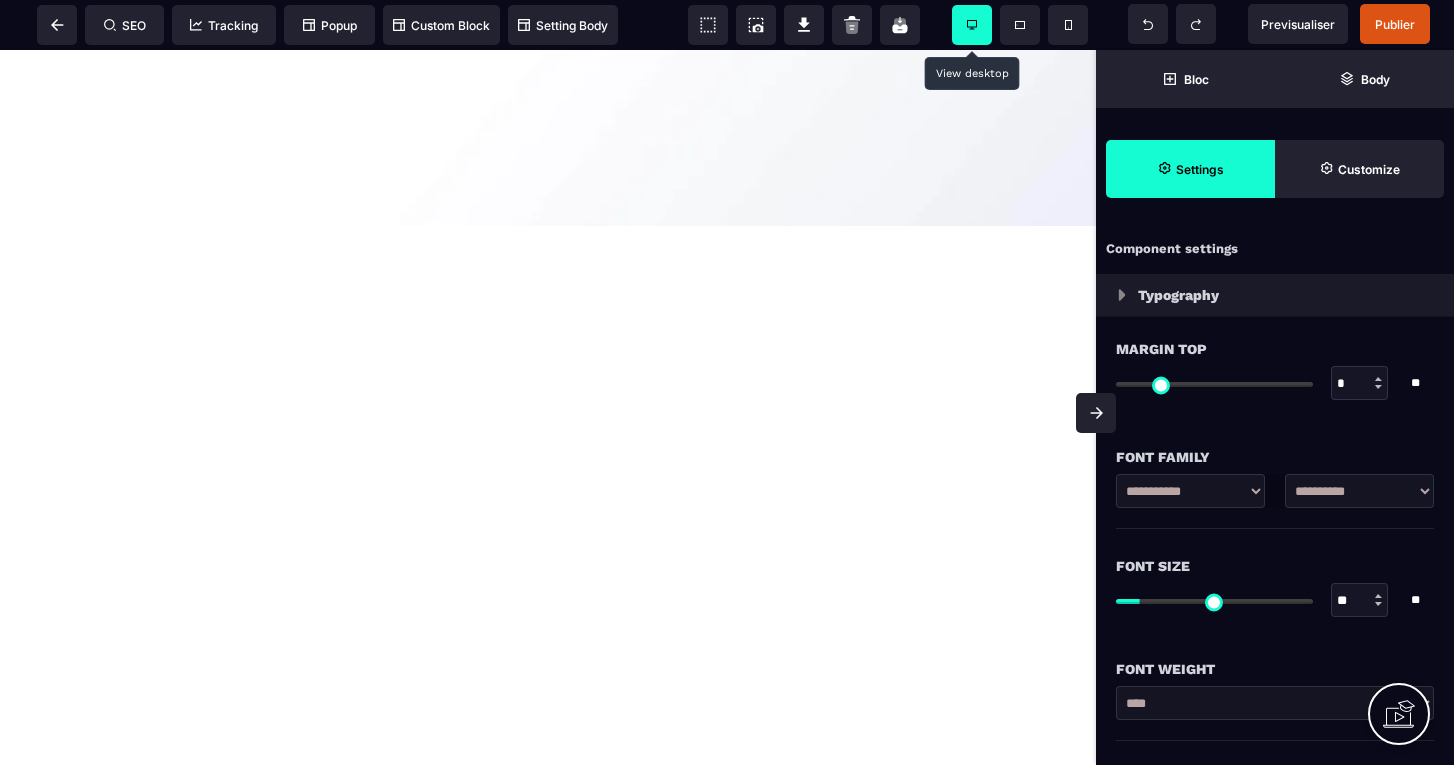 scroll, scrollTop: 6136, scrollLeft: 0, axis: vertical 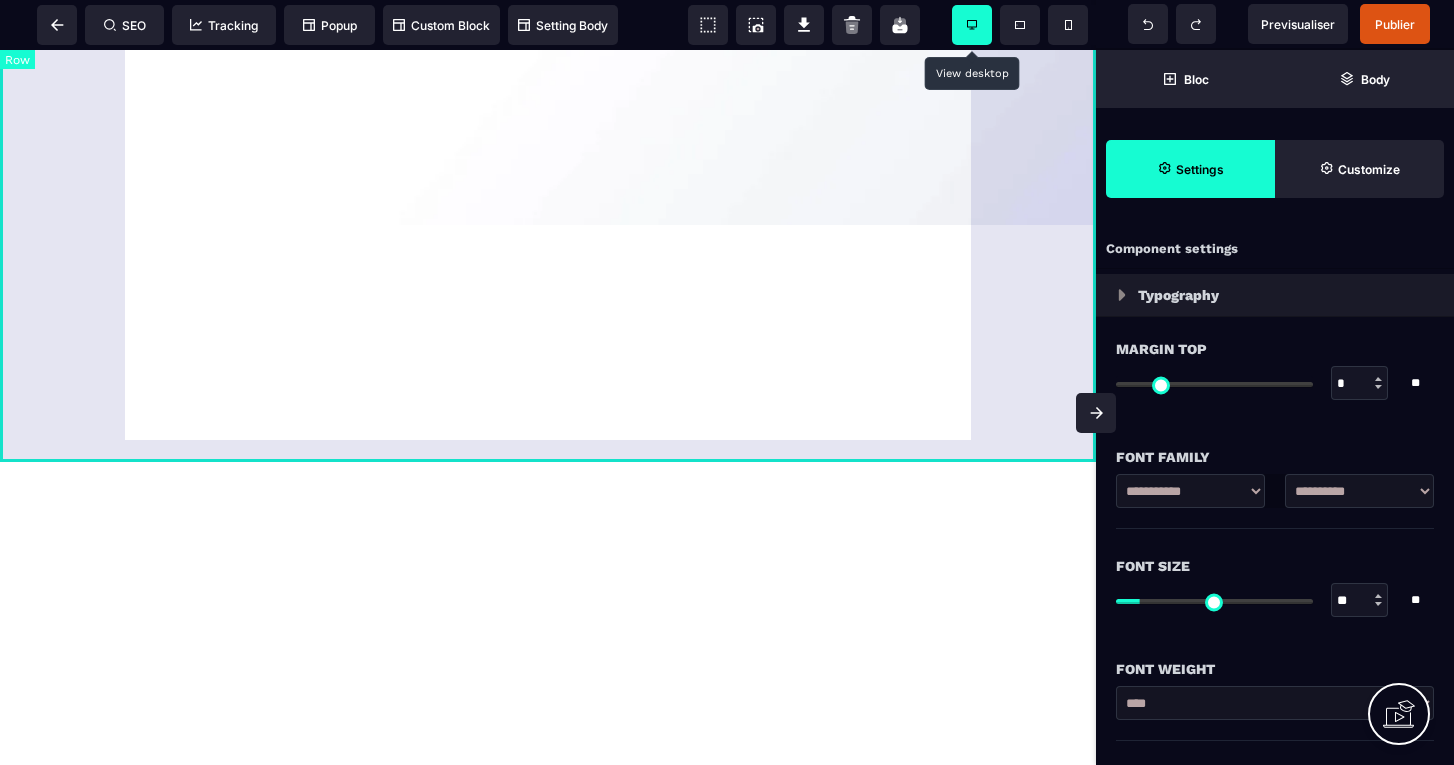 click at bounding box center [548, -133] 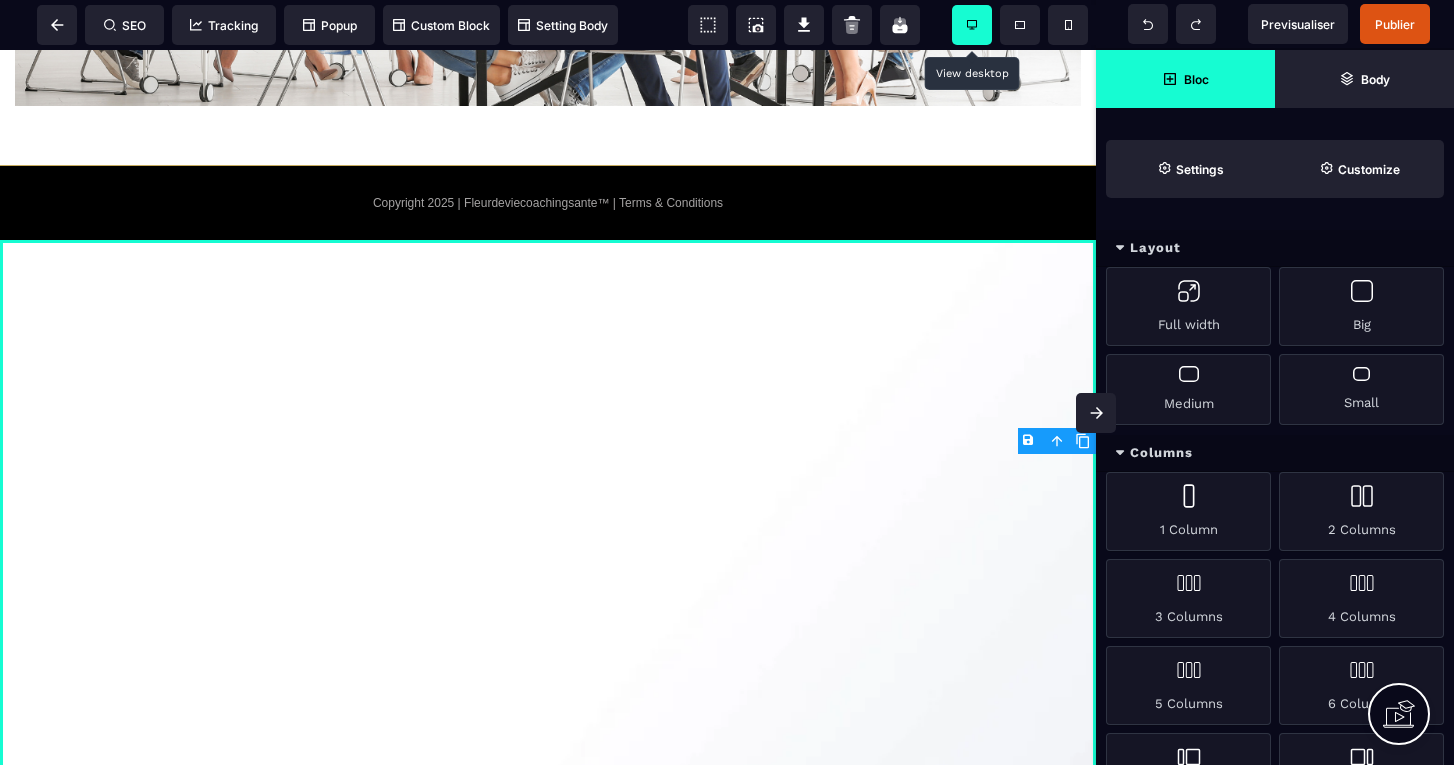 scroll, scrollTop: 5404, scrollLeft: 0, axis: vertical 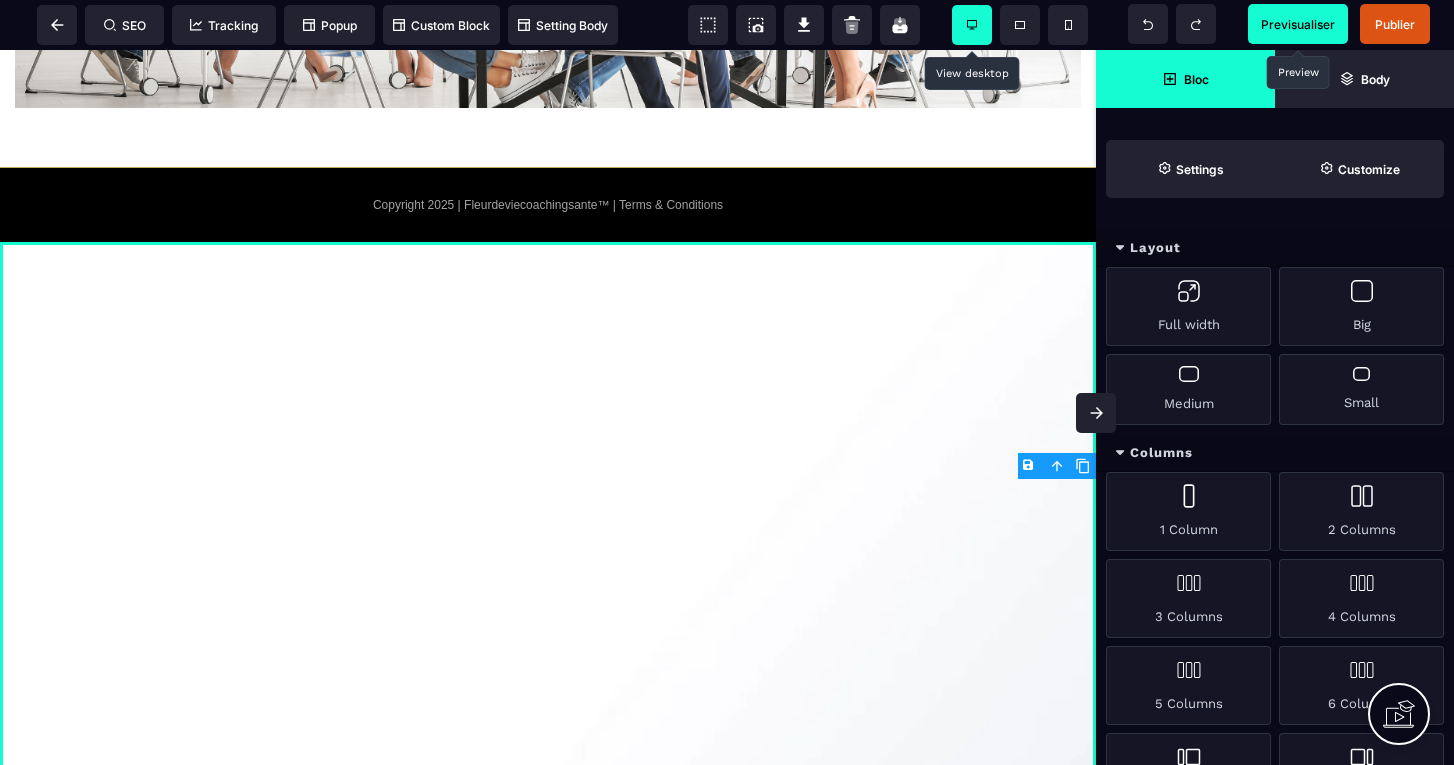 click on "Previsualiser" at bounding box center (1298, 24) 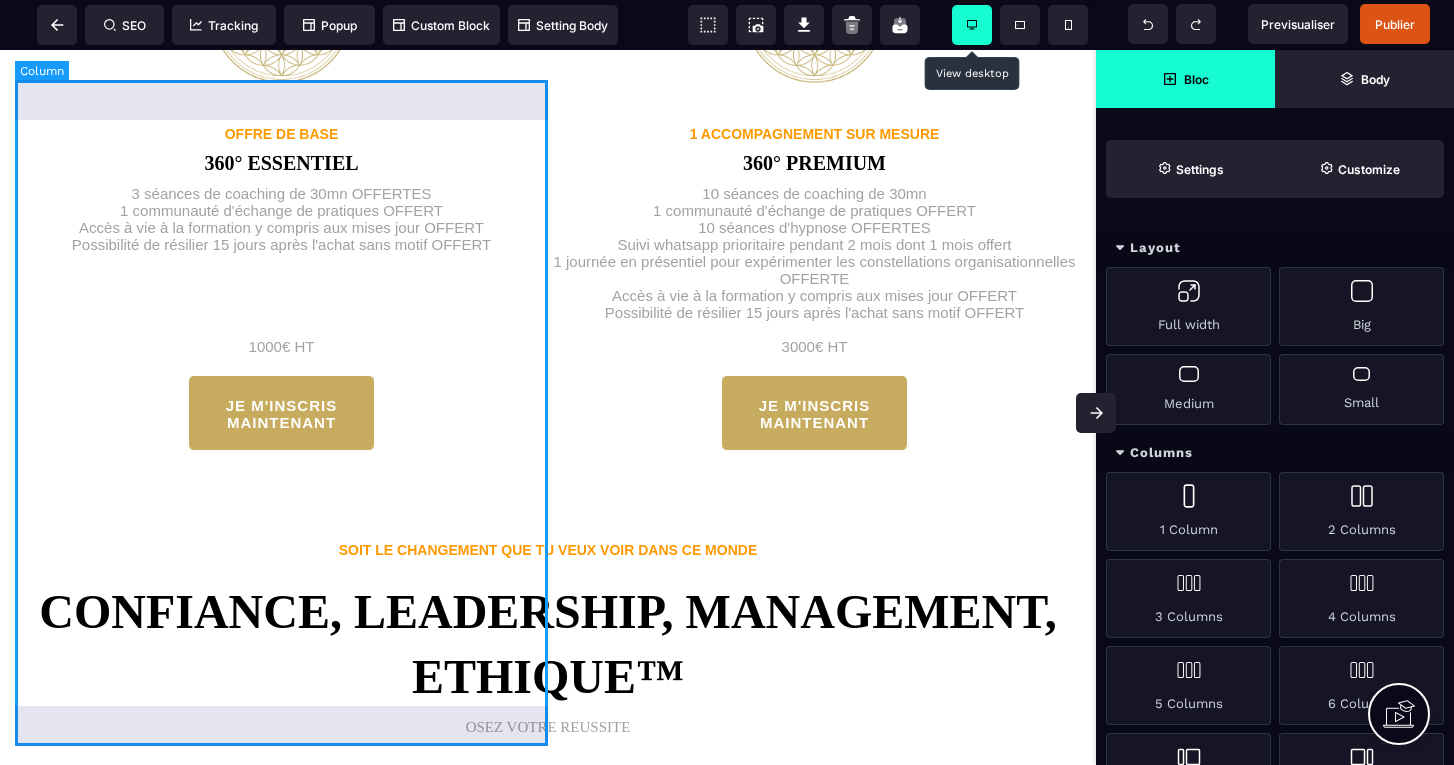 scroll, scrollTop: 4128, scrollLeft: 0, axis: vertical 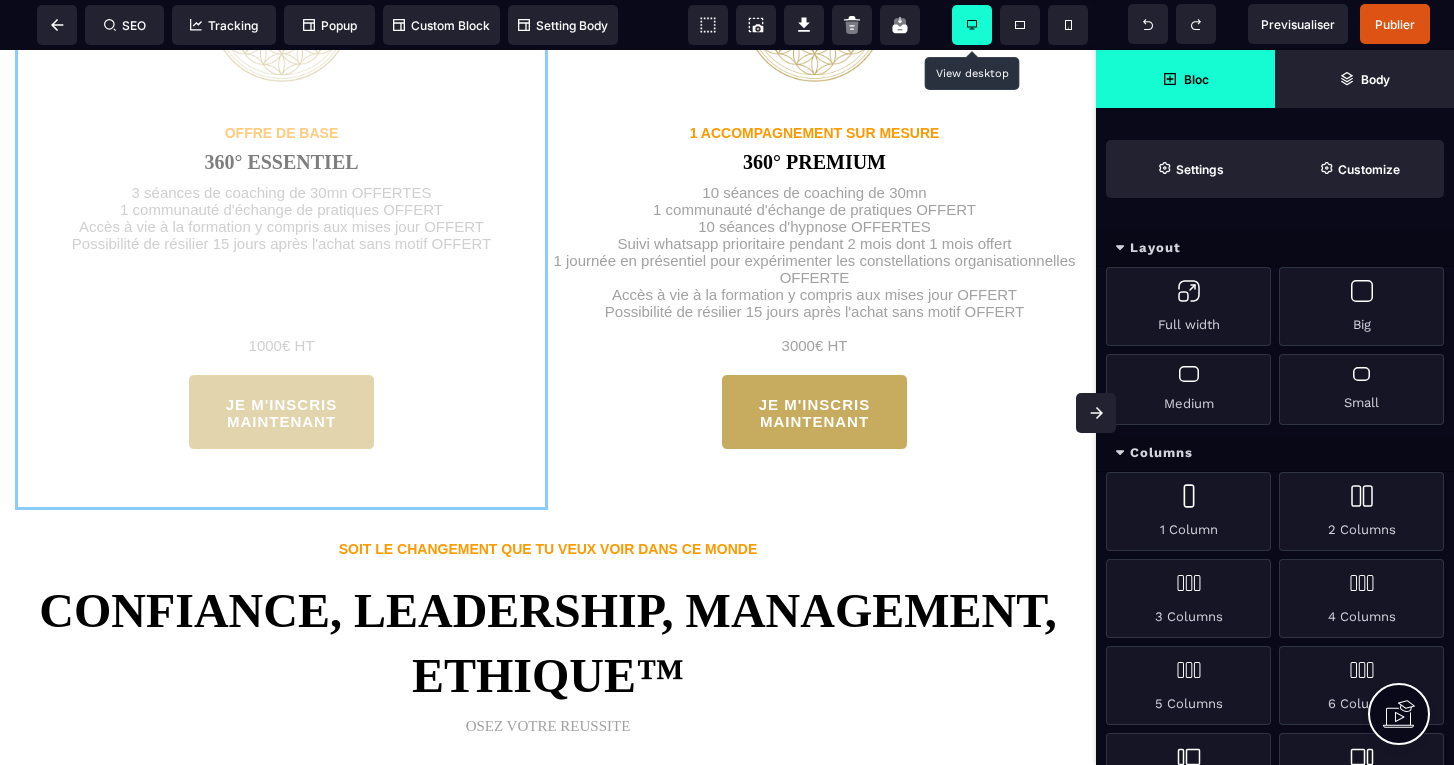 drag, startPoint x: 446, startPoint y: 464, endPoint x: 499, endPoint y: 465, distance: 53.009434 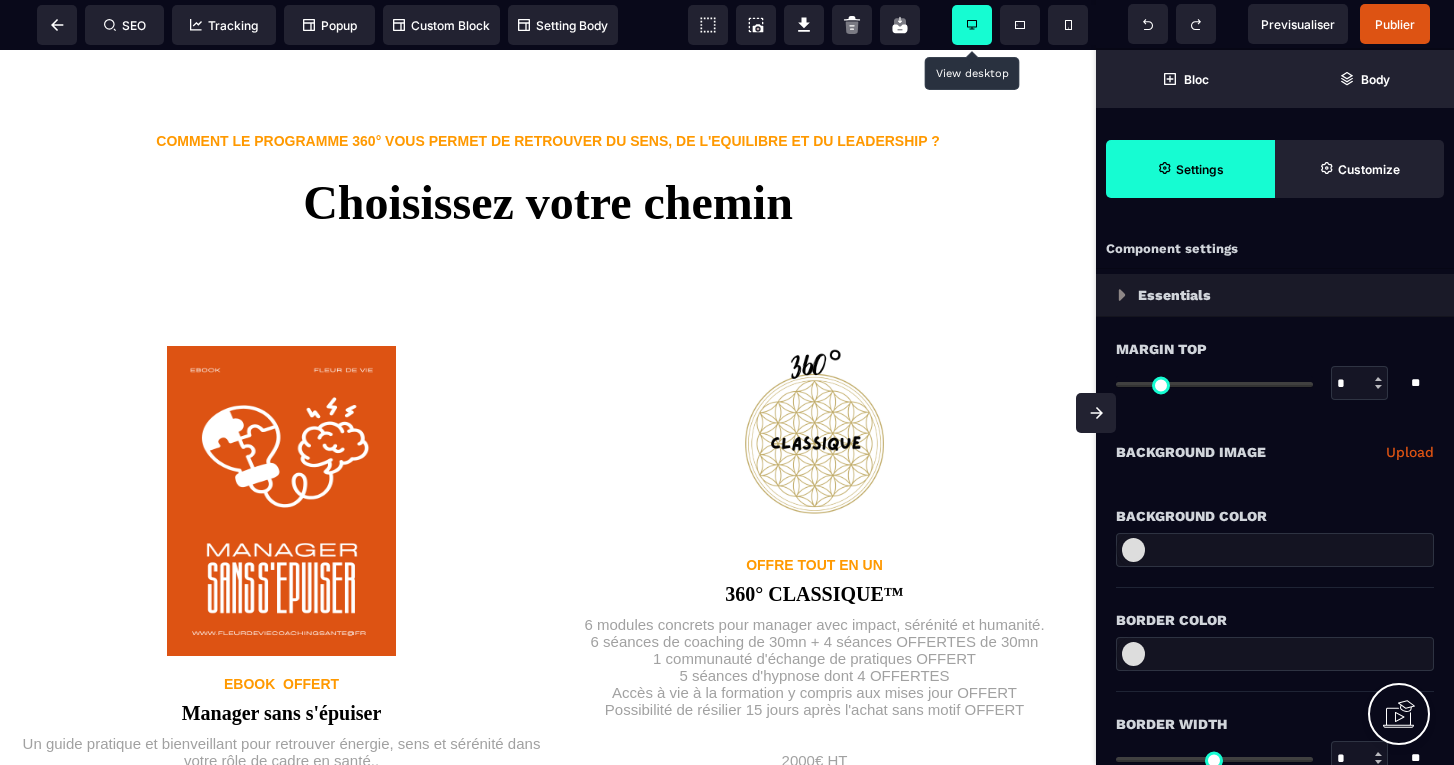 scroll, scrollTop: 3044, scrollLeft: 0, axis: vertical 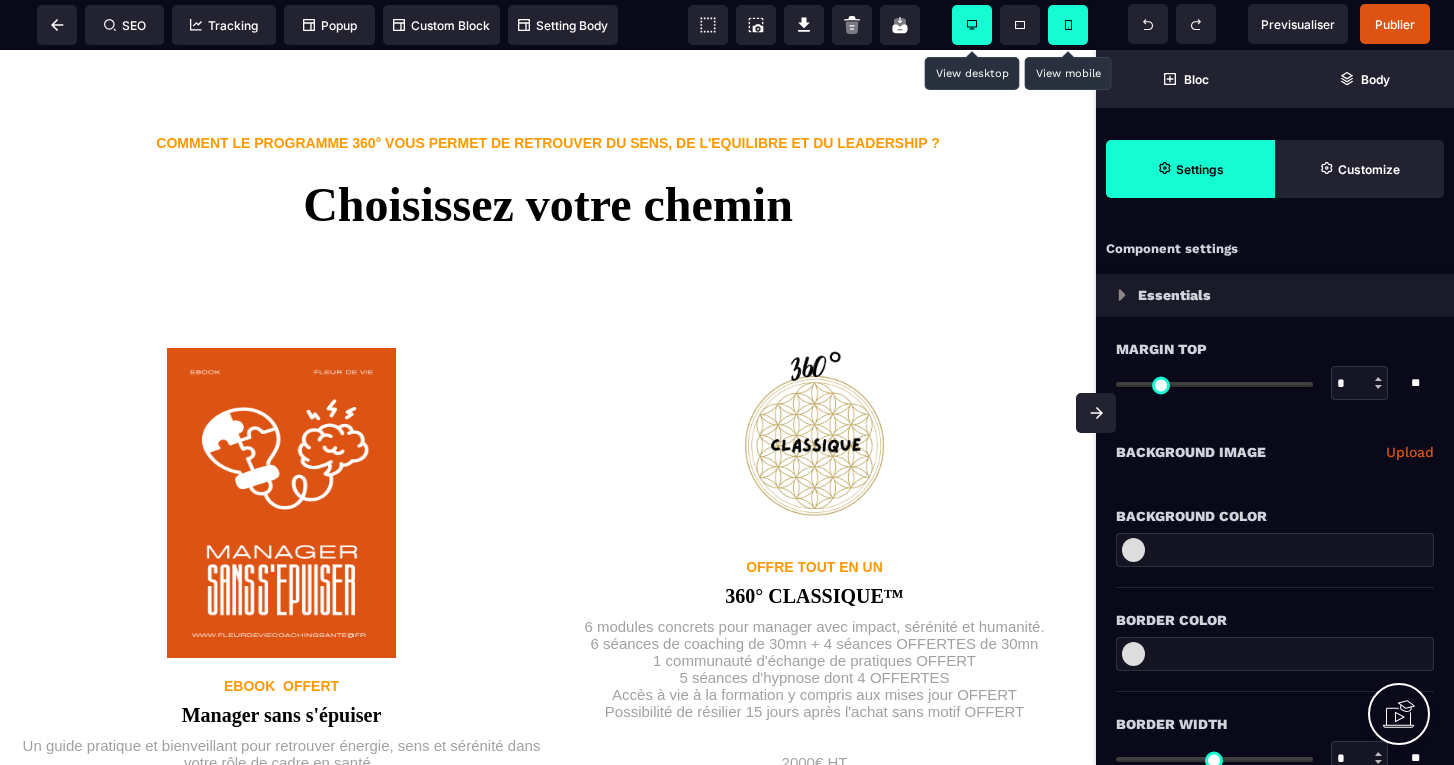 click 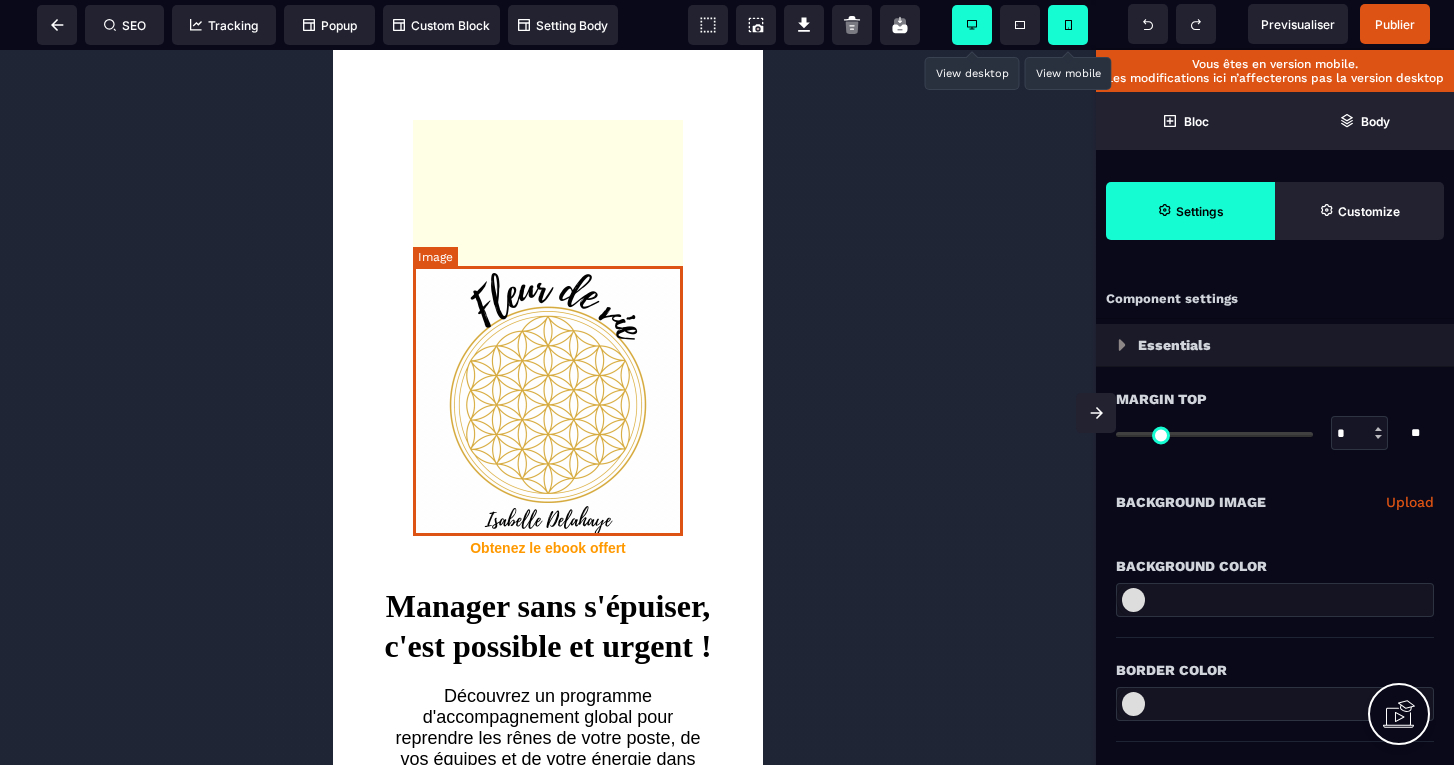 scroll, scrollTop: 0, scrollLeft: 0, axis: both 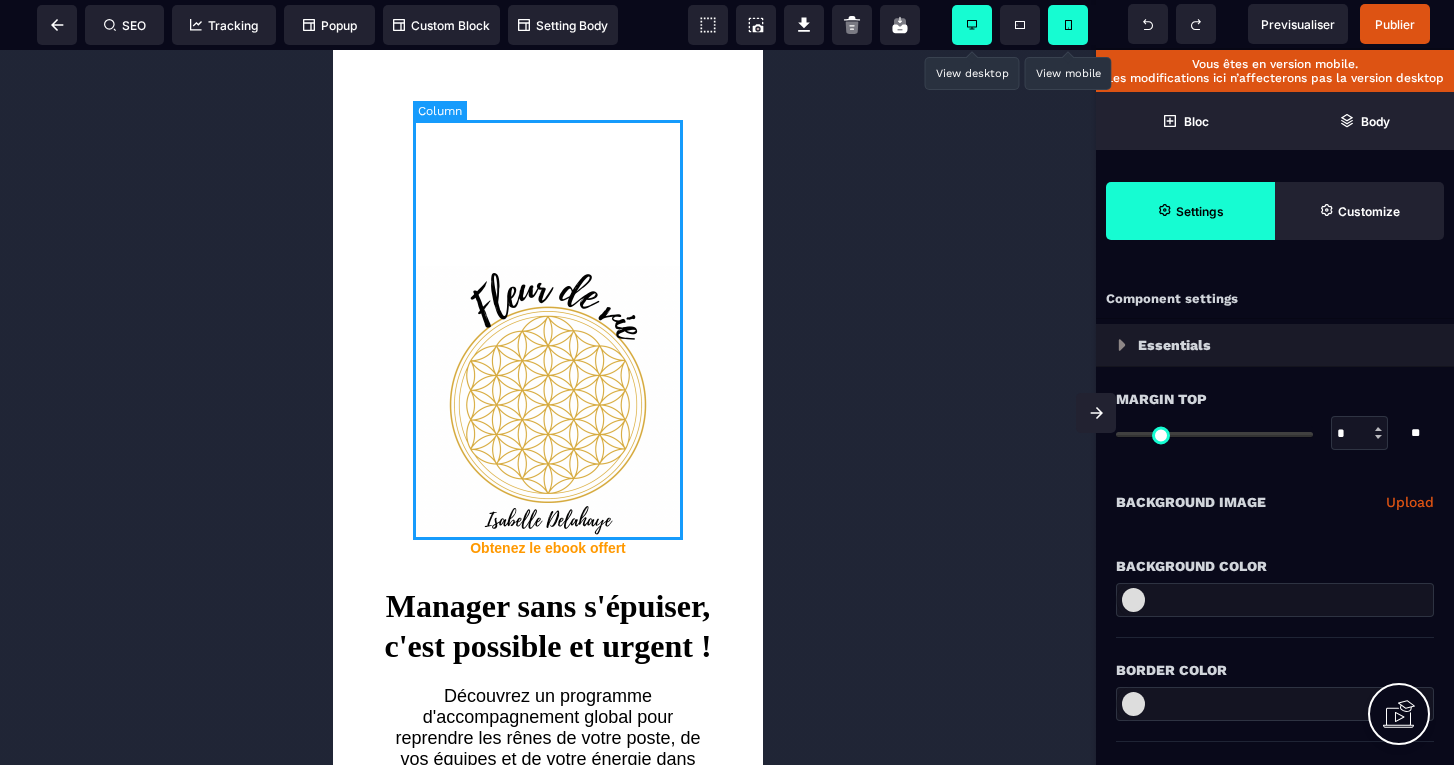 click at bounding box center (548, 330) 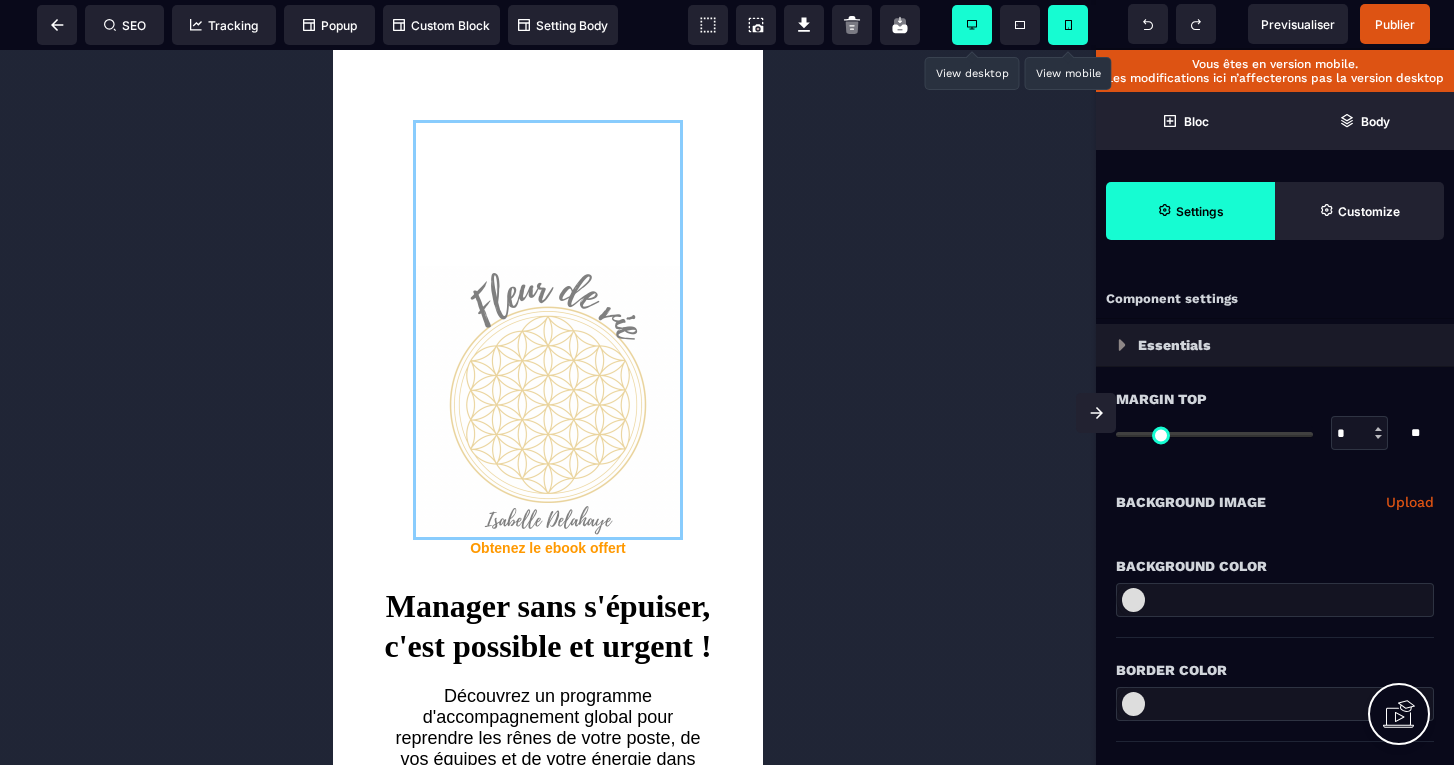 drag, startPoint x: 571, startPoint y: 404, endPoint x: 567, endPoint y: 315, distance: 89.08984 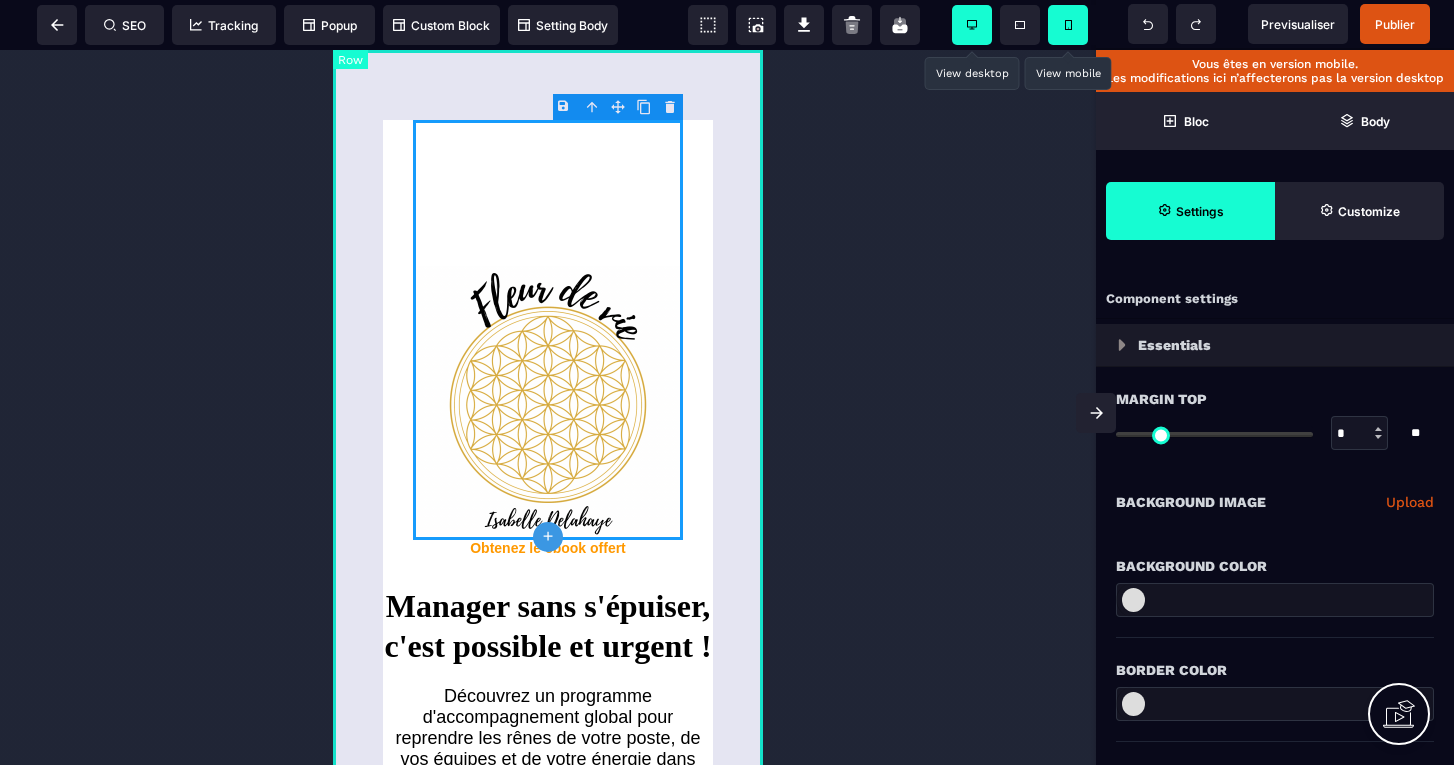 click on "Obtenez le ebook offert Manager sans s'épuiser, c'est possible et urgent ! Découvrez un programme d'accompagnement global pour reprendre les rênes de votre poste, de vos équipes et de votre énergie dans une seule offre tout en un ! Prêt(e) à transformer votre quotidien pro sans vous sacrifier ?  Inscrivez-vous au webinaire d'information pour connaitre les détails de l'offre" at bounding box center (548, 748) 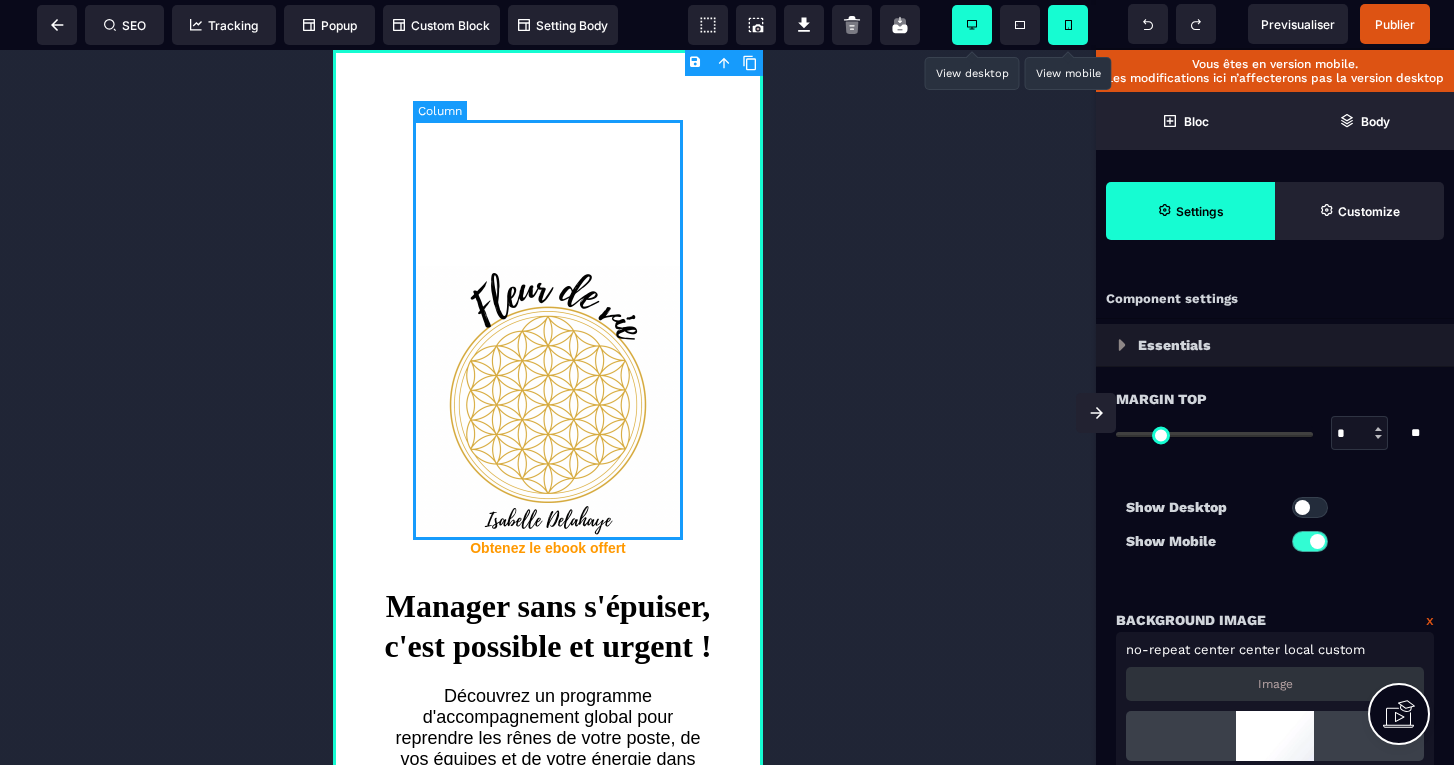 click at bounding box center (548, 330) 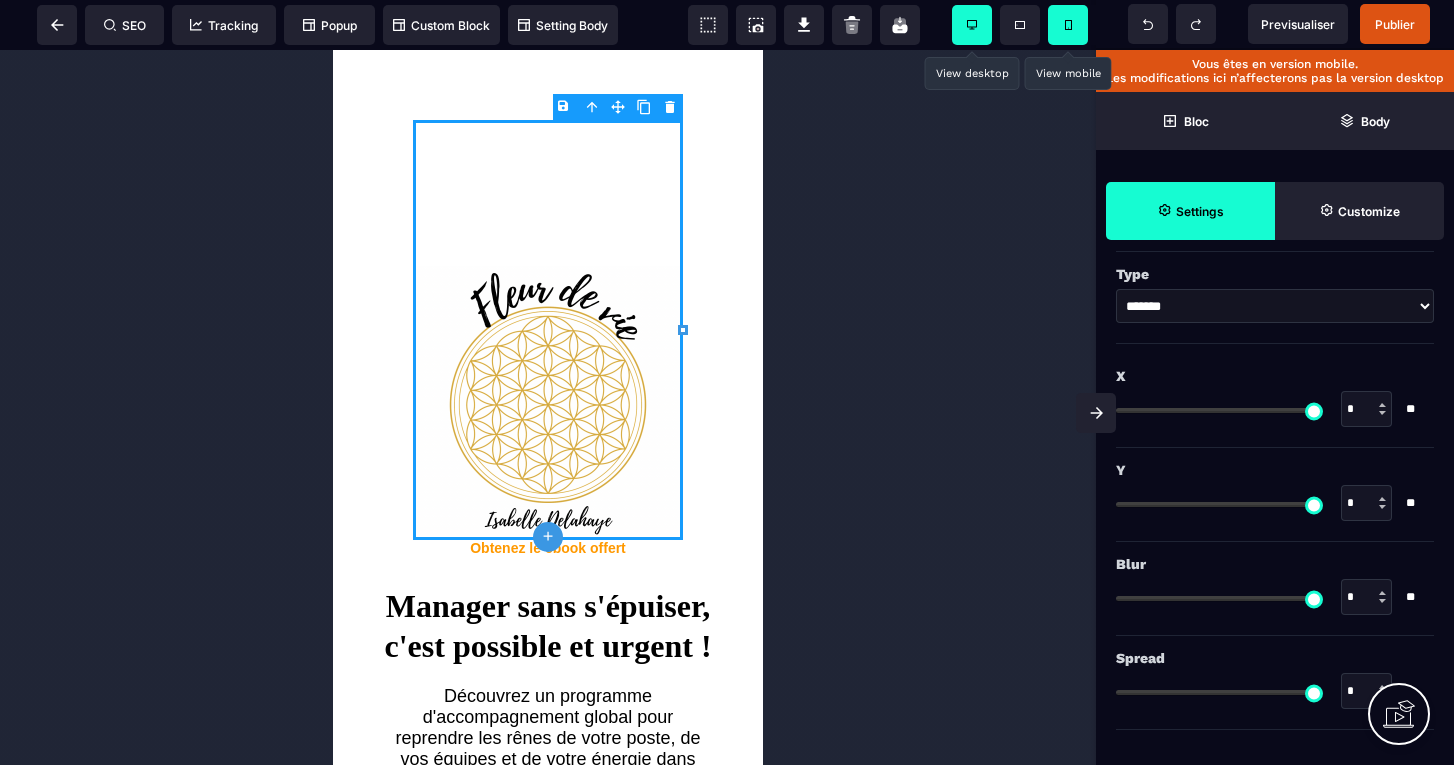 scroll, scrollTop: 2314, scrollLeft: 0, axis: vertical 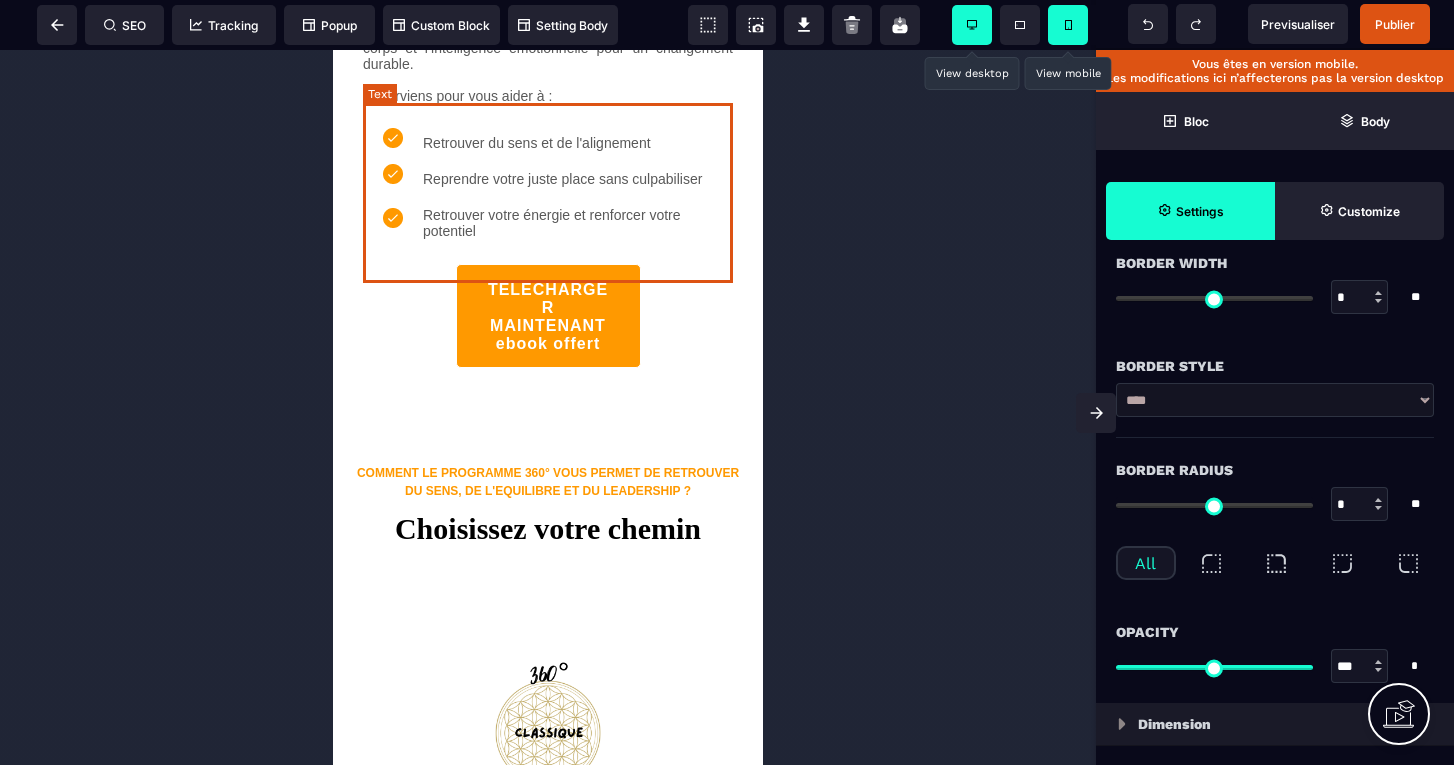 click on "Coach certifiée, ancienne directrice (ESAT, Clinique privée et EHPAD), ancienne responsable qualité et praticienne en hypnose holistique, j’accompagne celles et ceux qui donnent beaucoup… à ne pas s’oublier en chemin.
Mon approche allie le concret du management, l’écoute du corps et l’intelligence émotionnelle pour un changement durable.
J'interviens pour vous aider à :" at bounding box center [548, 32] 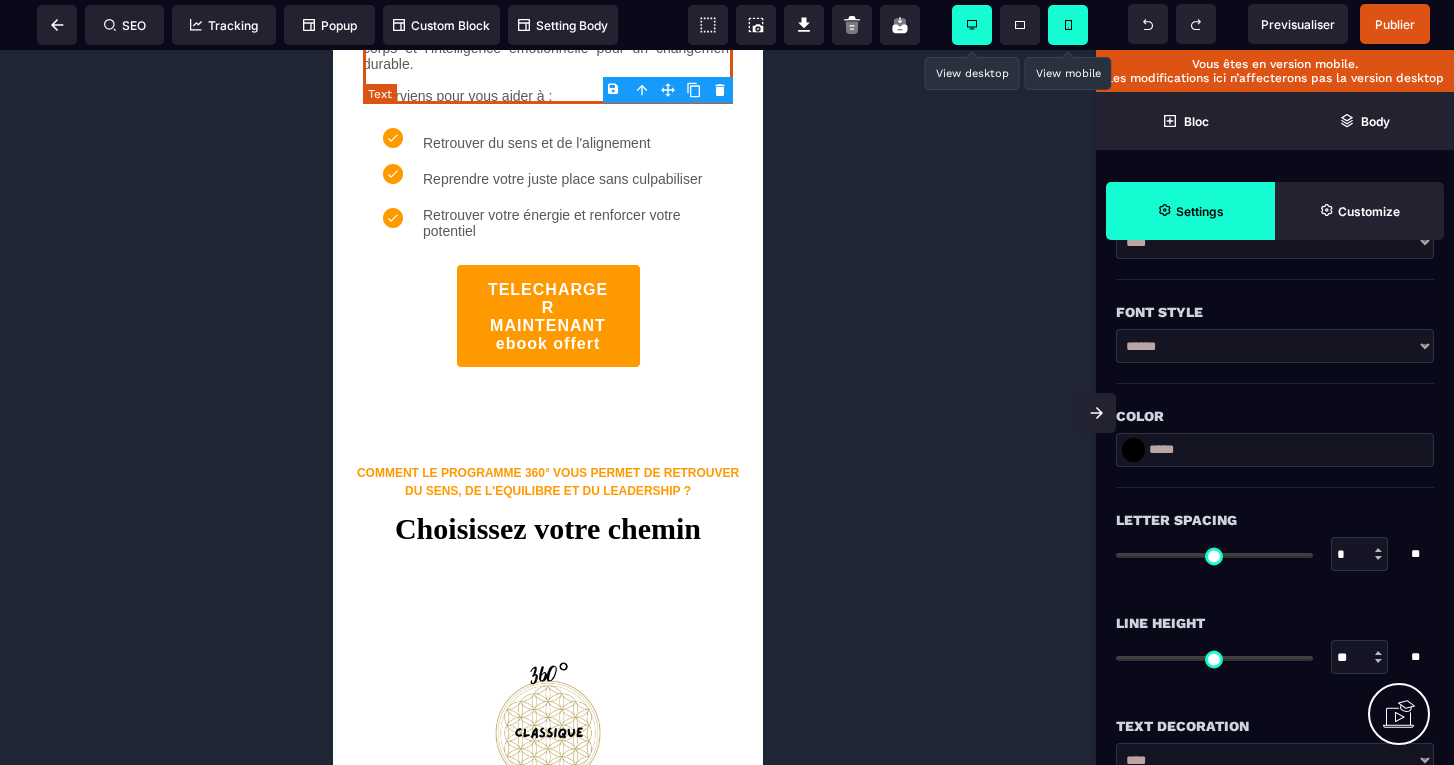scroll, scrollTop: 0, scrollLeft: 0, axis: both 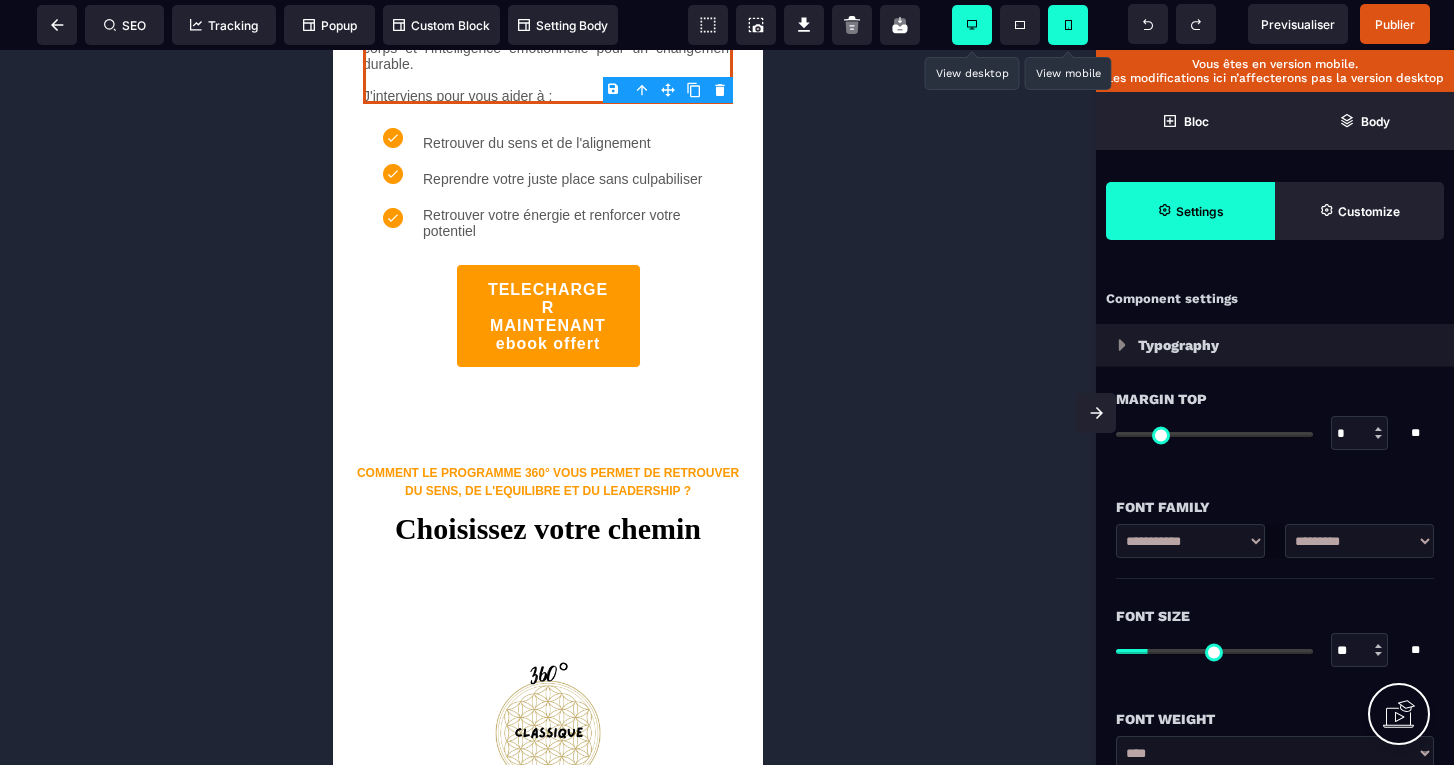 click 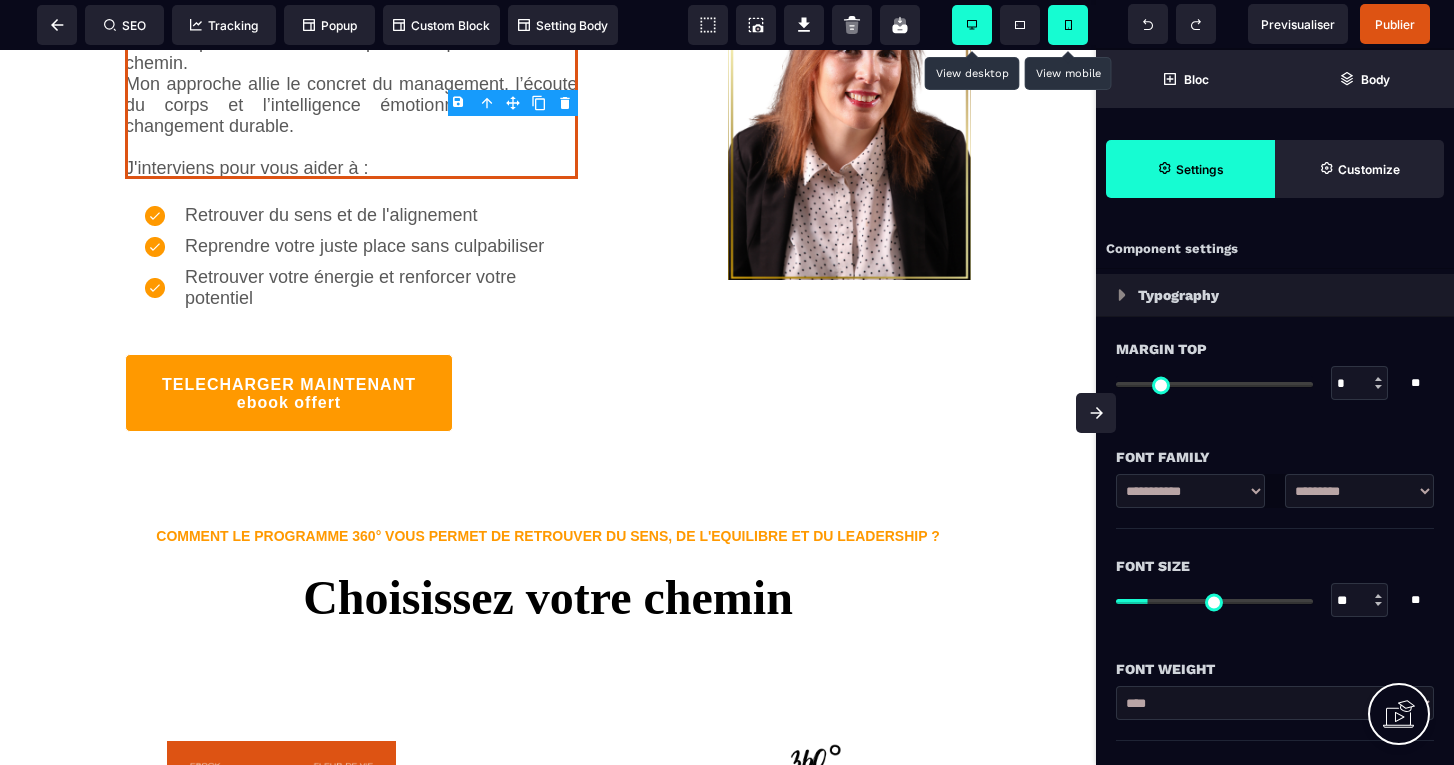 scroll, scrollTop: 2638, scrollLeft: 0, axis: vertical 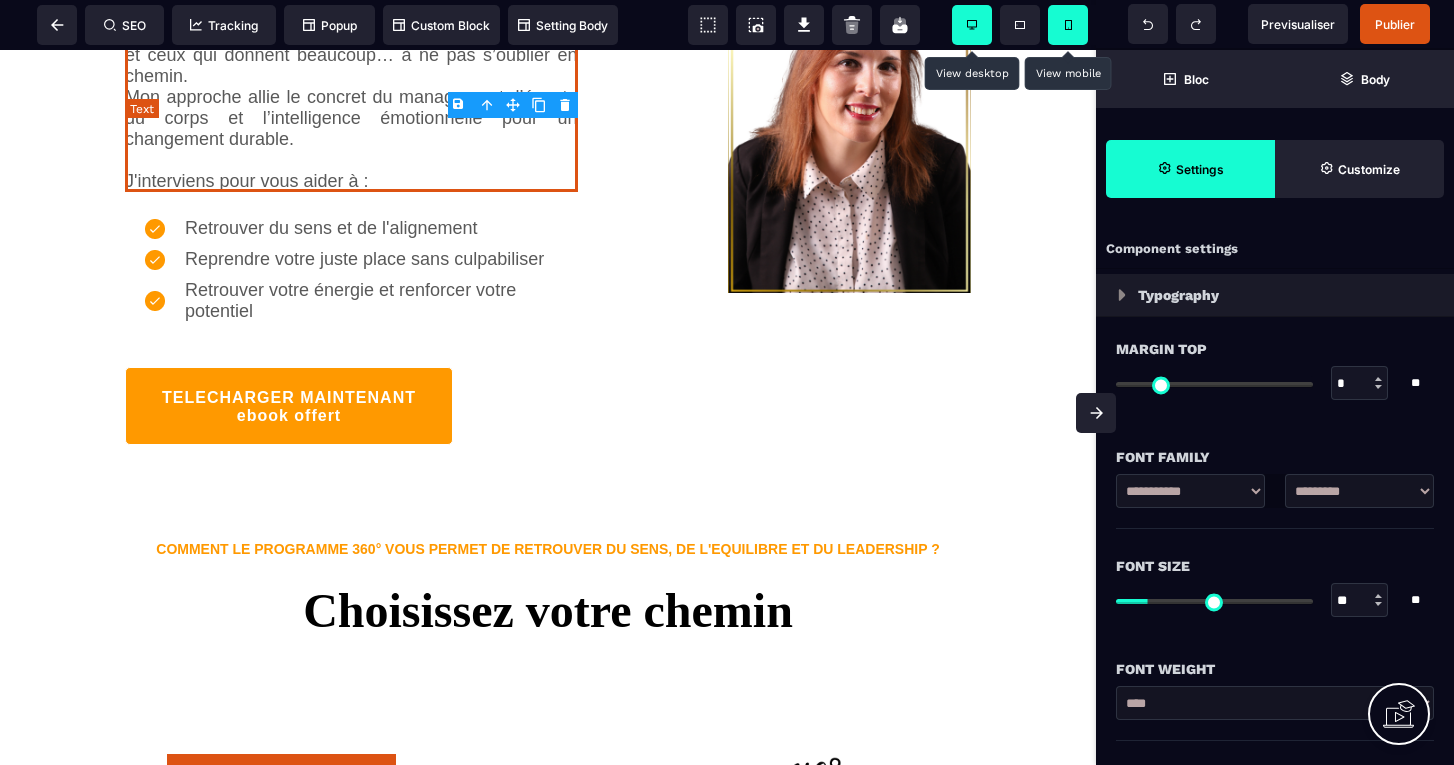click on "Coach certifiée, ancienne directrice (ESAT, Clinique privée et EHPAD), ancienne responsable qualité et praticienne en hypnose holistique, j’accompagne celles et ceux qui donnent beaucoup… à ne pas s’oublier en chemin.
Mon approche allie le concret du management, l’écoute du corps et l’intelligence émotionnelle pour un changement durable.
J'interviens pour vous aider à :" at bounding box center (351, 87) 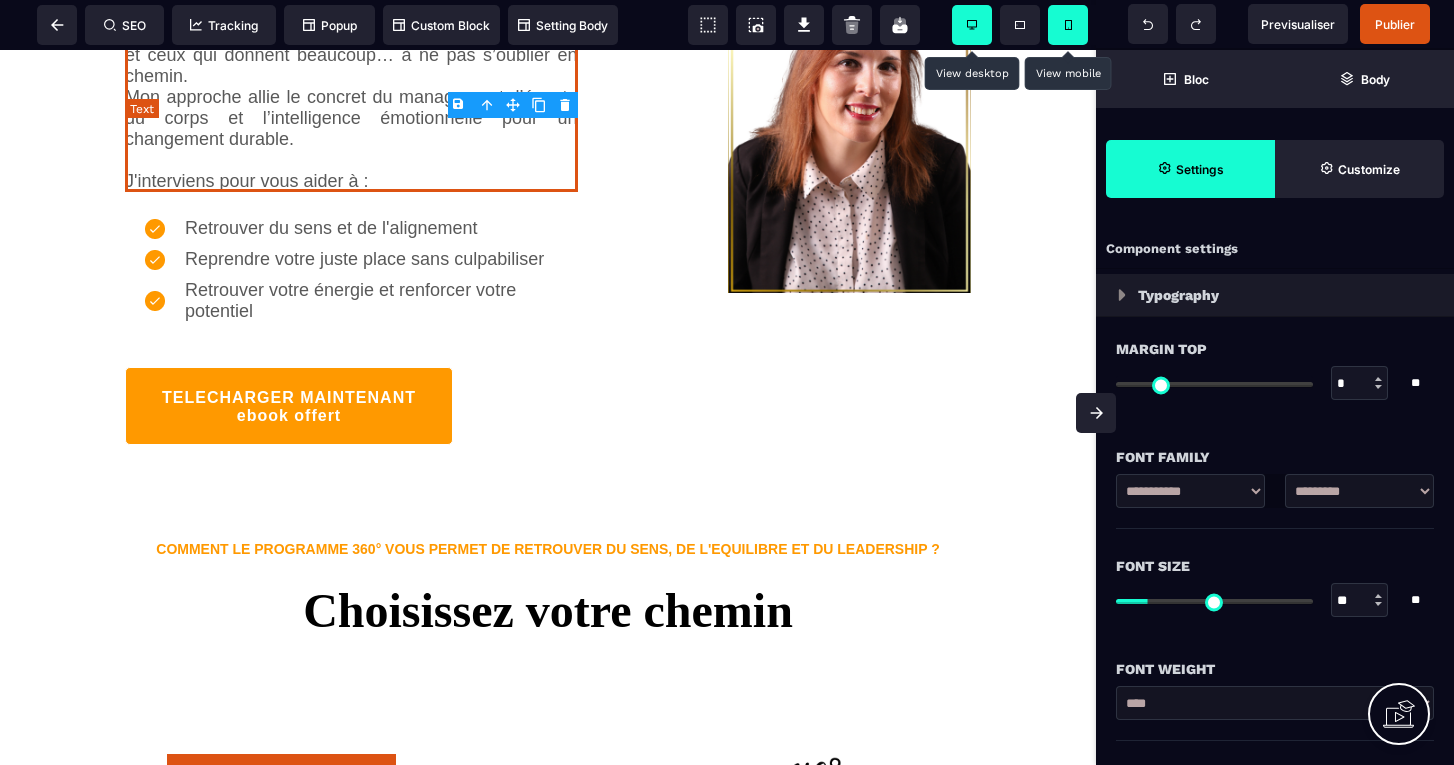 click on "Coach certifiée, ancienne directrice (ESAT, Clinique privée et EHPAD), ancienne responsable qualité et praticienne en hypnose holistique, j’accompagne celles et ceux qui donnent beaucoup… à ne pas s’oublier en chemin.
Mon approche allie le concret du management, l’écoute du corps et l’intelligence émotionnelle pour un changement durable.
J'interviens pour vous aider à :" at bounding box center [351, 87] 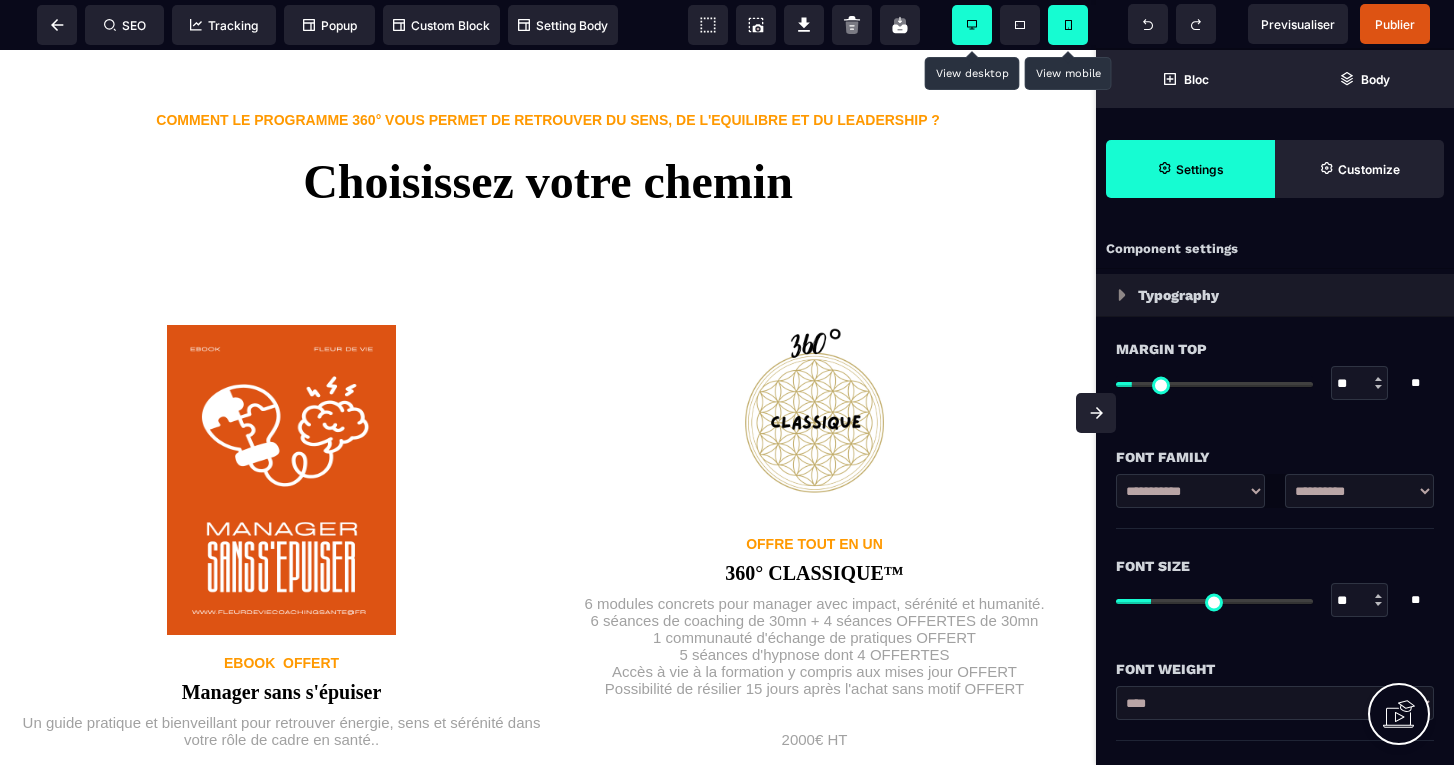 scroll, scrollTop: 3074, scrollLeft: 0, axis: vertical 